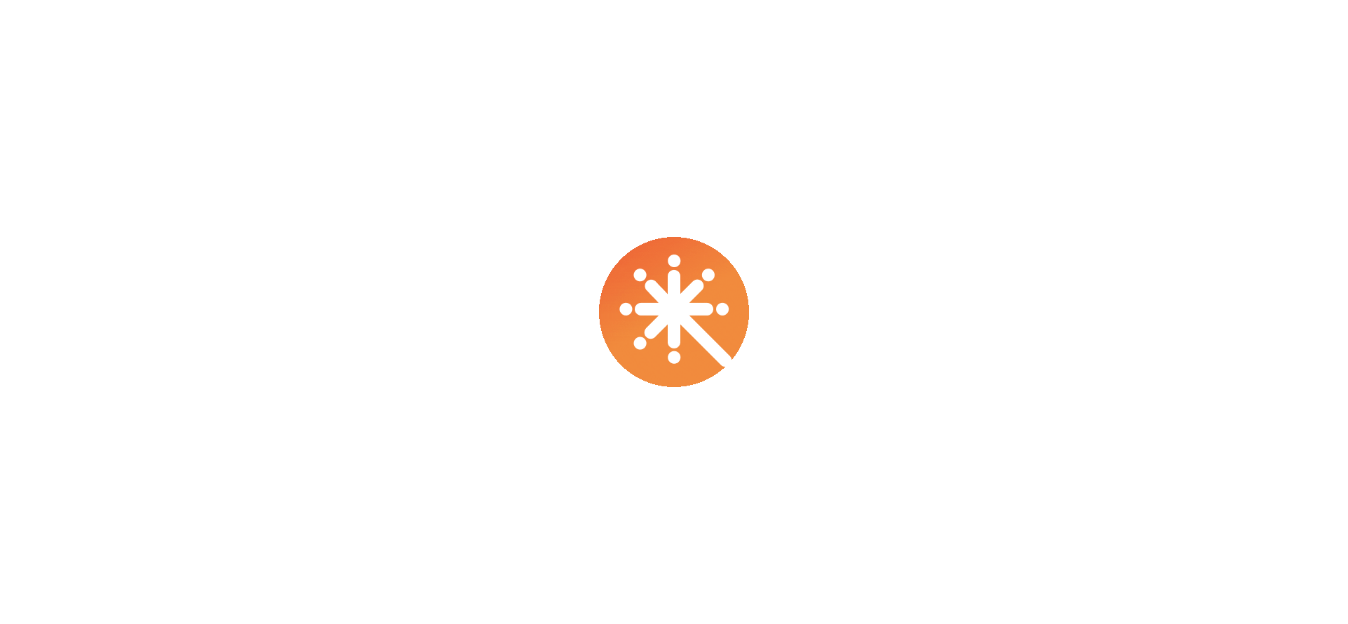 scroll, scrollTop: 0, scrollLeft: 0, axis: both 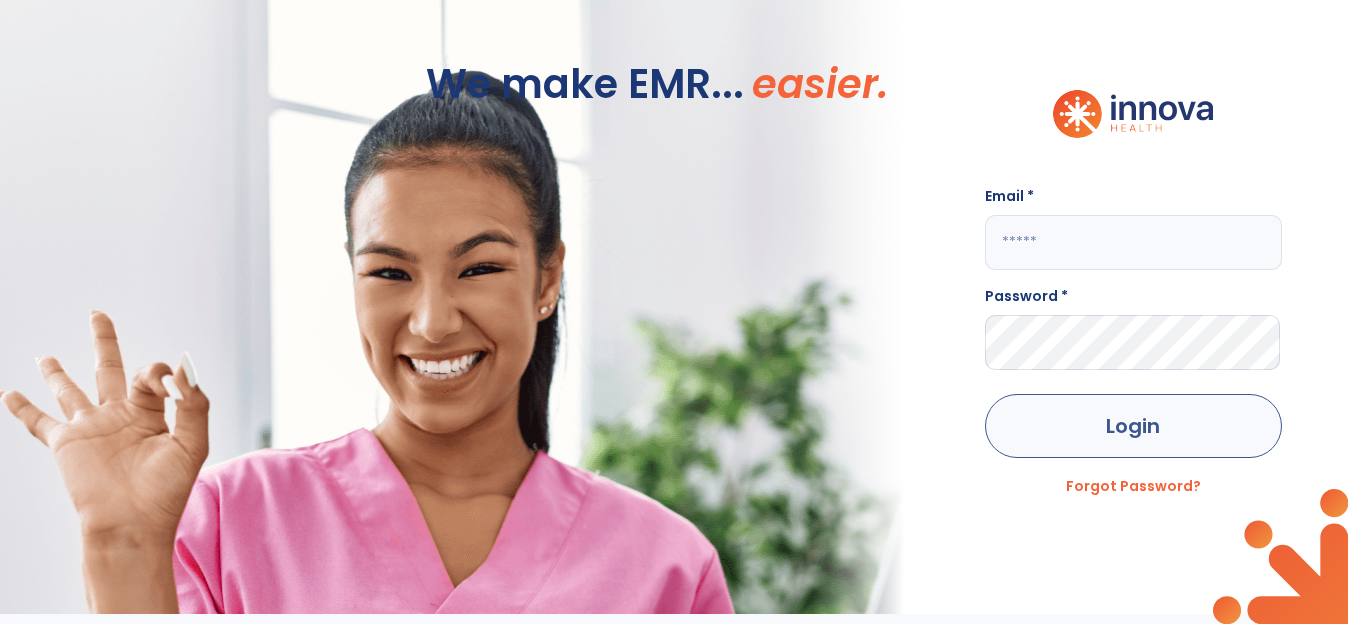 type on "**********" 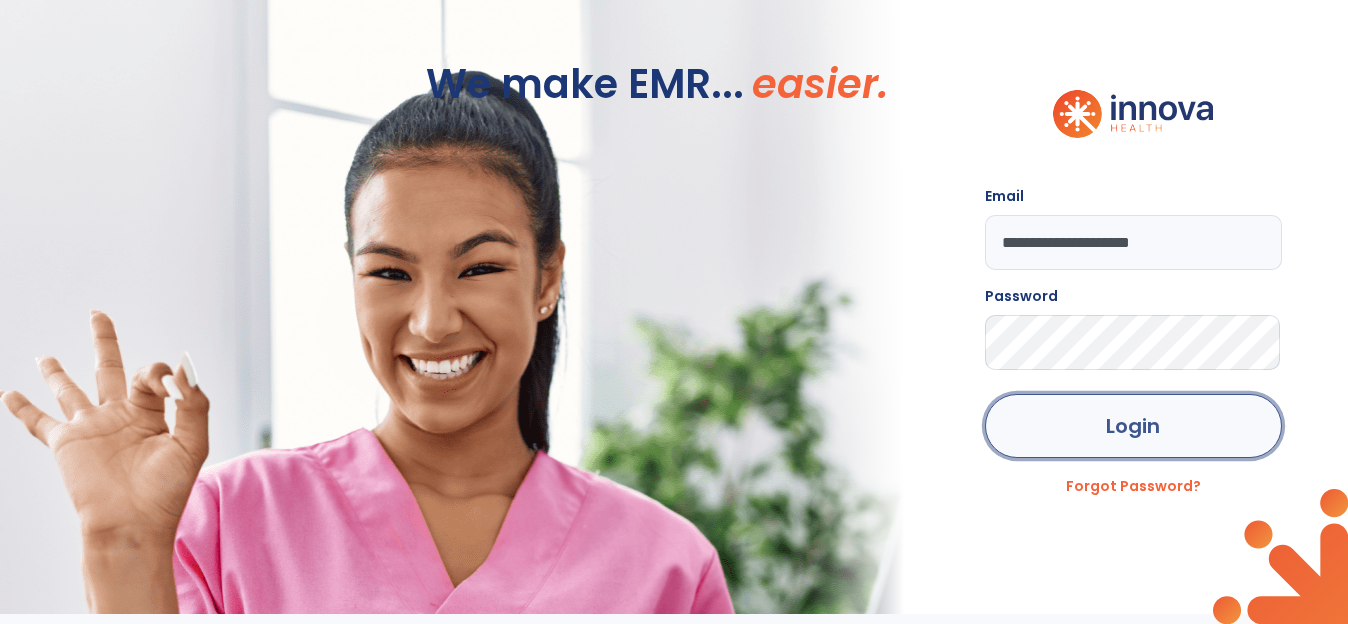 click on "Login" 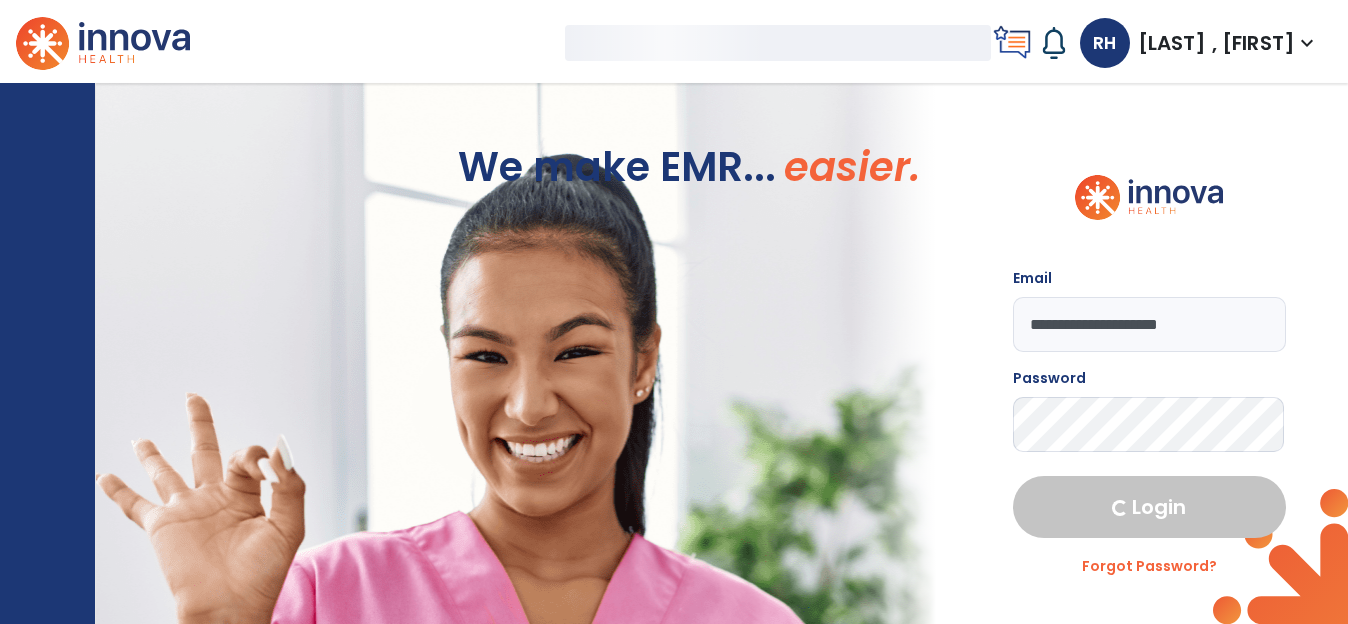 select on "****" 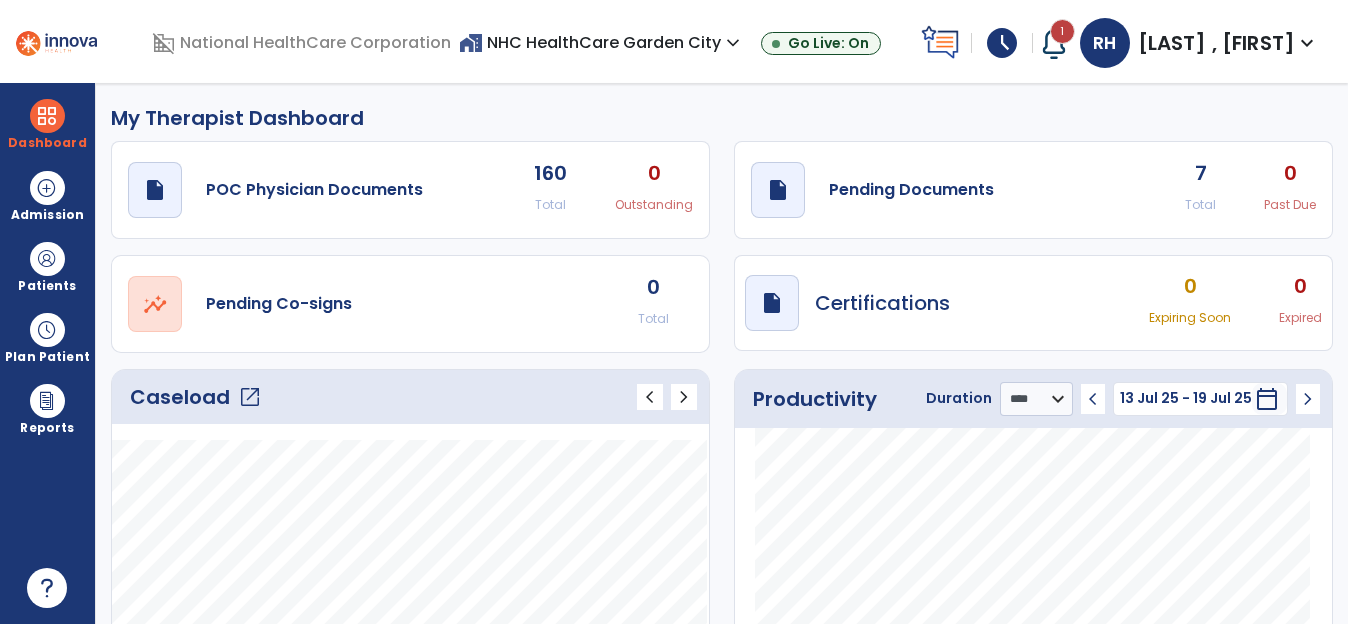 click on "7" 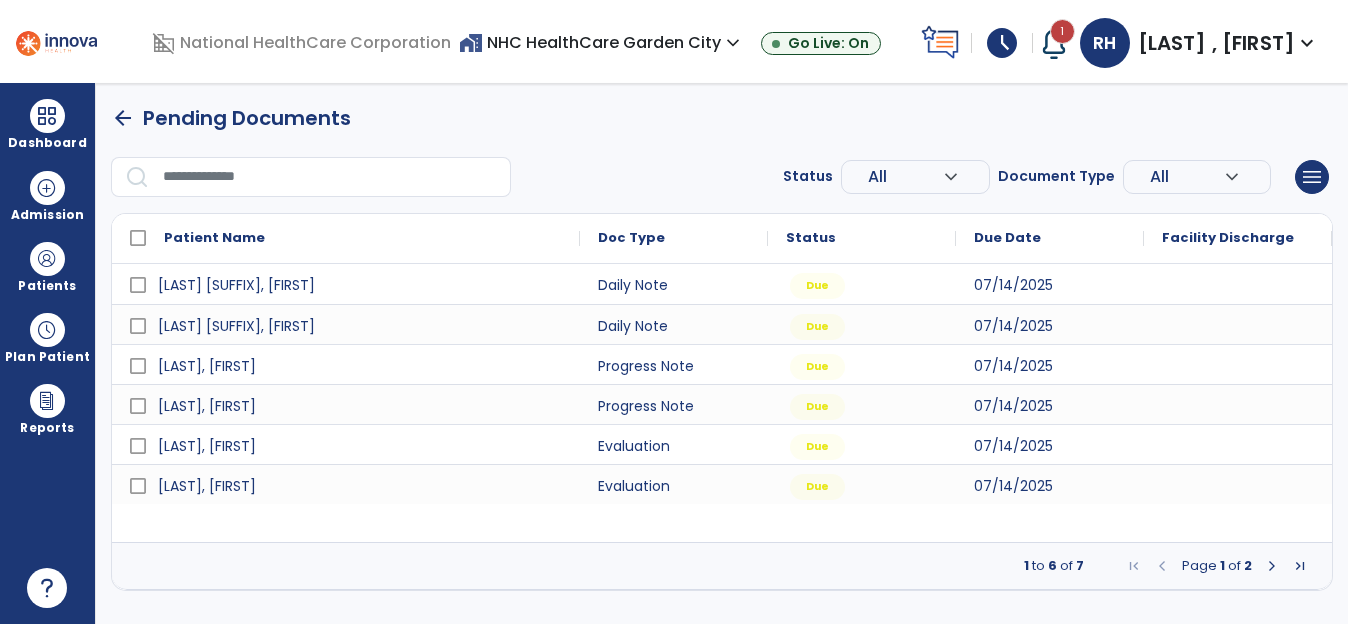 click at bounding box center (1272, 566) 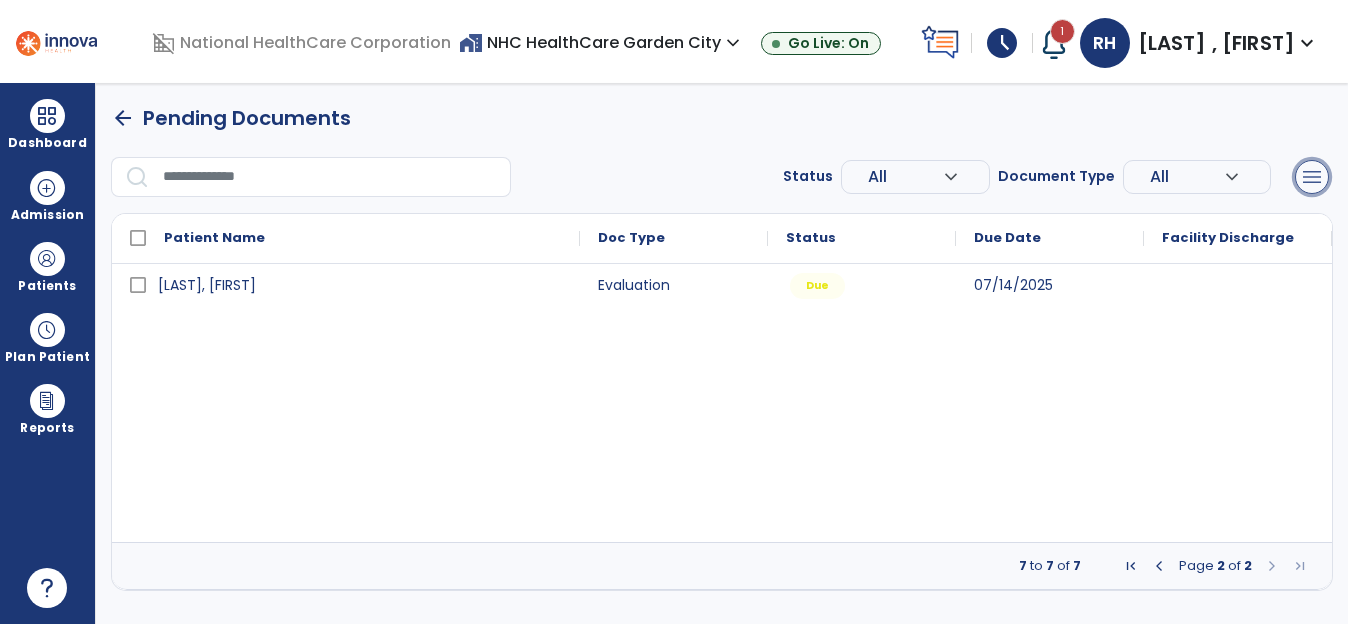 click on "menu" at bounding box center (1312, 177) 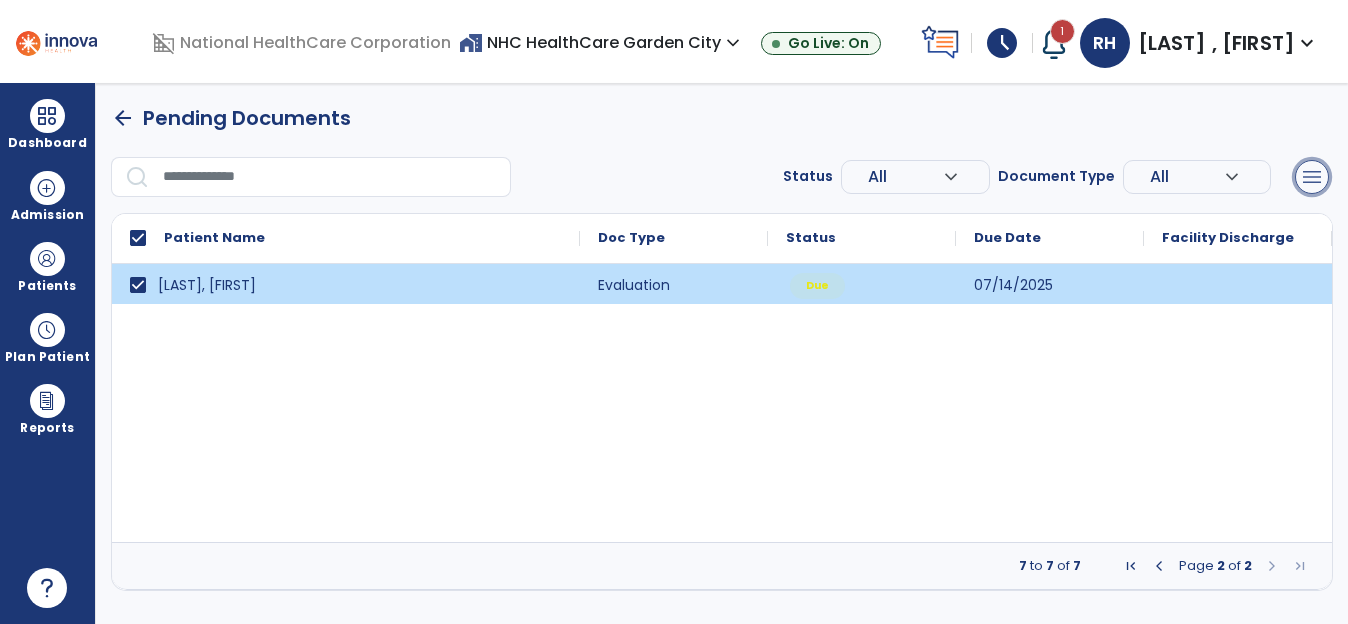 click on "menu" at bounding box center [1312, 177] 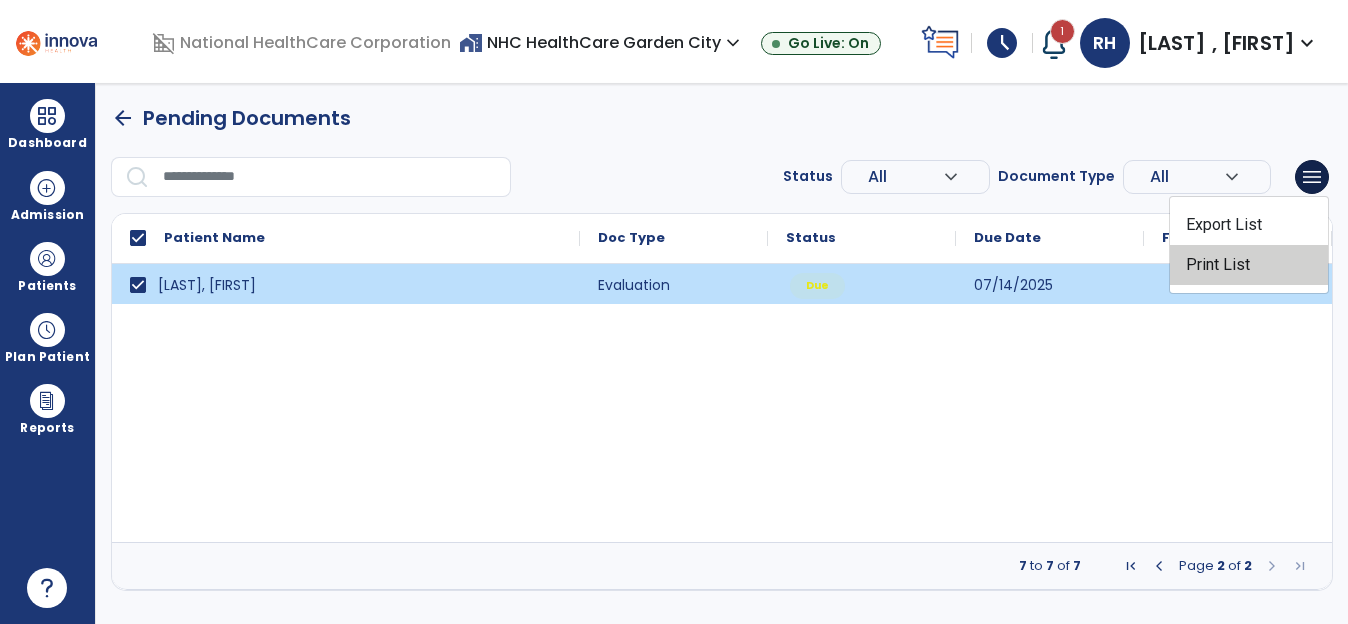 click on "Print List" at bounding box center [1249, 265] 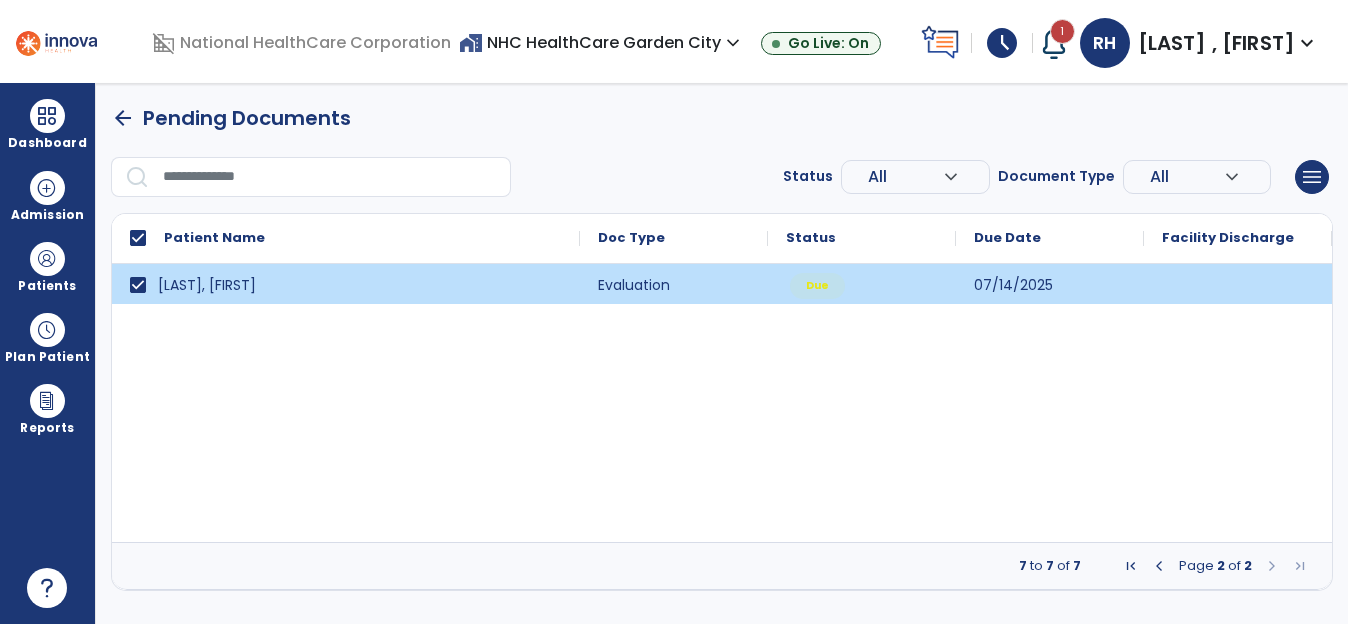 click at bounding box center (1159, 566) 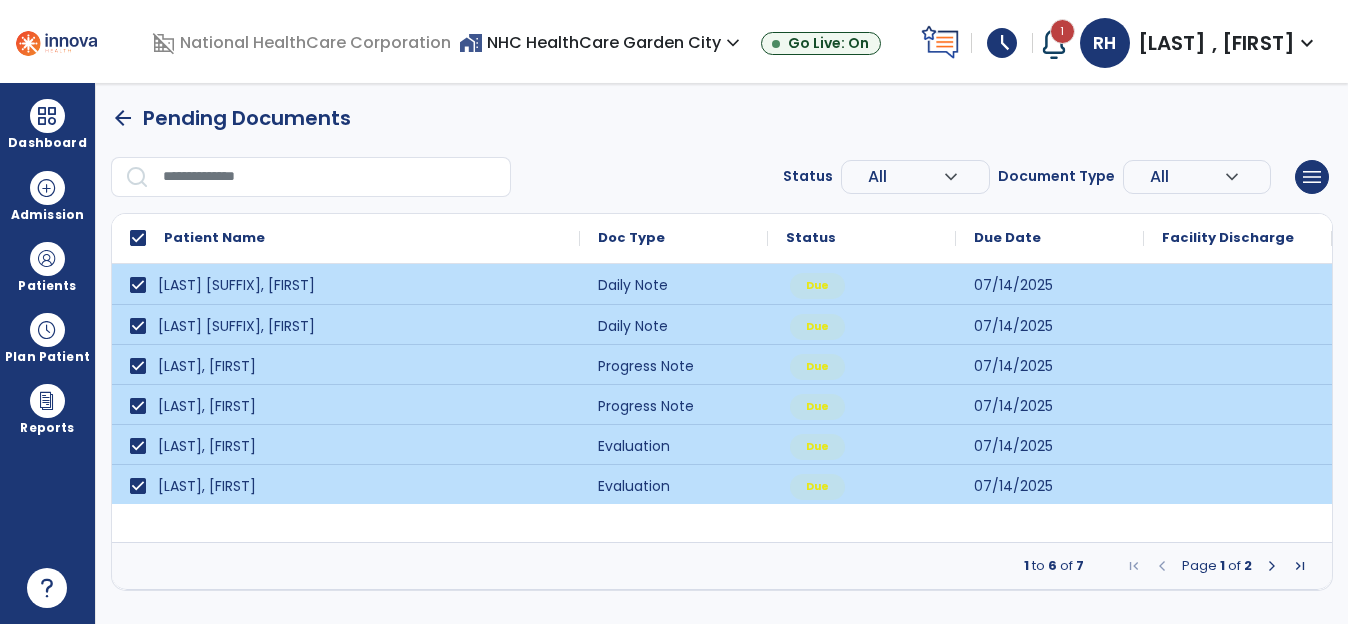 click at bounding box center (1272, 566) 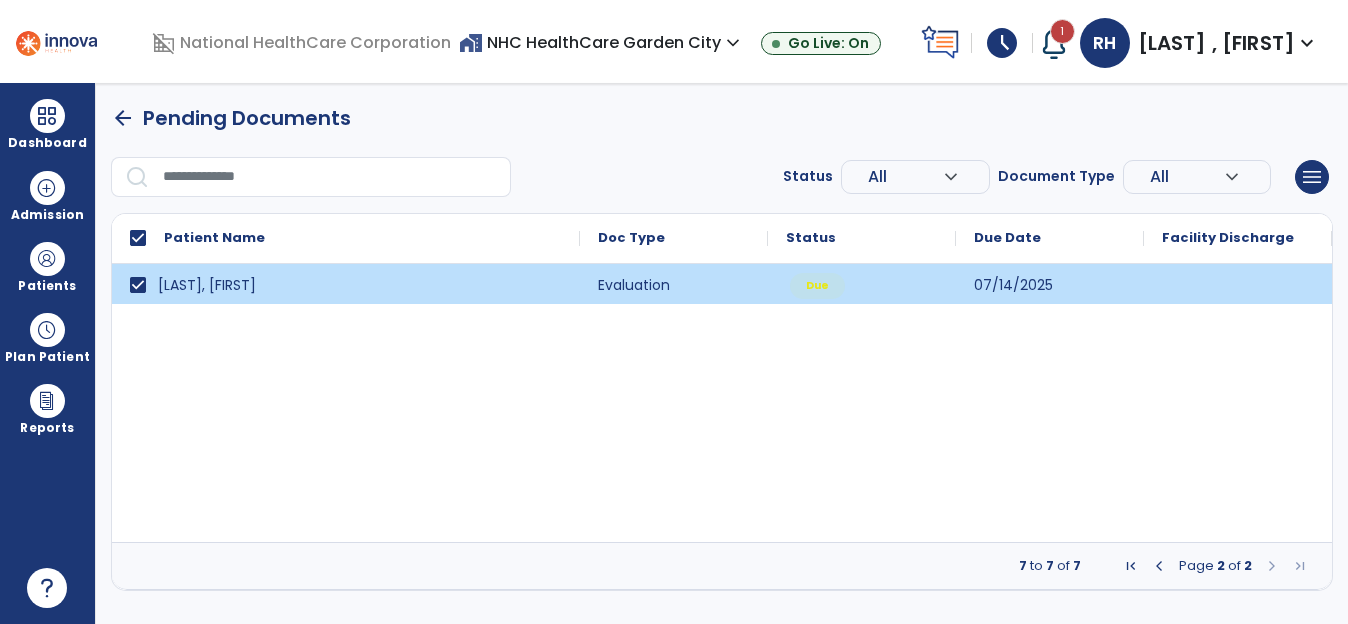 click at bounding box center (1159, 566) 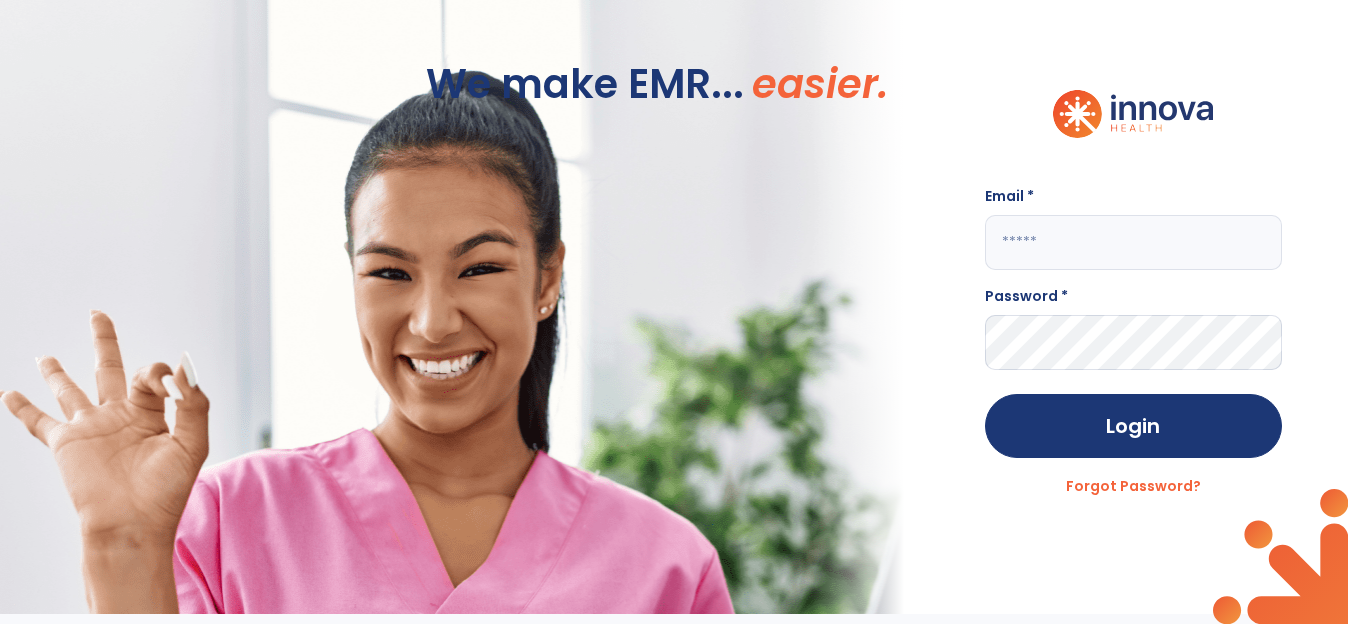 type on "**********" 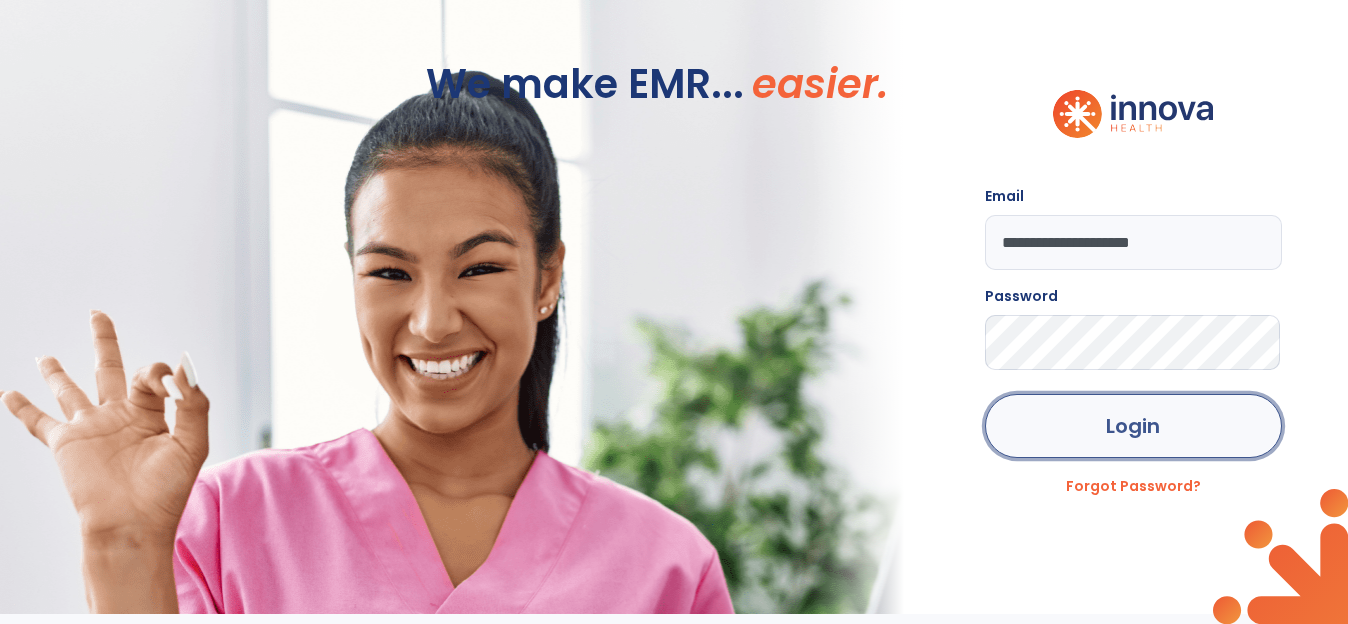 click on "Login" 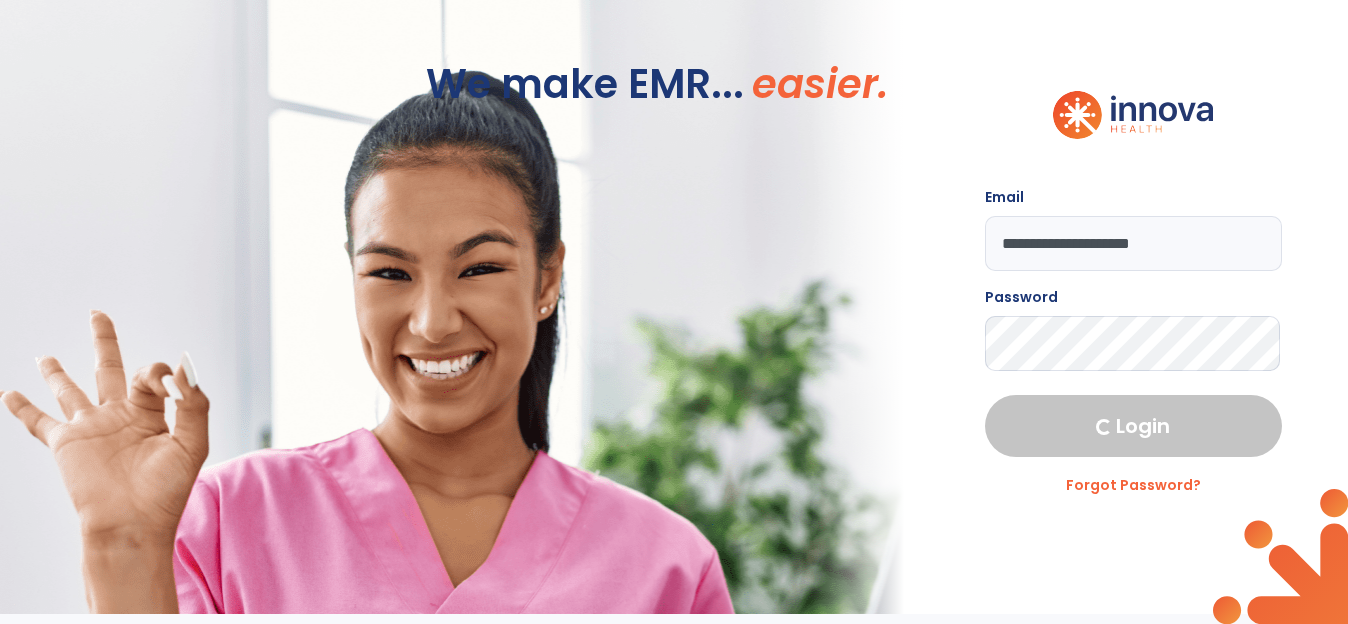select on "****" 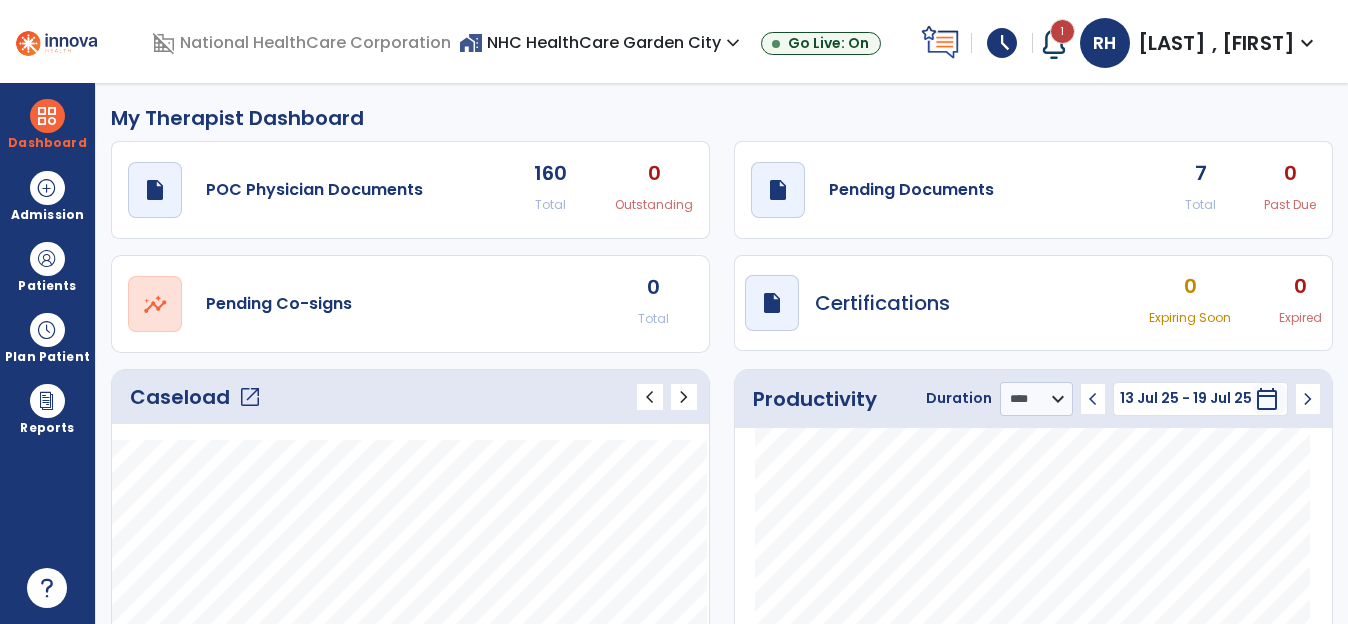 click on "7" 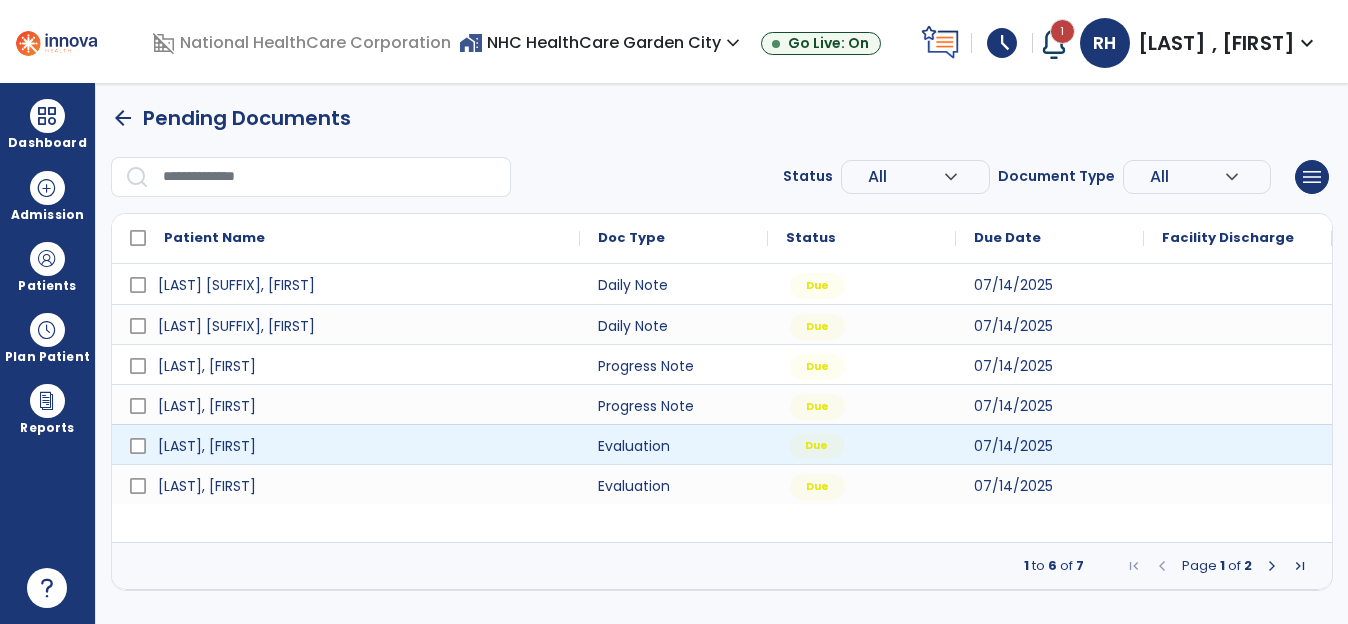 click on "Due" at bounding box center (862, 444) 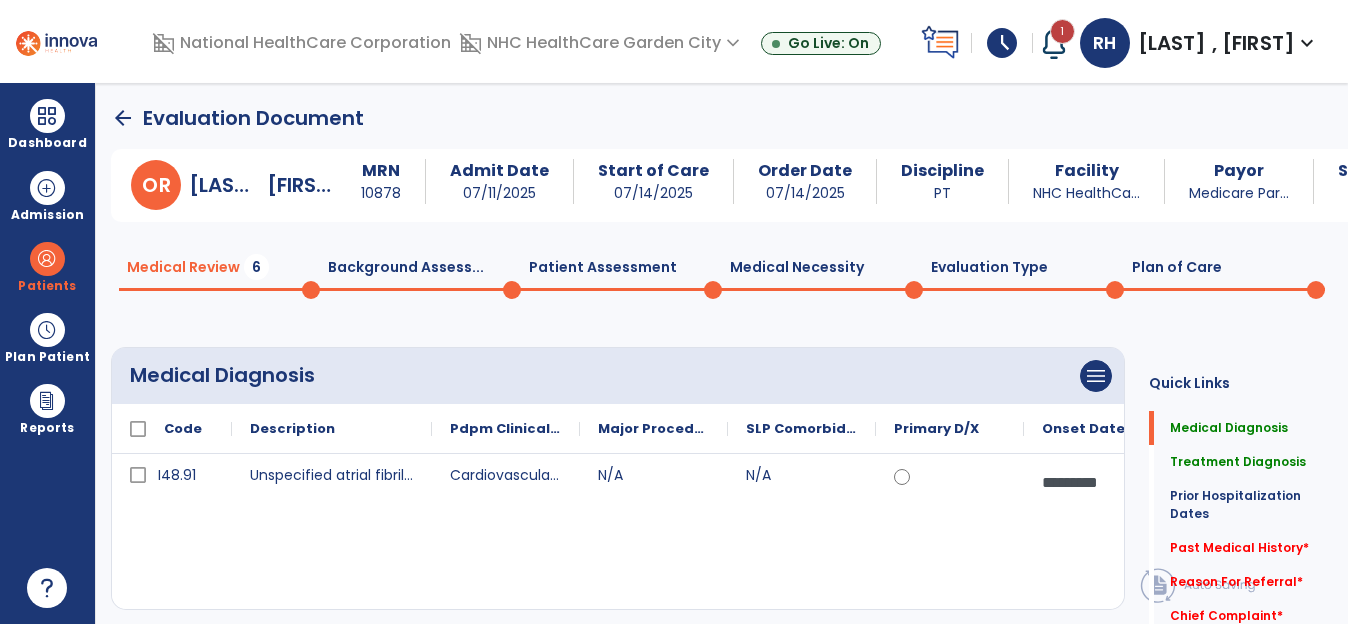 drag, startPoint x: 379, startPoint y: 435, endPoint x: 413, endPoint y: 424, distance: 35.735138 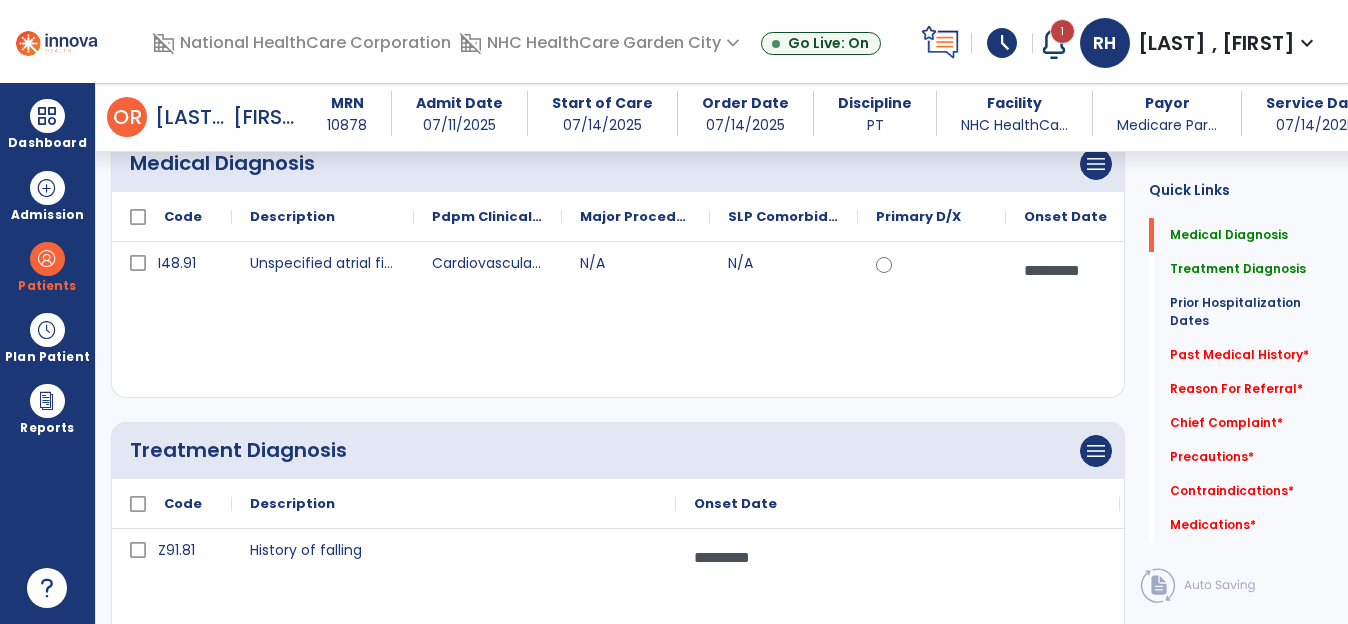 scroll, scrollTop: 400, scrollLeft: 0, axis: vertical 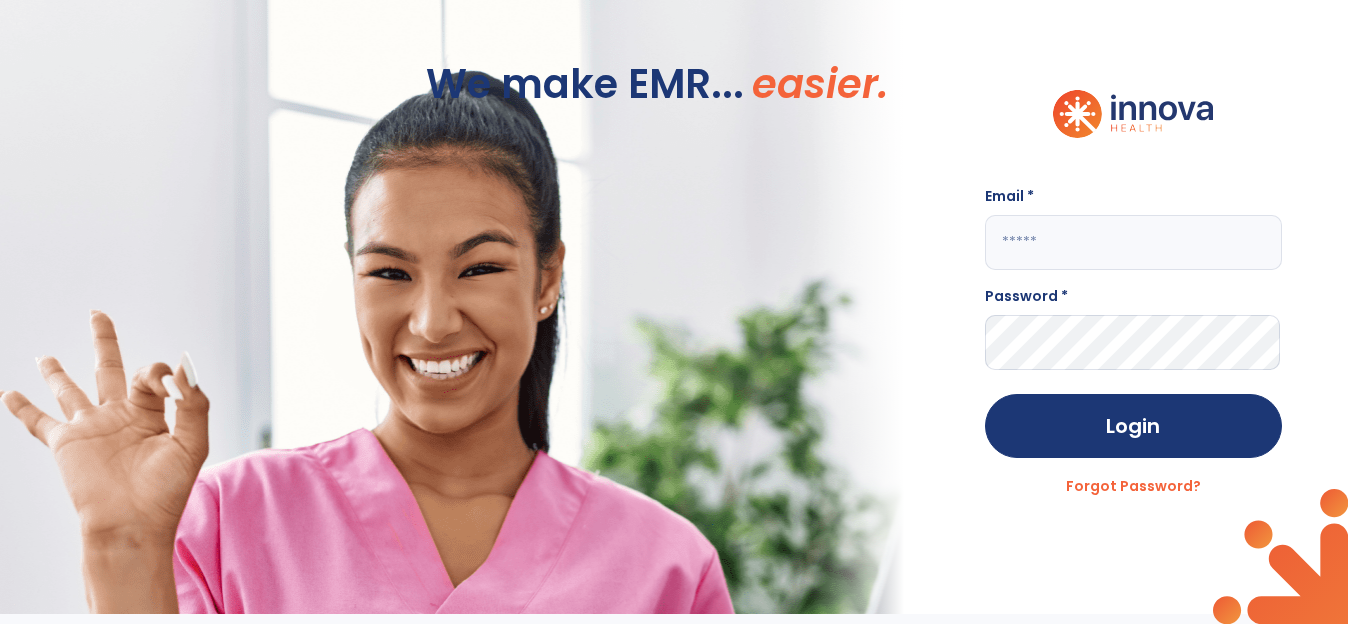 type on "**********" 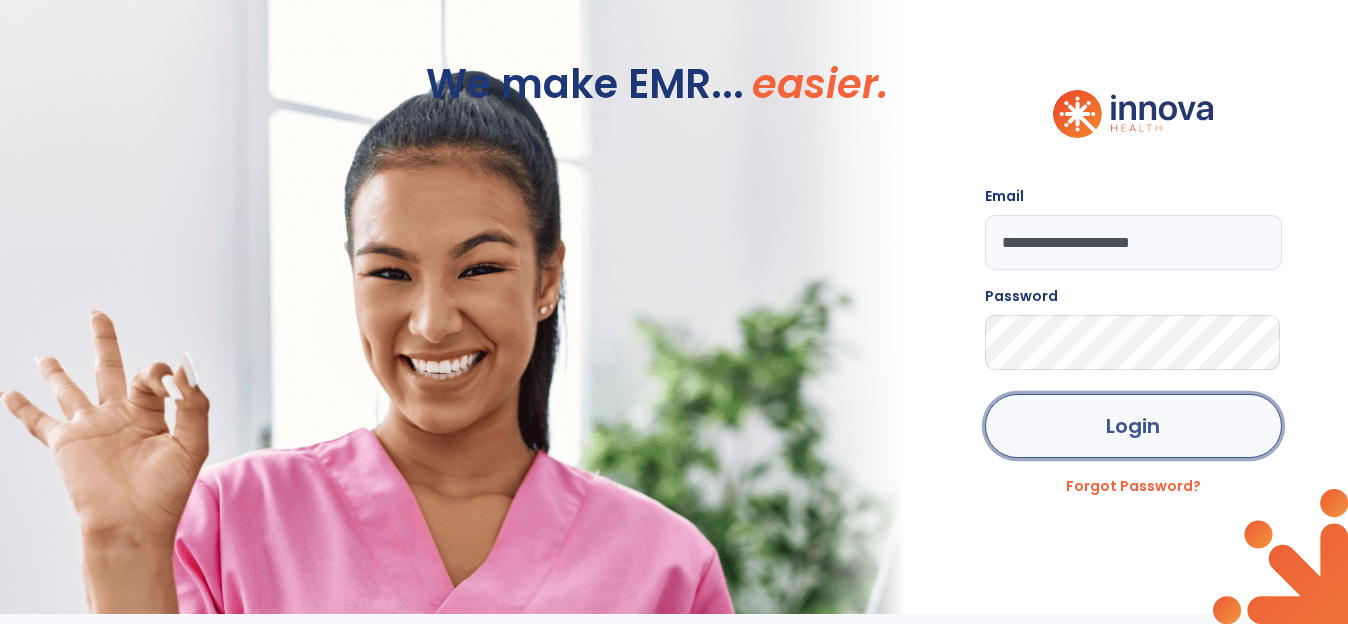click on "Login" 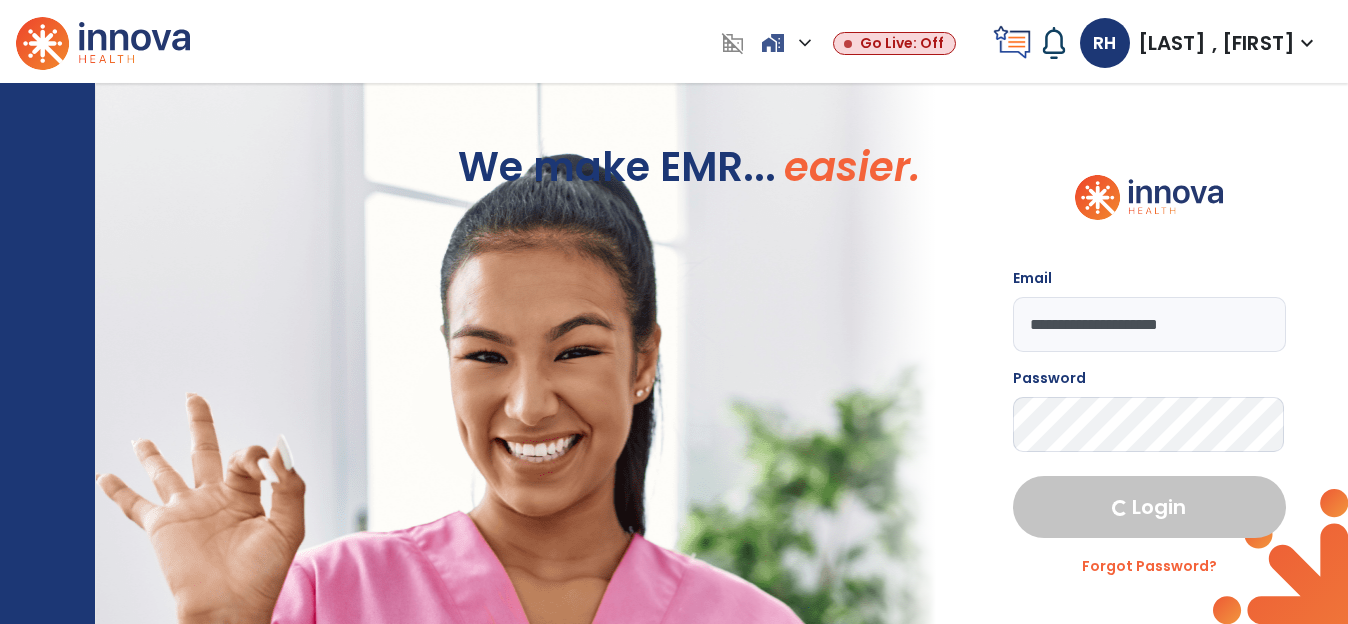 select on "****" 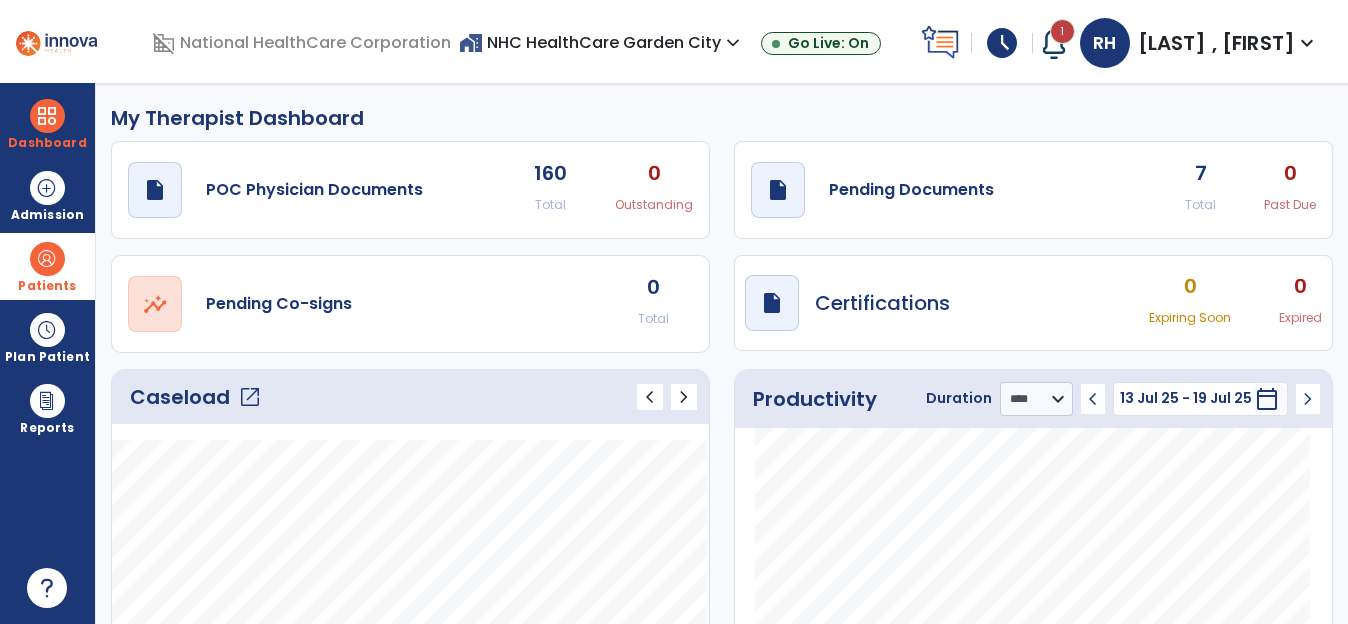 click at bounding box center [47, 259] 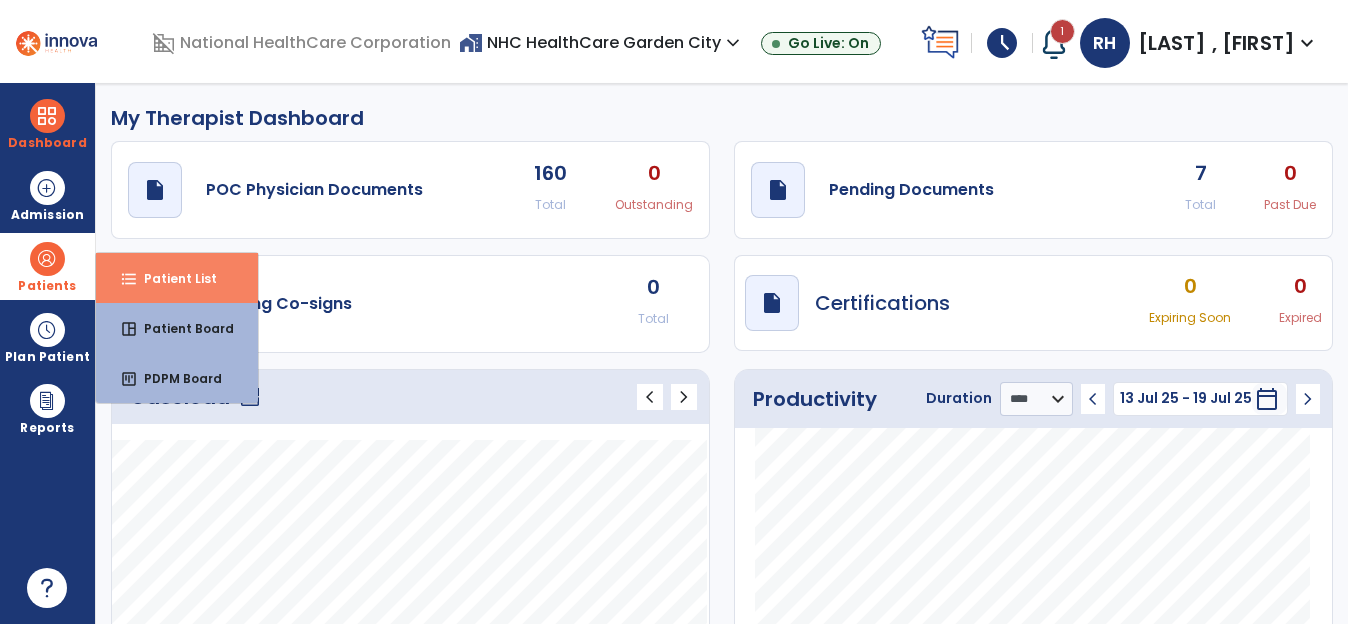 click on "Patient List" at bounding box center (172, 278) 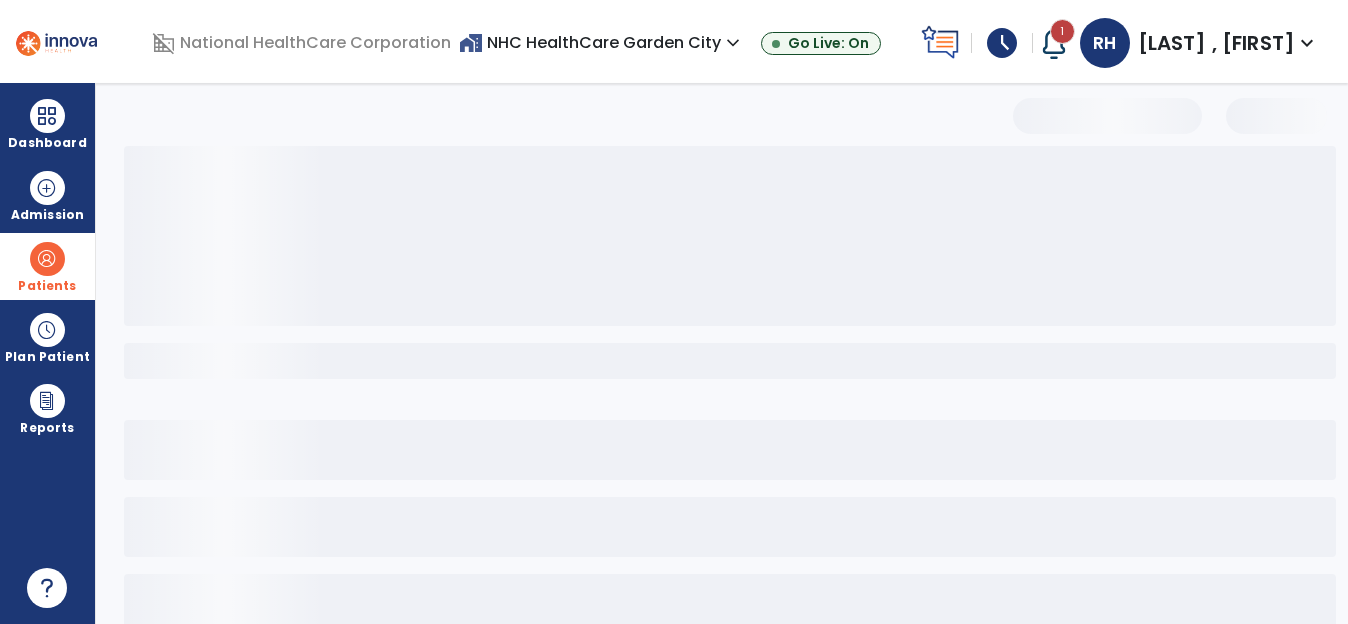 select on "***" 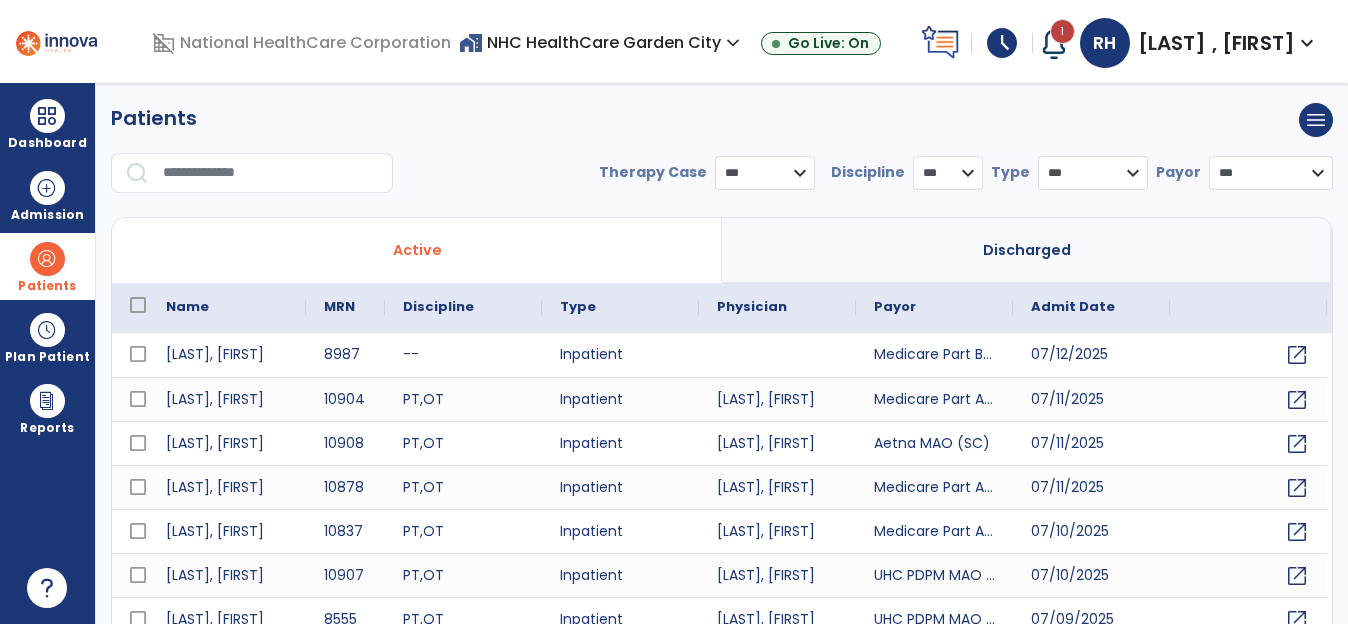 click at bounding box center [271, 173] 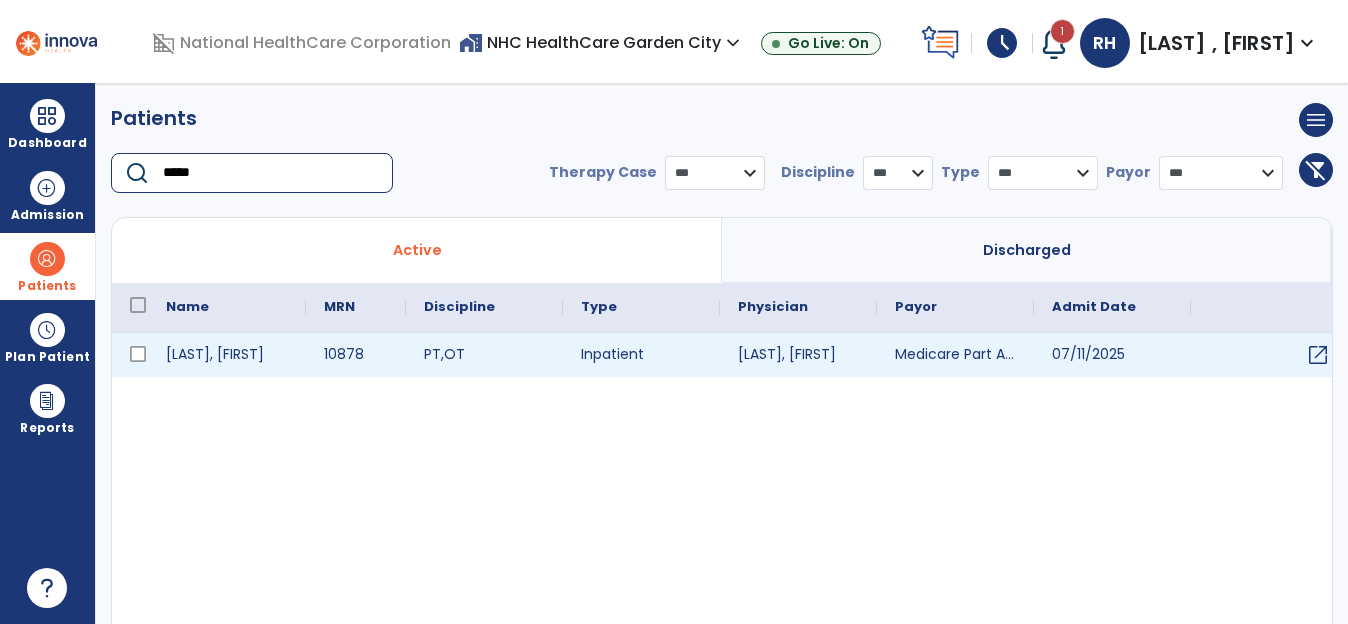 type on "*****" 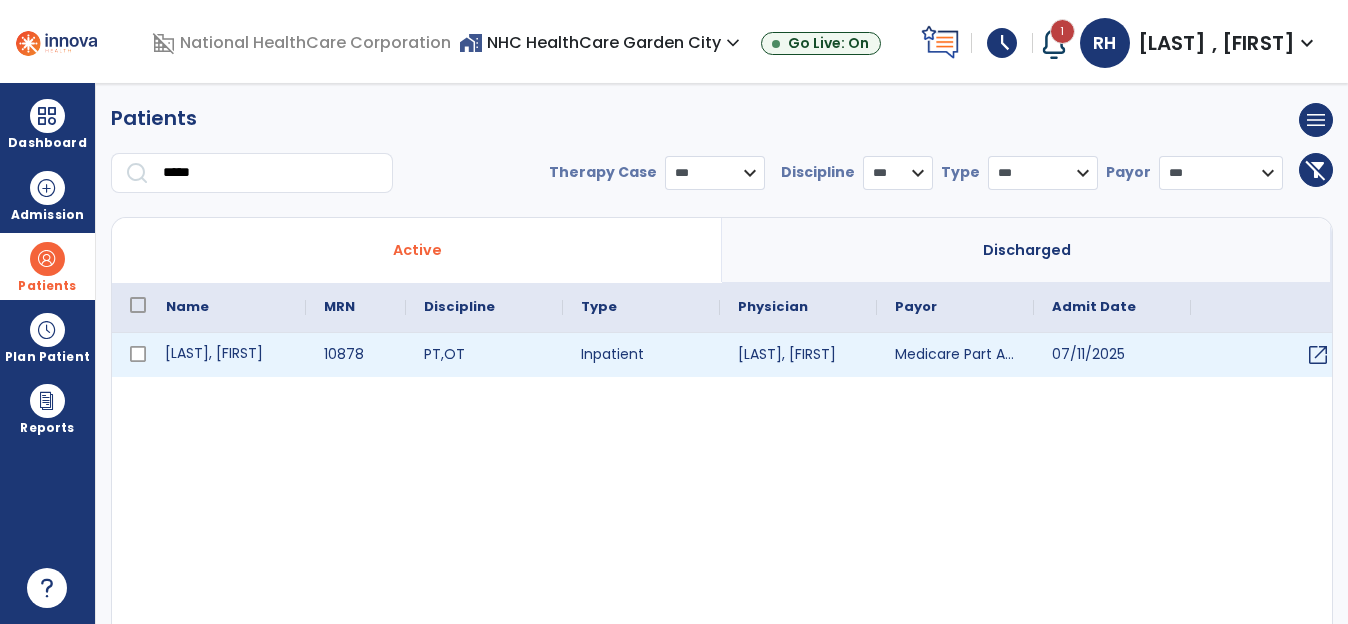 click on "[LAST], [FIRST]" at bounding box center (227, 355) 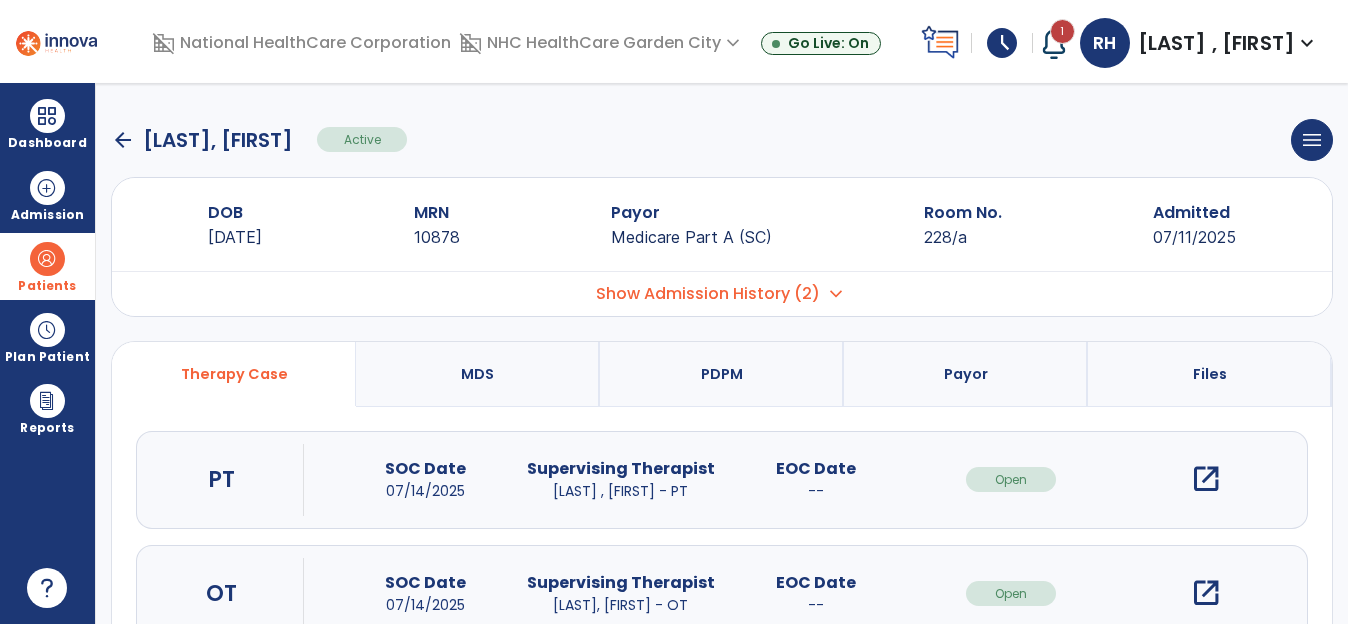 click on "open_in_new" at bounding box center [1206, 479] 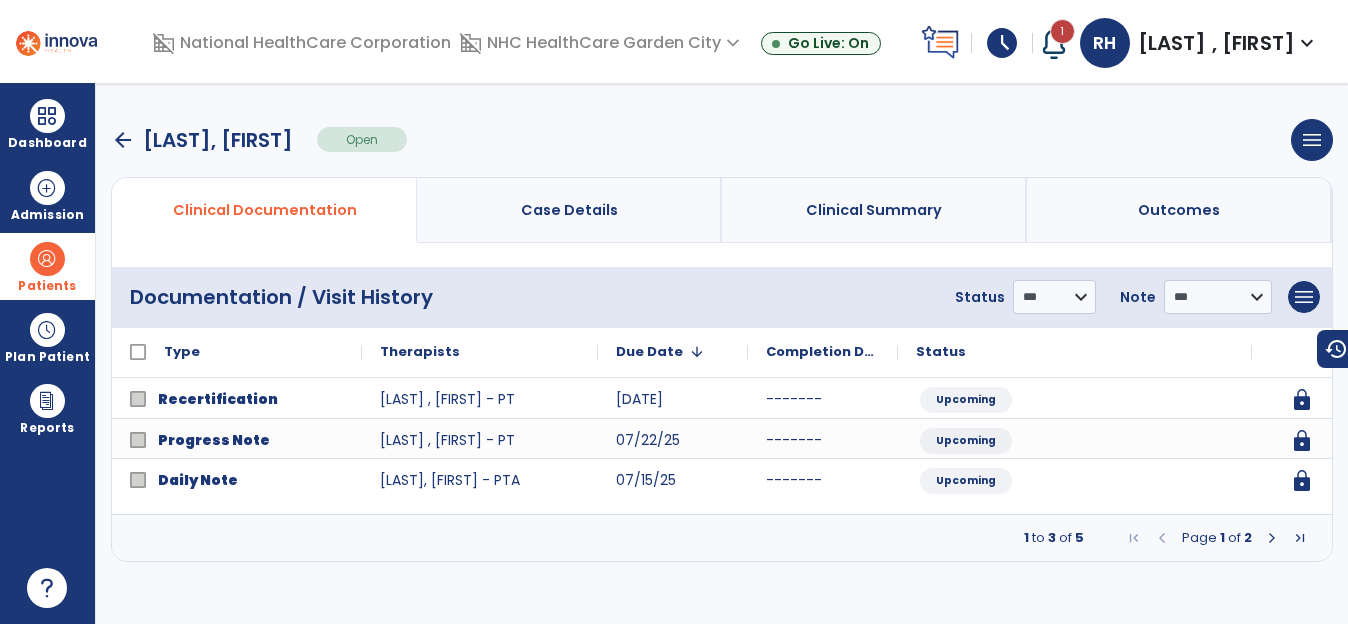 click at bounding box center (1272, 538) 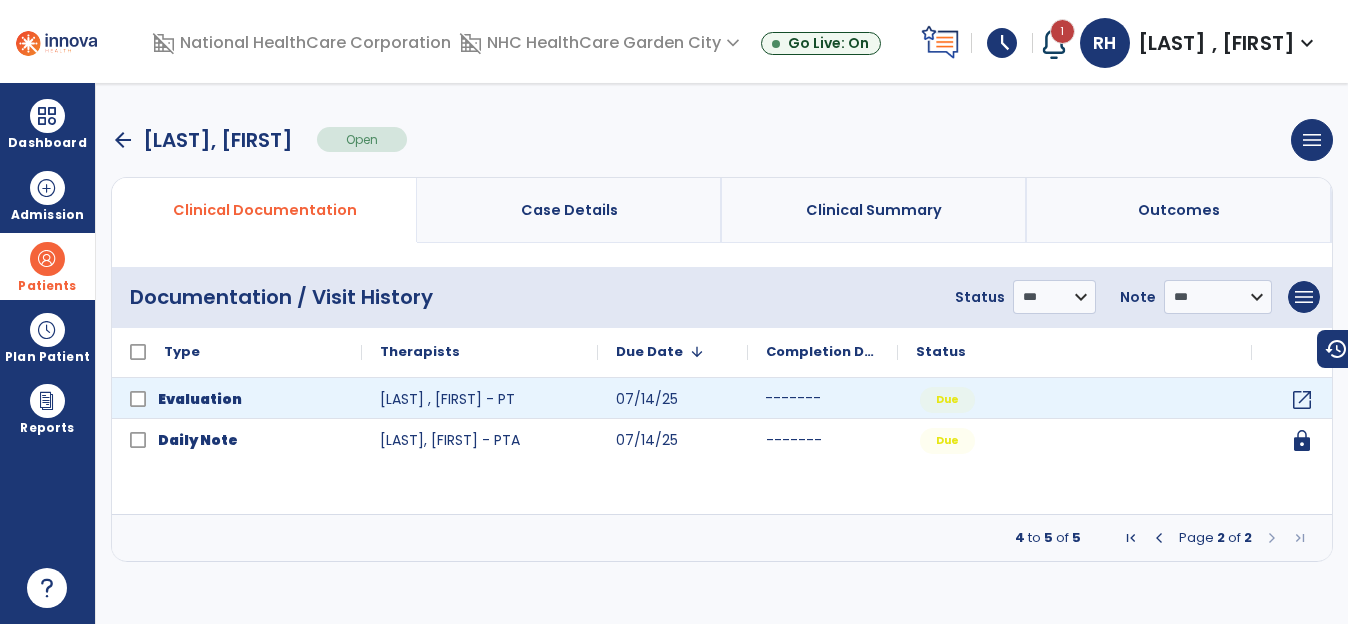 click on "-------" 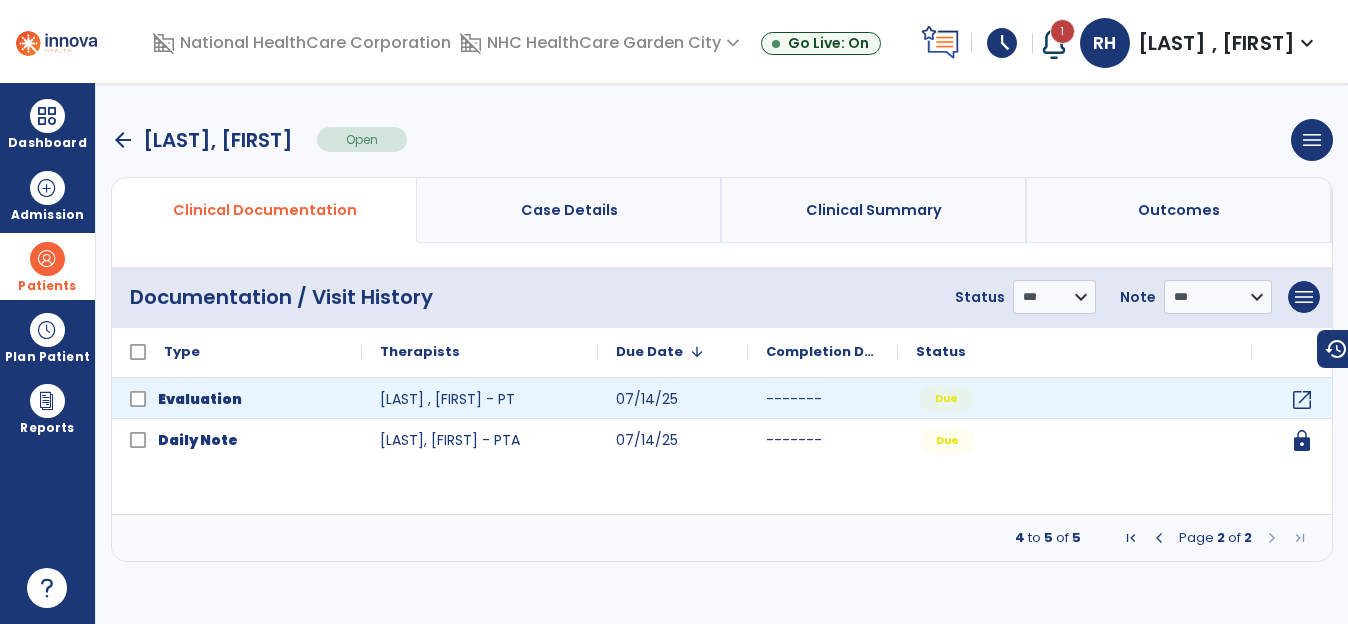 drag, startPoint x: 940, startPoint y: 396, endPoint x: 1070, endPoint y: 393, distance: 130.0346 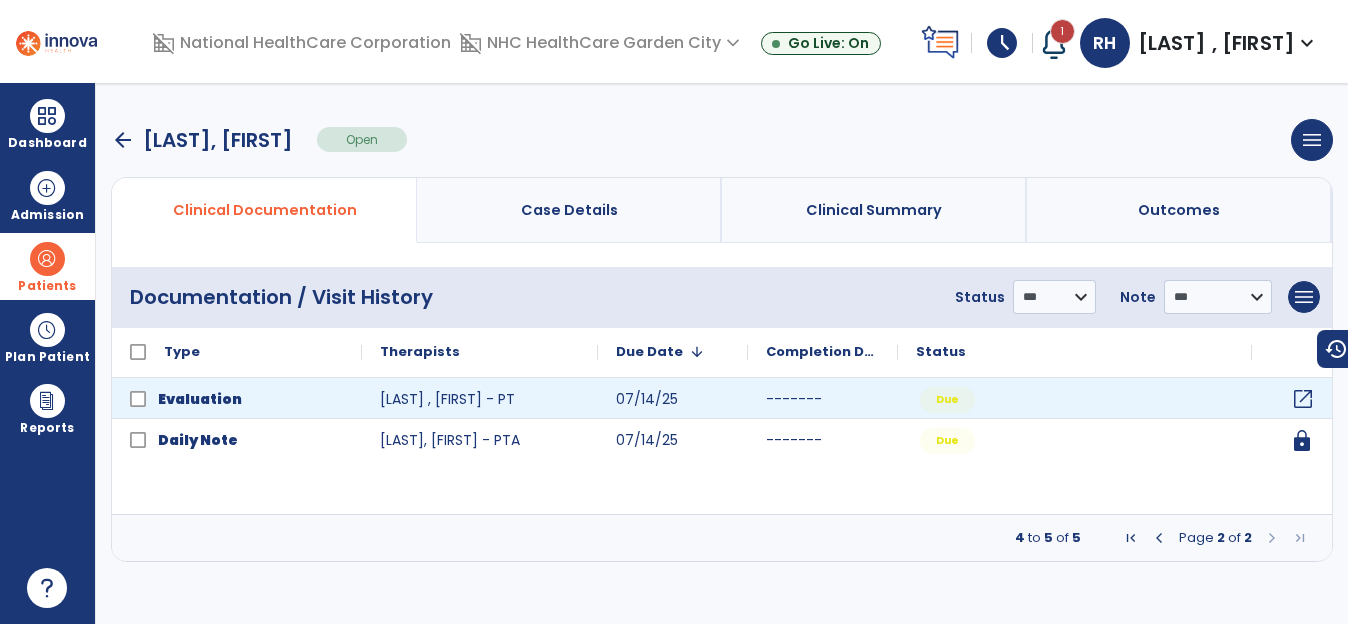 click on "open_in_new" 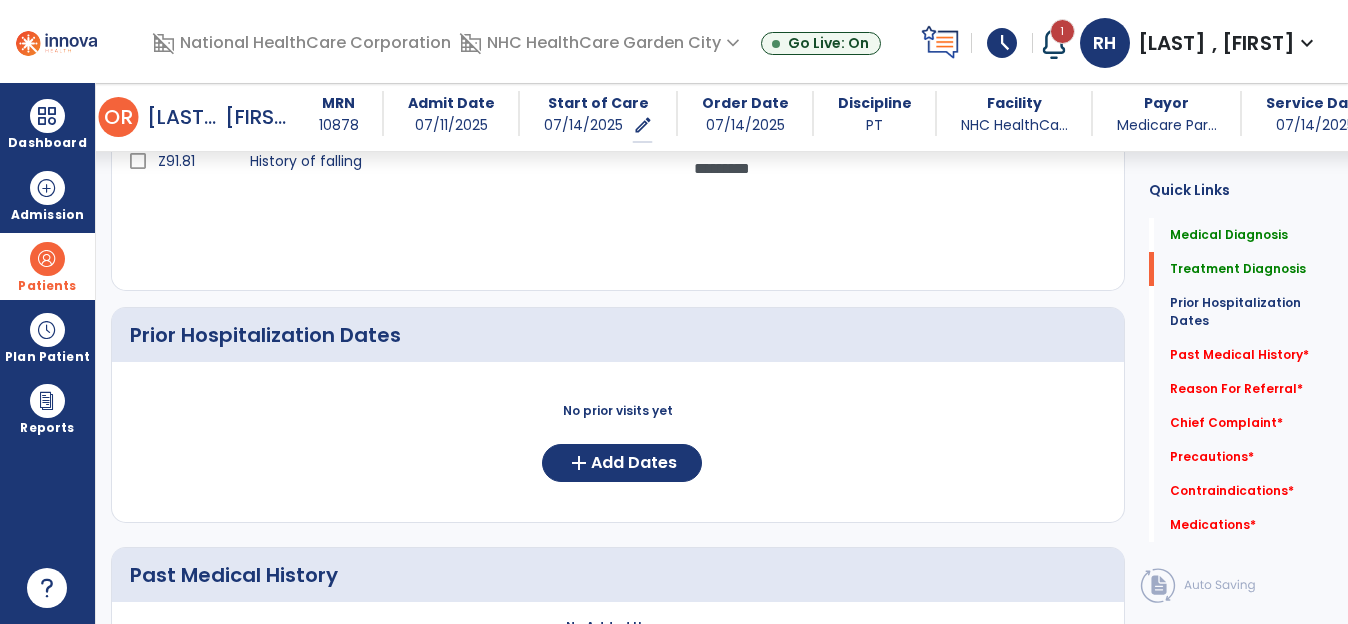 scroll, scrollTop: 600, scrollLeft: 0, axis: vertical 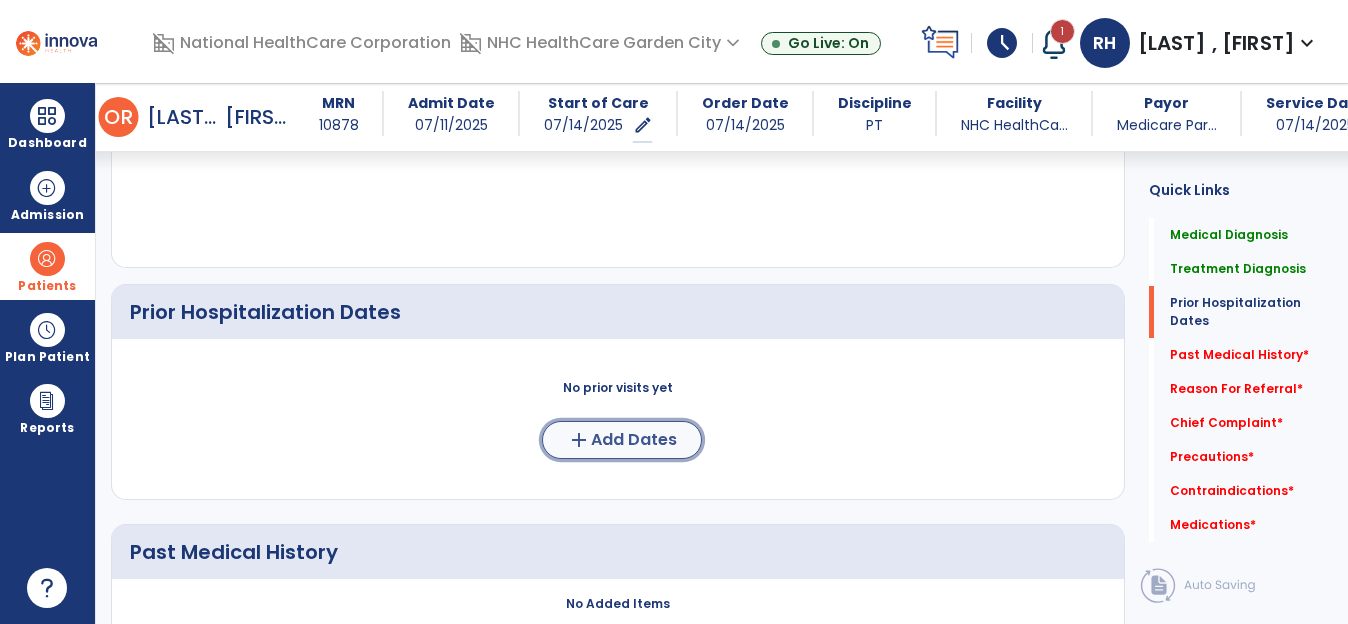 click on "Add Dates" 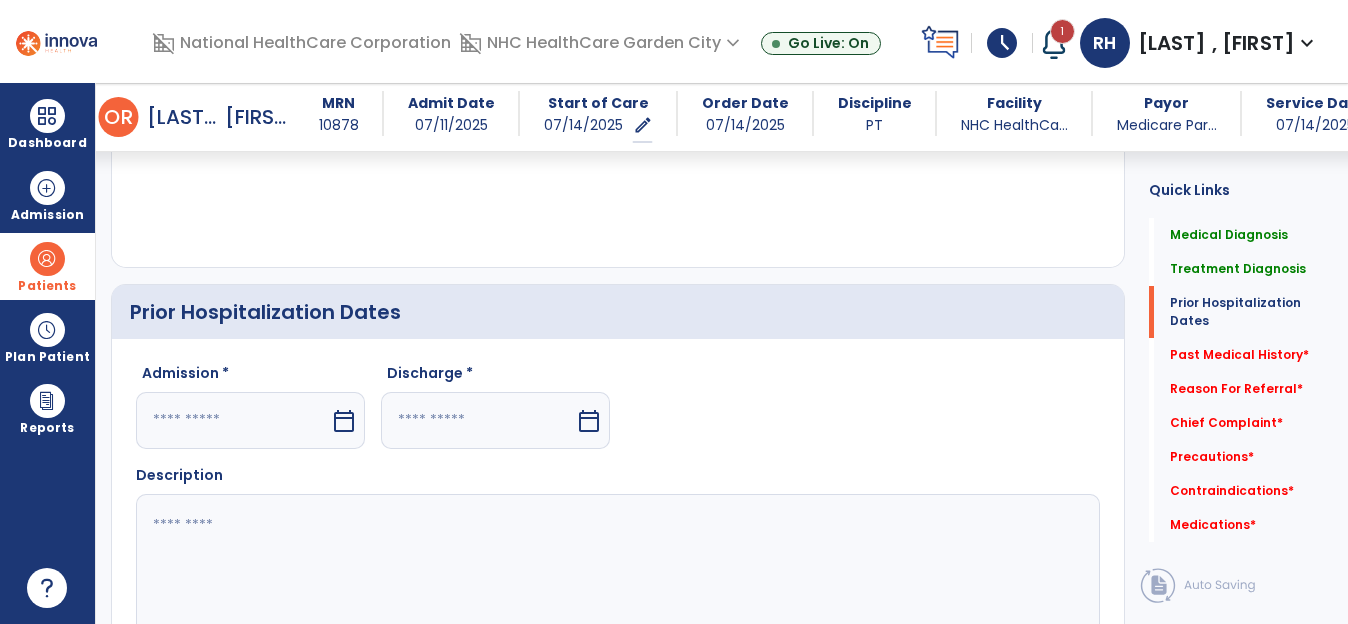 click on "calendar_today" at bounding box center (344, 421) 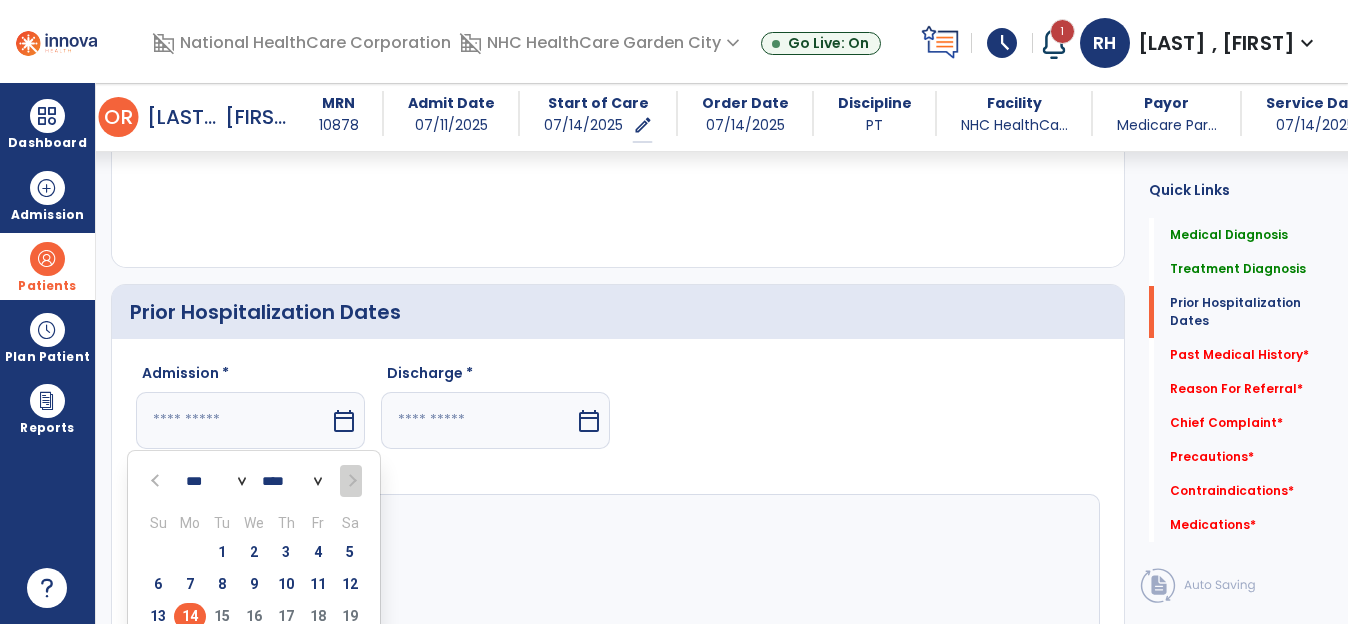 scroll, scrollTop: 611, scrollLeft: 0, axis: vertical 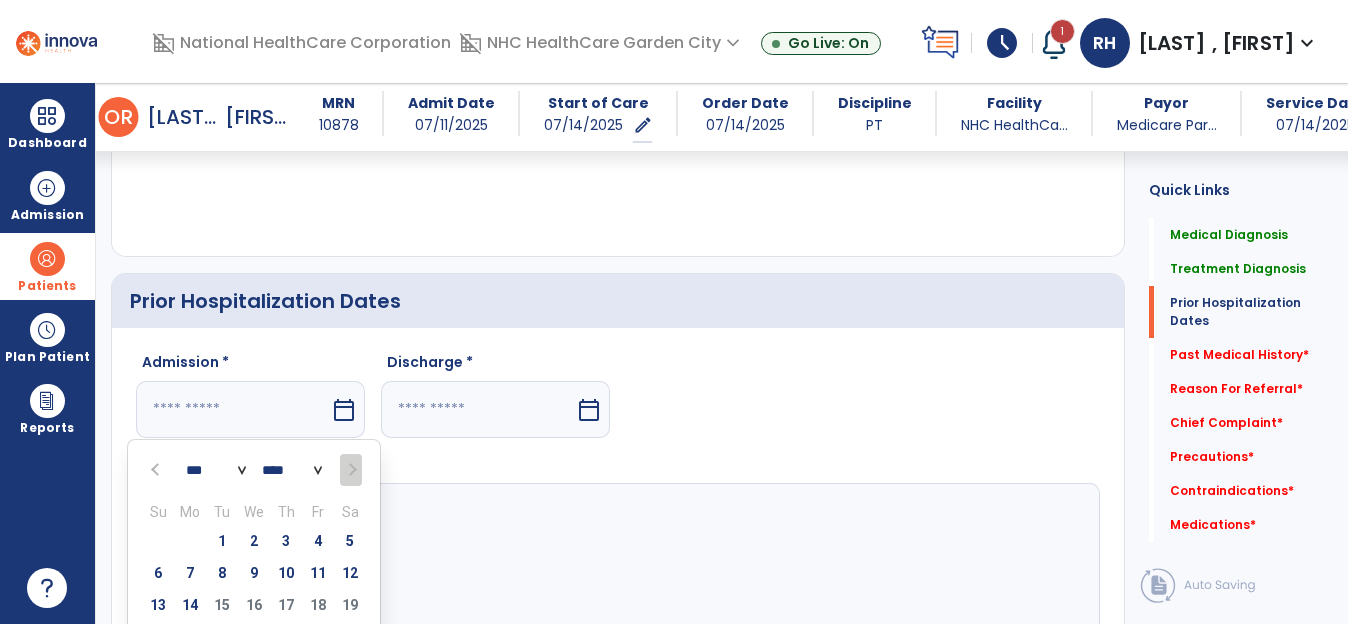 click at bounding box center [157, 470] 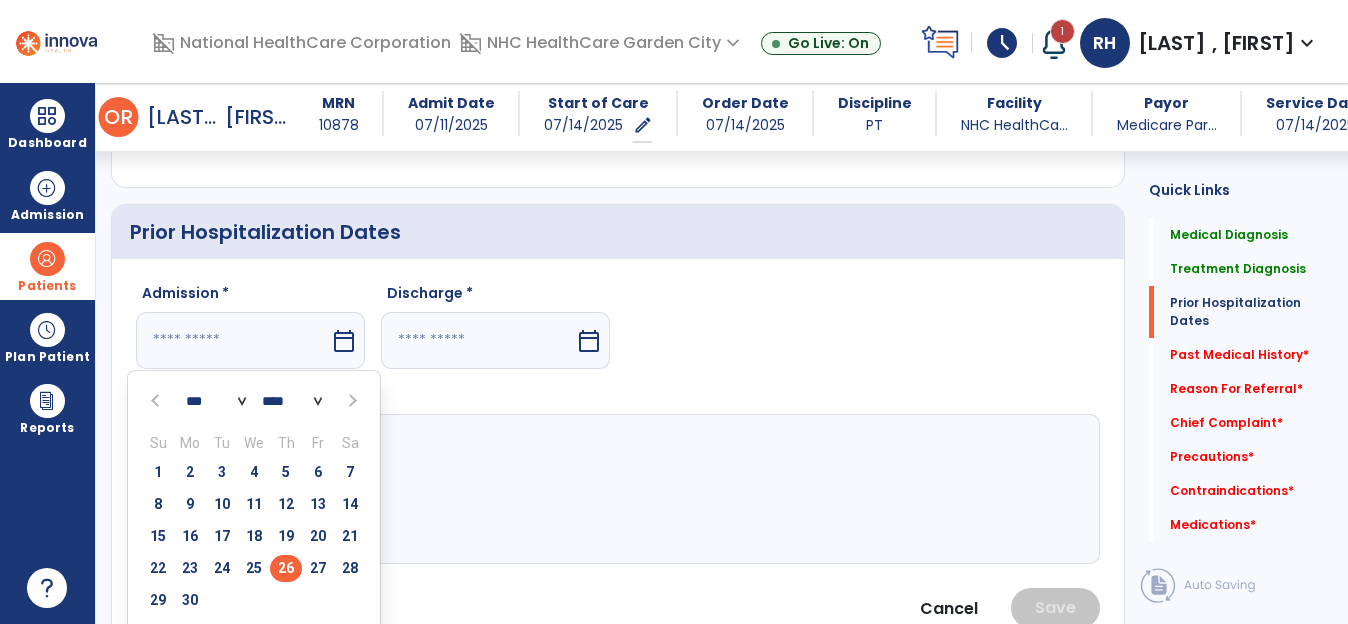 scroll, scrollTop: 711, scrollLeft: 0, axis: vertical 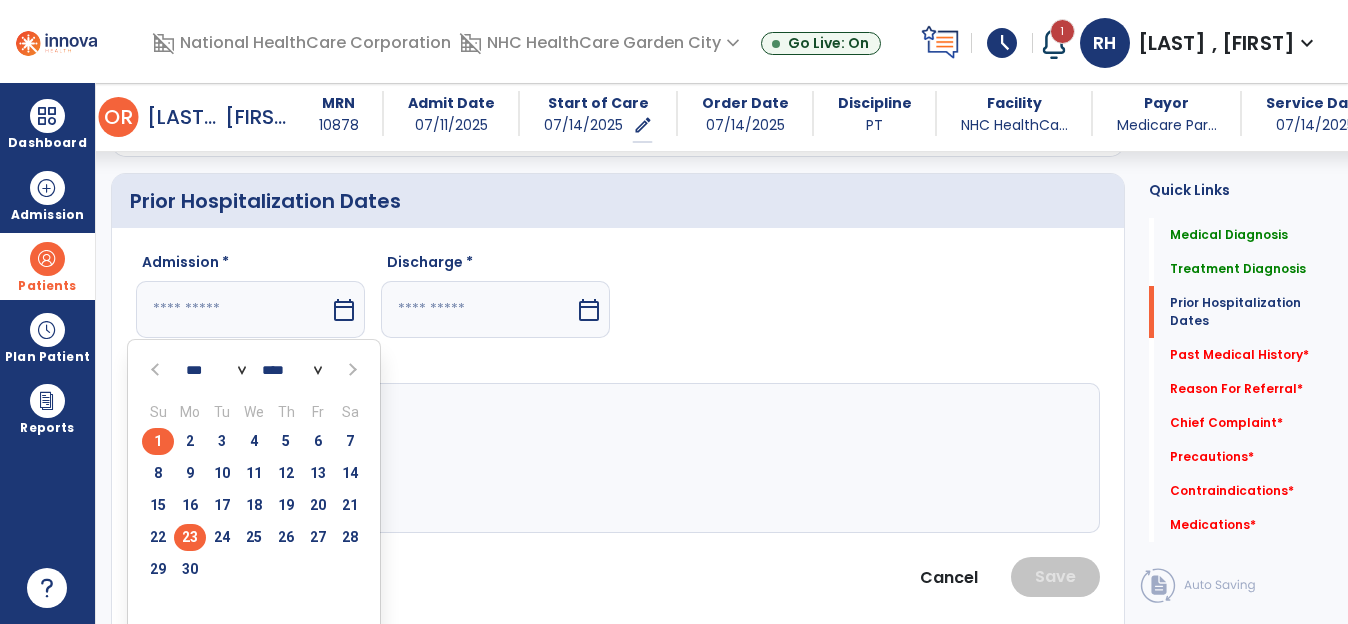 click on "23" at bounding box center [190, 537] 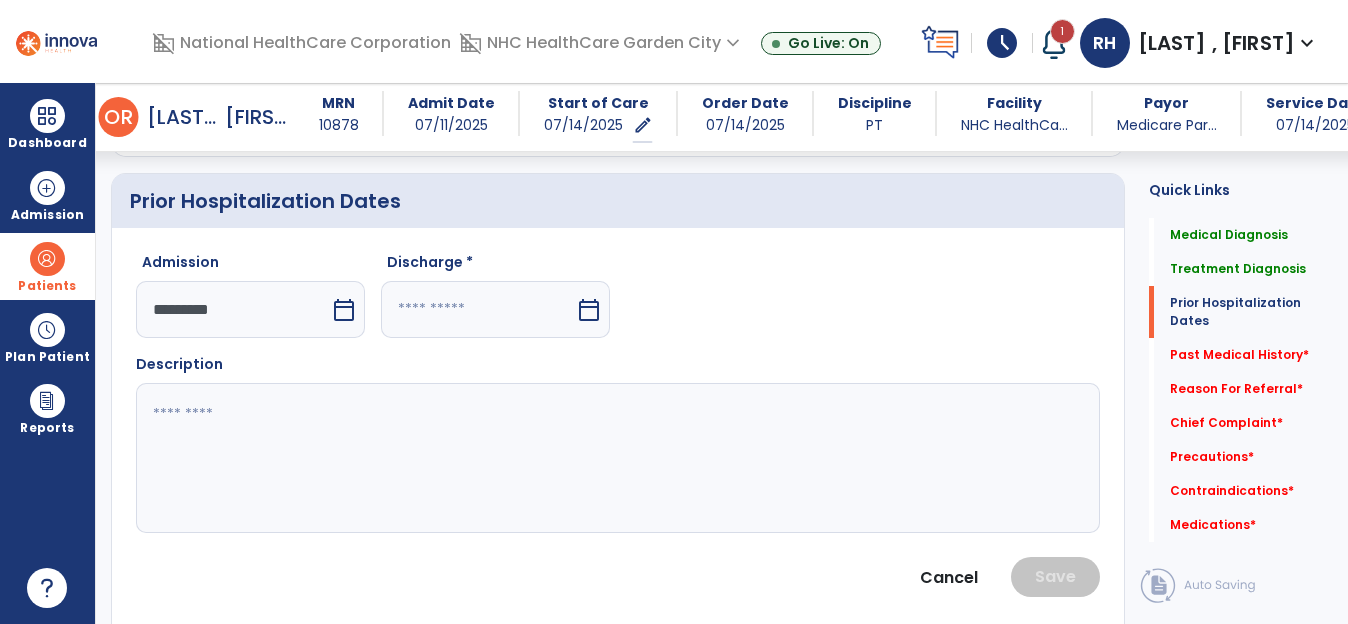 click on "calendar_today" at bounding box center (589, 310) 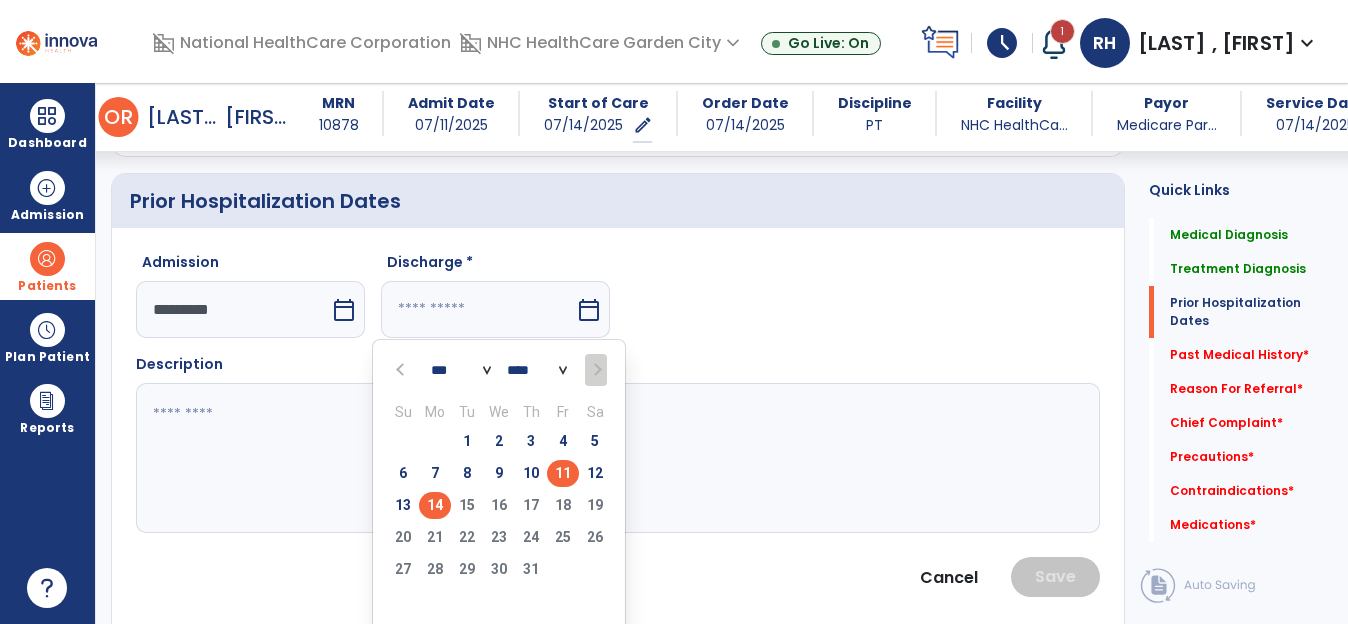click on "11" at bounding box center [563, 473] 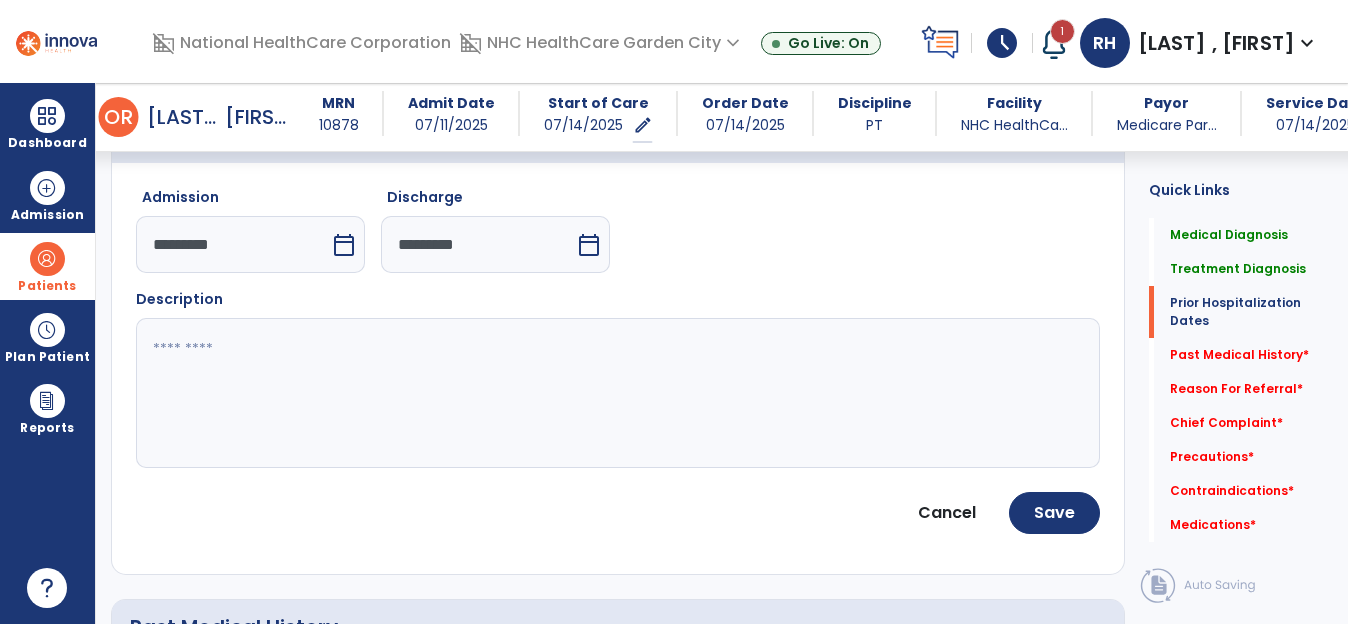 scroll, scrollTop: 811, scrollLeft: 0, axis: vertical 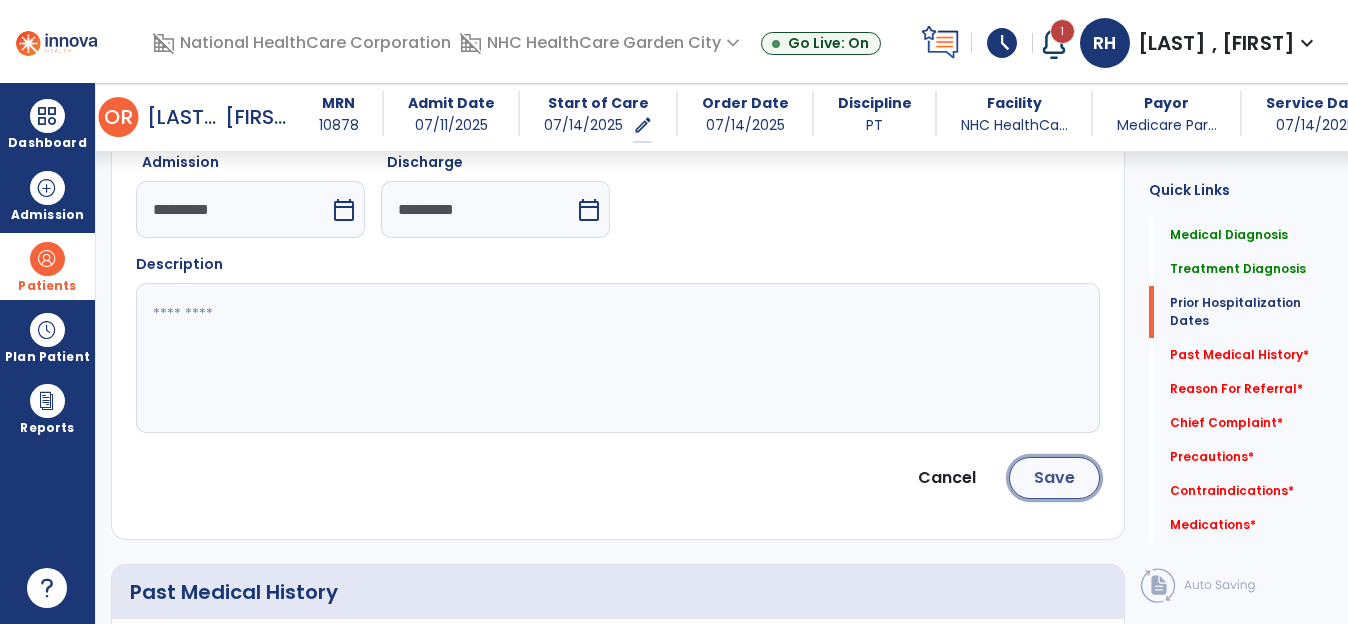 click on "Save" 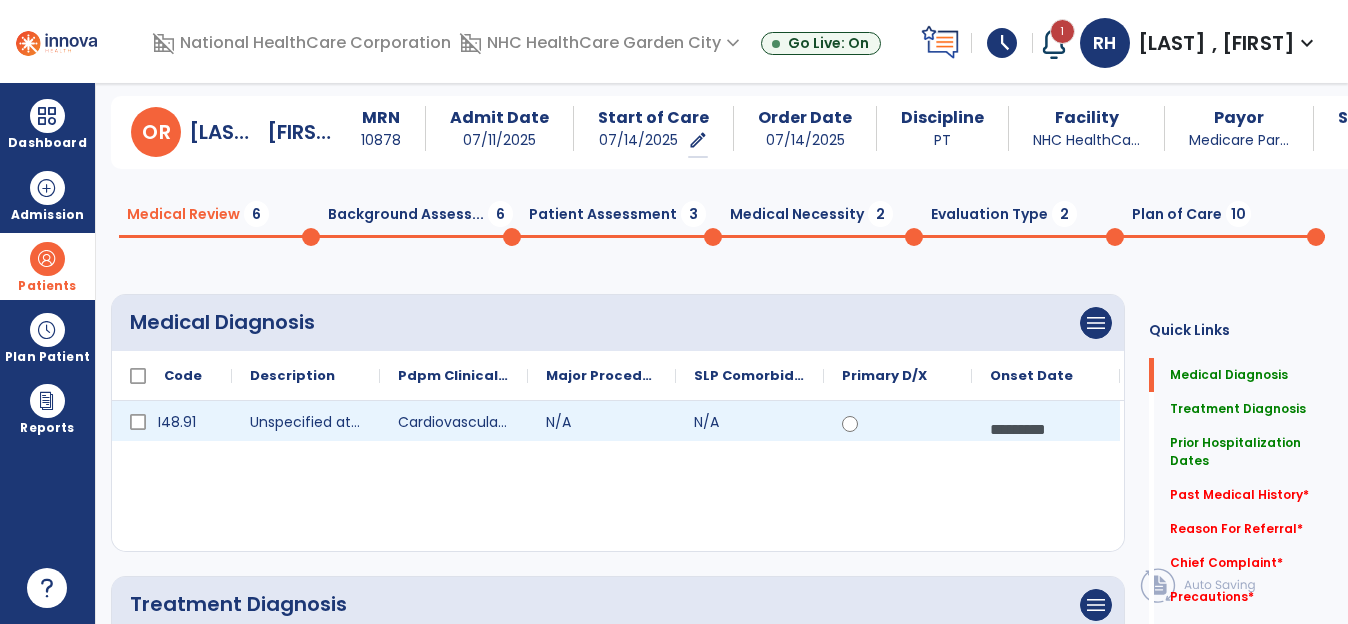 scroll, scrollTop: 0, scrollLeft: 0, axis: both 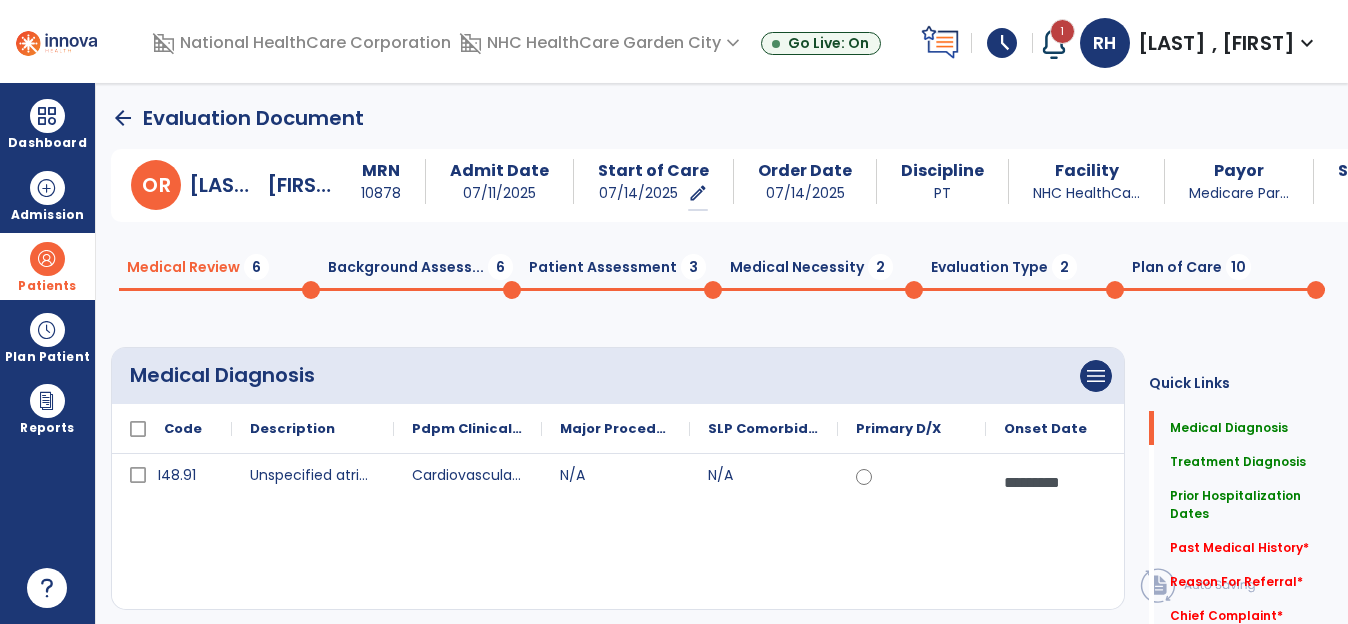 drag, startPoint x: 382, startPoint y: 433, endPoint x: 373, endPoint y: 426, distance: 11.401754 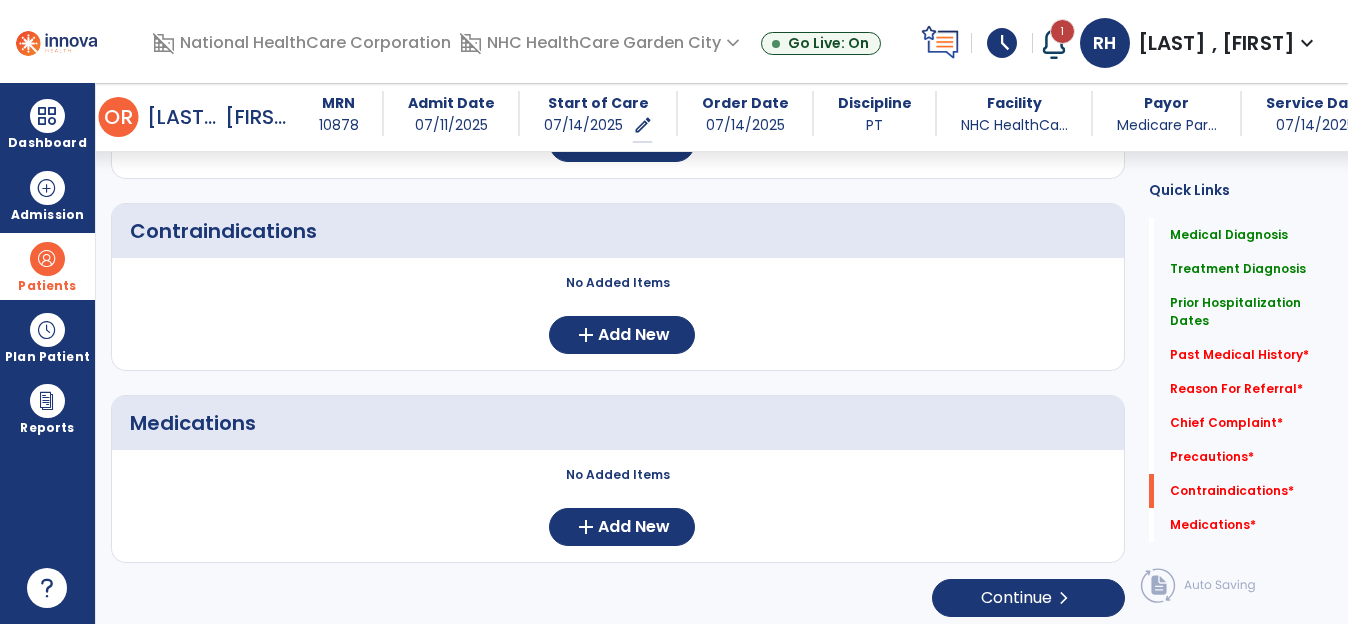 scroll, scrollTop: 1960, scrollLeft: 0, axis: vertical 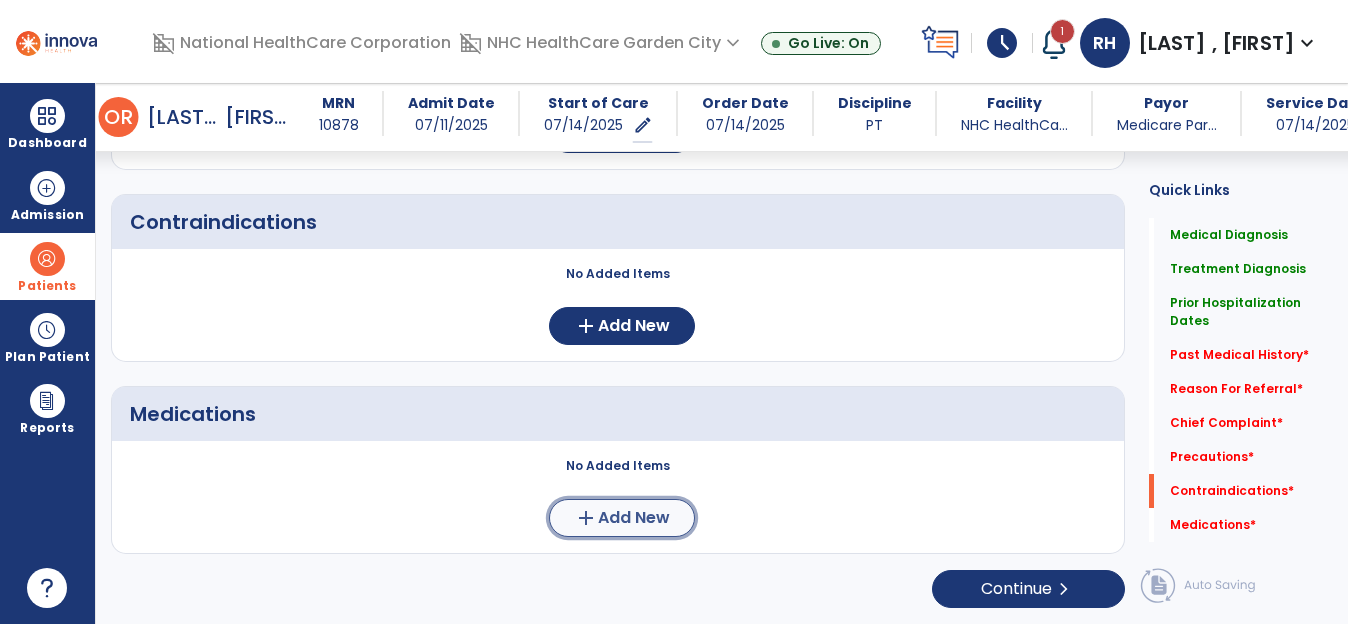 click on "Add New" 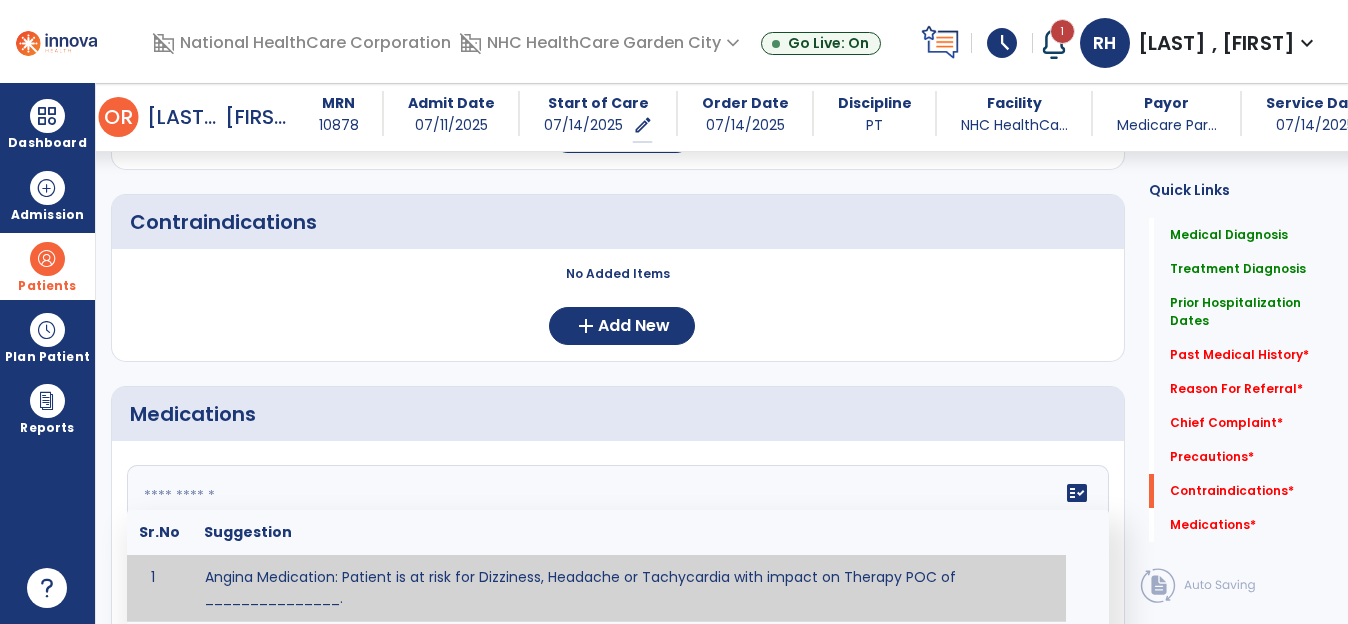 click on "fact_check  Sr.No Suggestion 1 Angina Medication: Patient is at risk for Dizziness, Headache or Tachycardia with impact on Therapy POC of _______________. 2 Anti-Anxiety Medication: at risk for Abnormal thinking, Anxiety, Arrhythmias, Clumsiness, Dizziness, Drowsiness, Dry mouth, GI disturbances, Headache, Increased appetite, Loss of appetite, Orthostatic hypotension, Sedation, Seizures, Tachycardia, Unsteadiness, Weakness or Weight gain with impact on Therapy POC of _____________. 3 Anti-Arrhythmic Agents: at risk for Arrhythmias, Confusion, EKG changes, Hallucinations, Hepatotoxicity, Increased blood pressure, Increased heart rate, Lethargy or Toxicity with impact on Therapy POC of 4 Anti-Coagulant medications: with potential risk for hemorrhage (including rectal bleeding and coughing up blood), and heparin-induced thrombocytopenia(HIT syndrome). Potential impact on therapy progress includes _________. 5 6 7 8 Aspirin for ______________. 9 10 11 12 13 14 15 16 17 18 19 20 21 22 23 24" 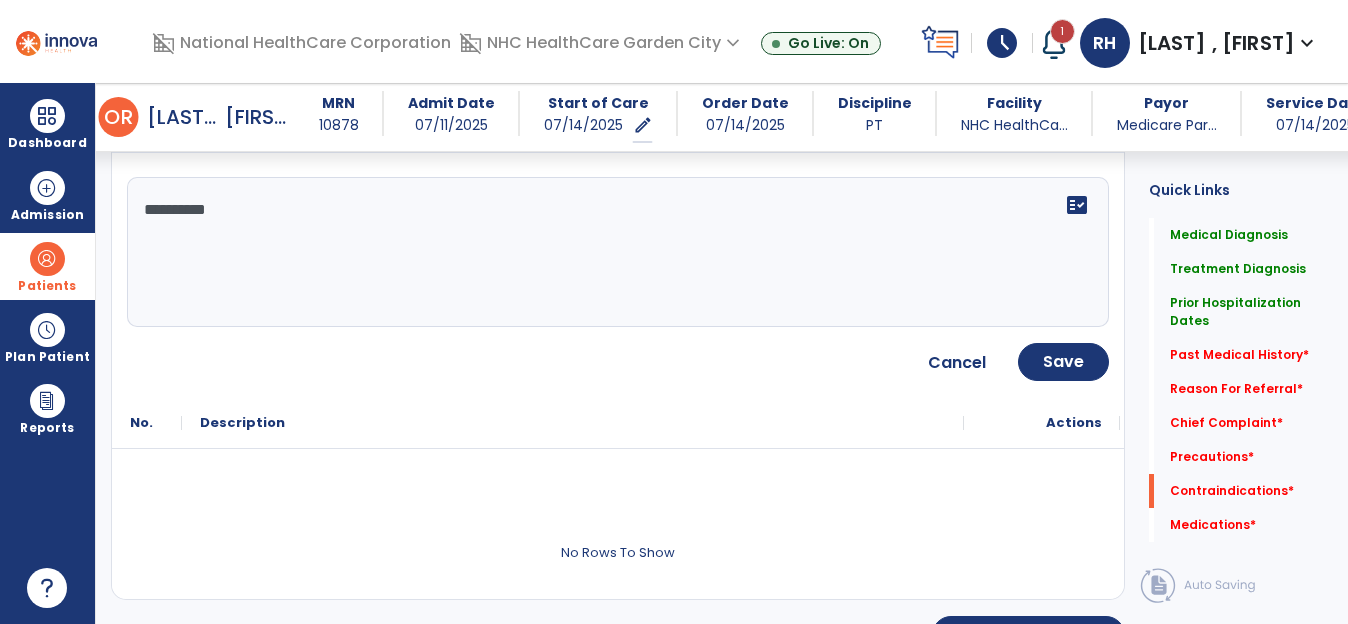 scroll, scrollTop: 2260, scrollLeft: 0, axis: vertical 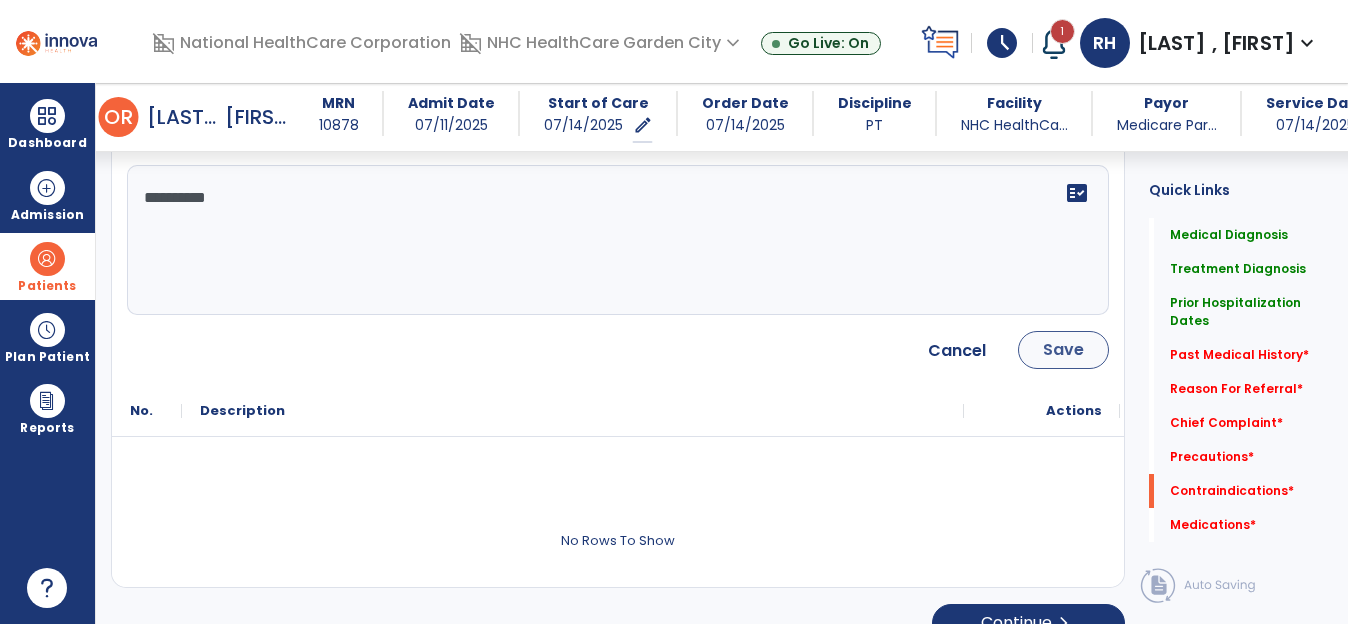 type on "**********" 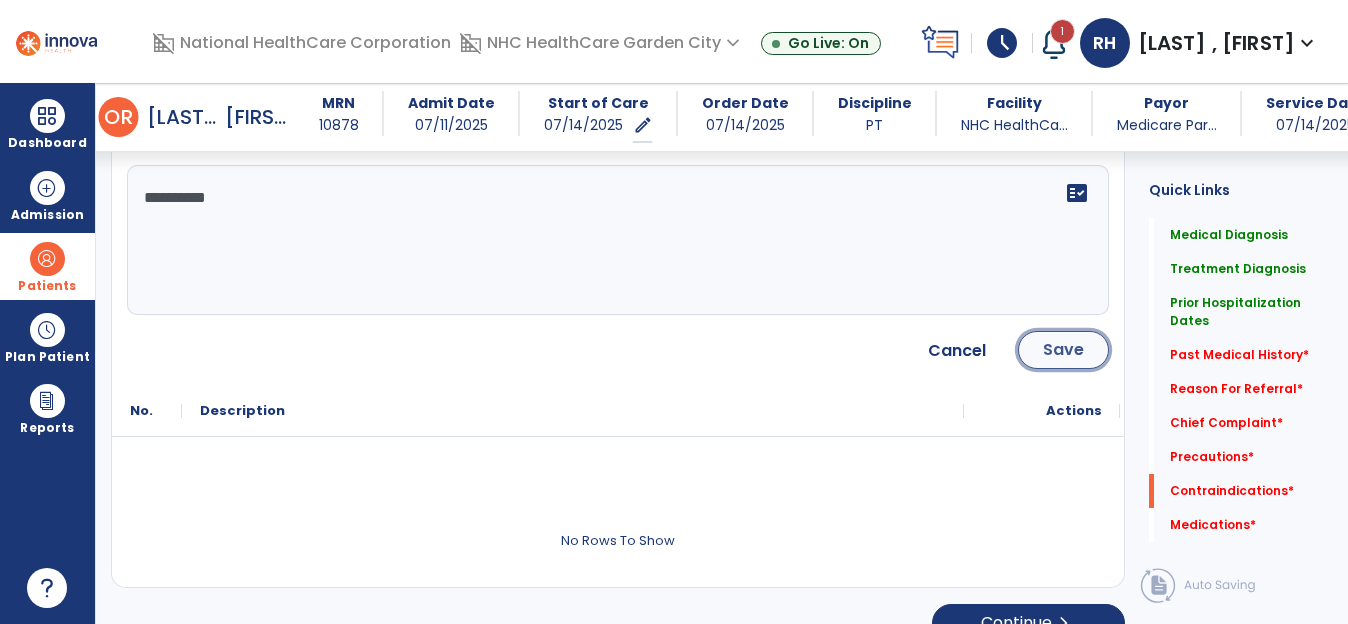 click on "Save" 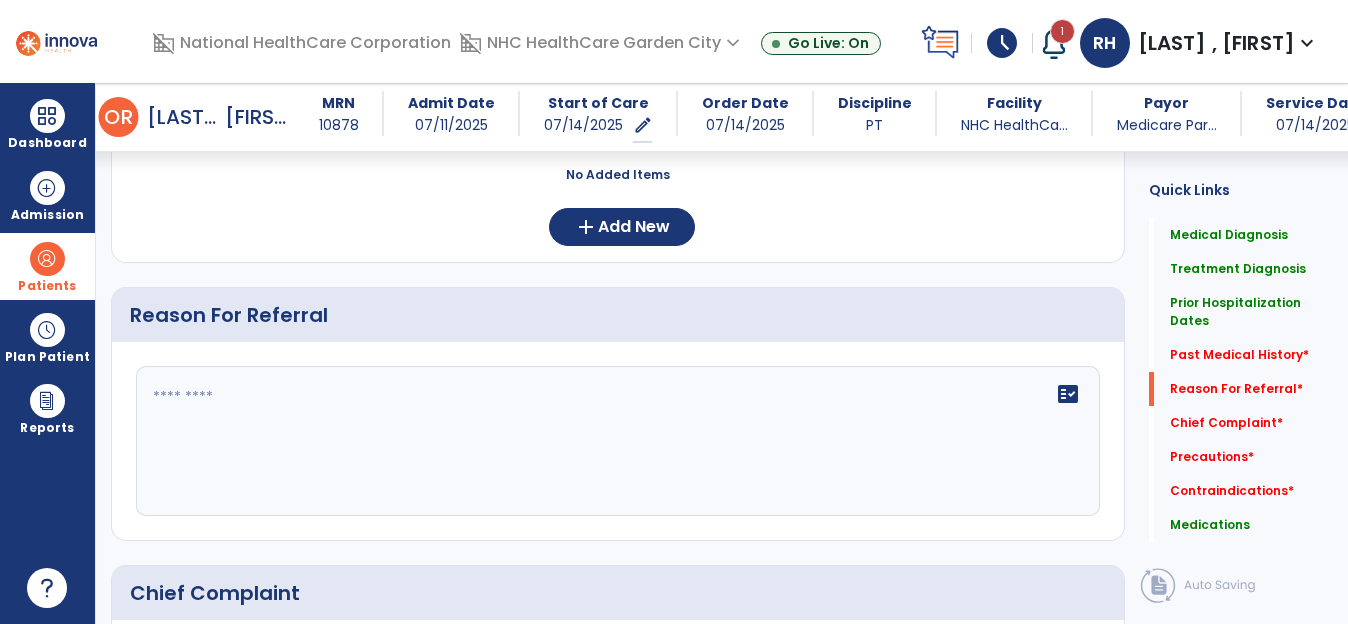scroll, scrollTop: 1067, scrollLeft: 0, axis: vertical 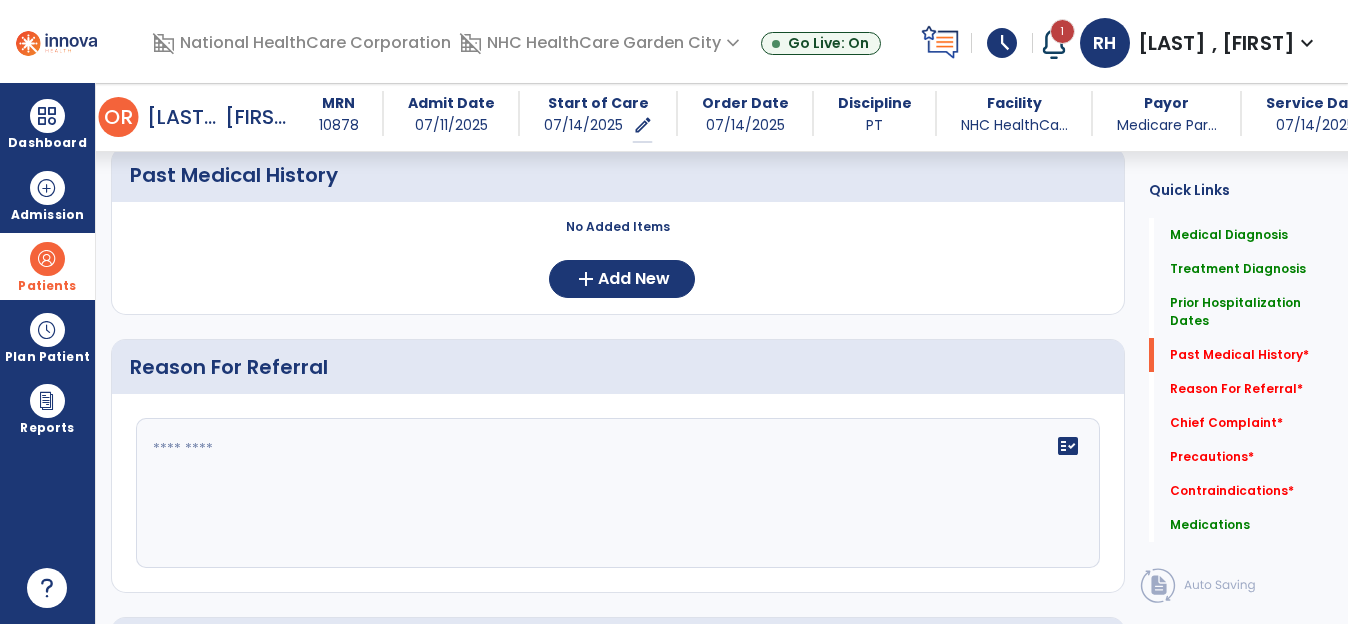 click 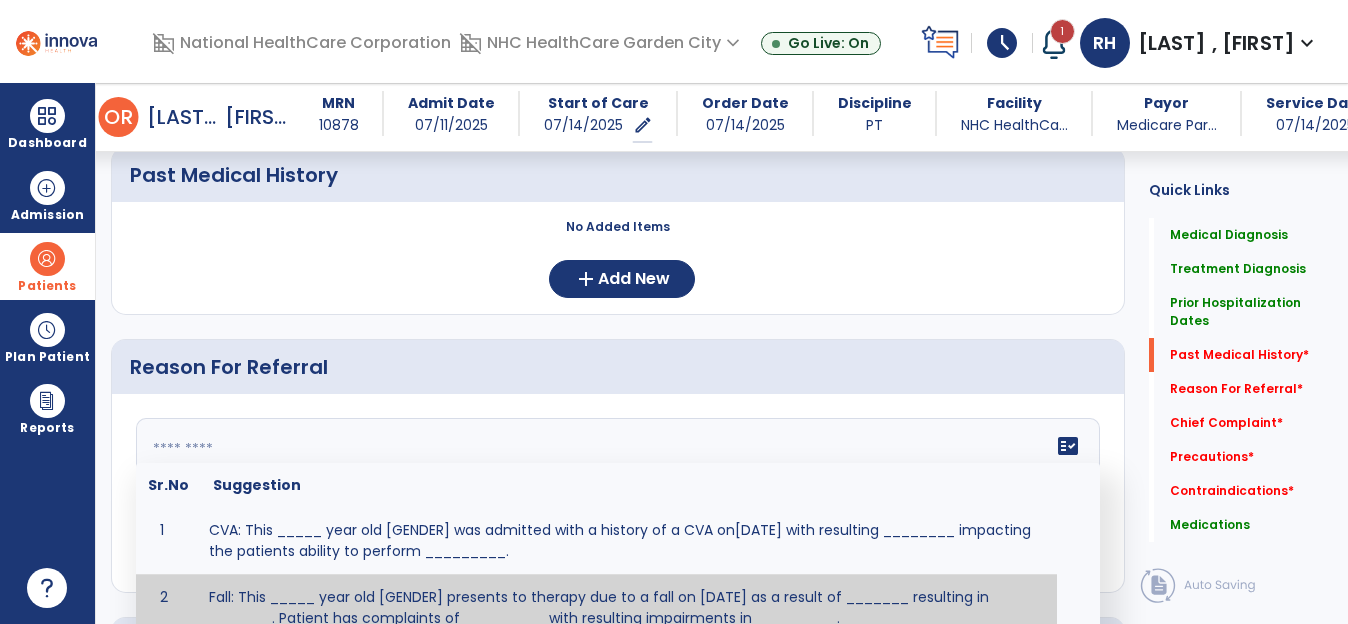 scroll, scrollTop: 1085, scrollLeft: 0, axis: vertical 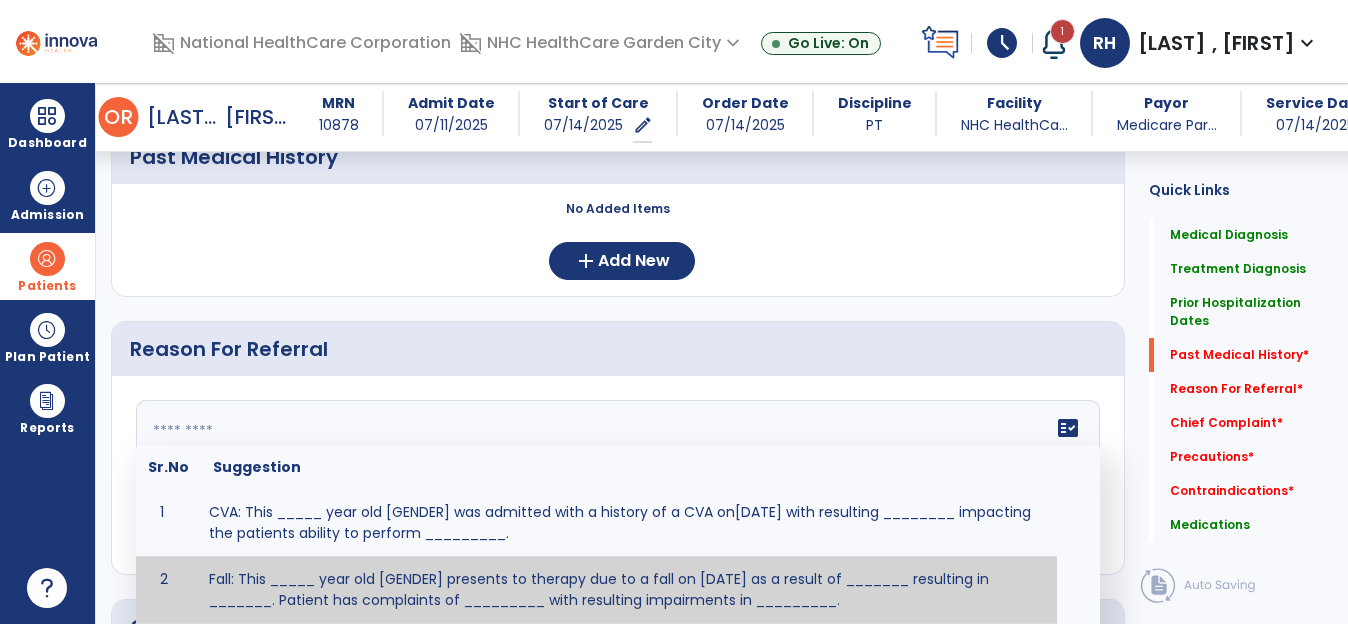 paste on "**********" 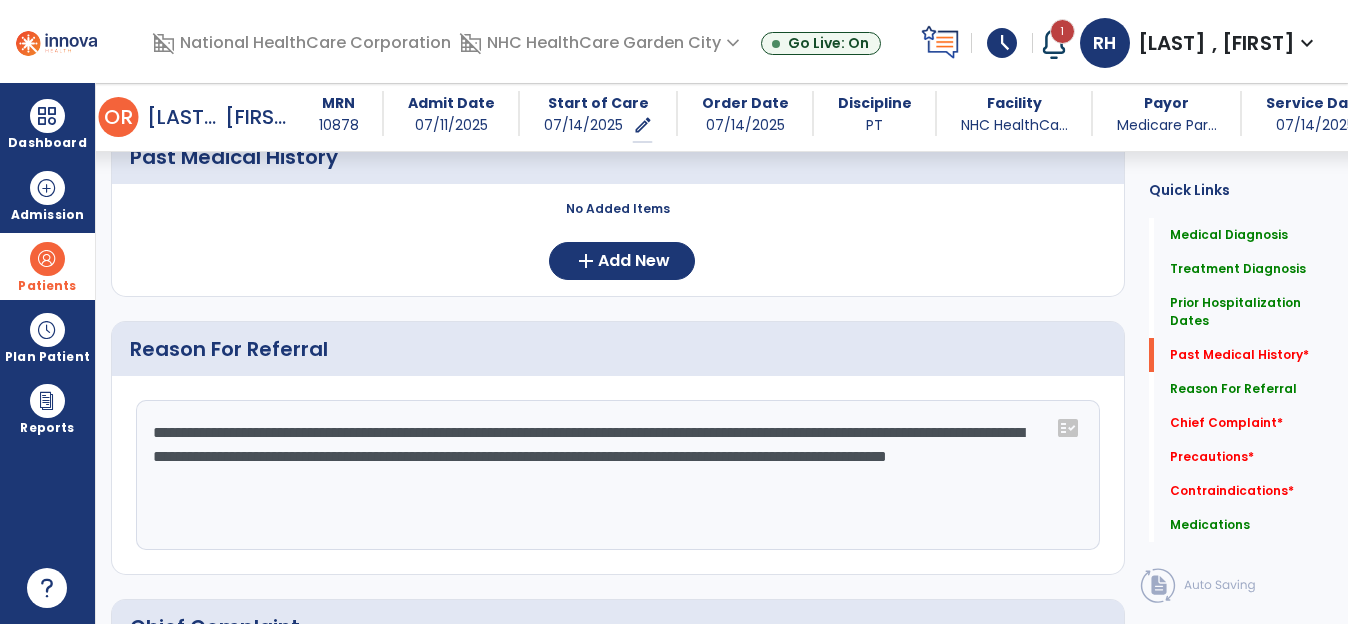 drag, startPoint x: 550, startPoint y: 429, endPoint x: 532, endPoint y: 431, distance: 18.110771 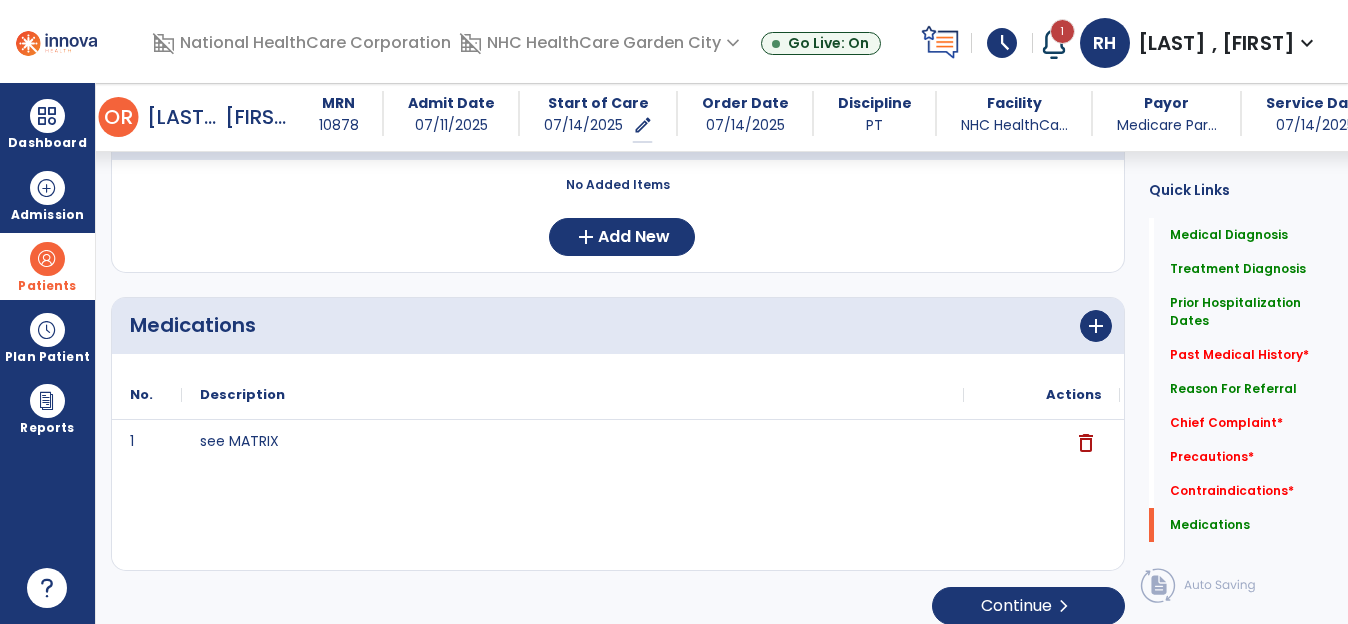 scroll, scrollTop: 2066, scrollLeft: 0, axis: vertical 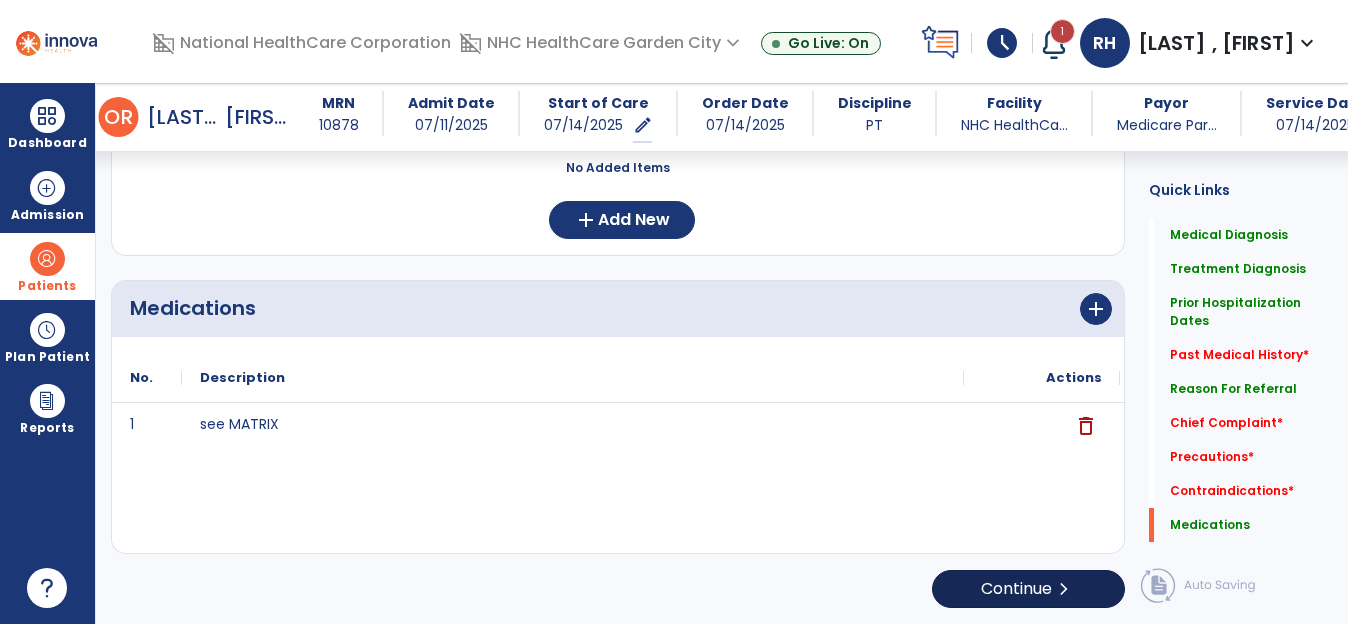 type on "**********" 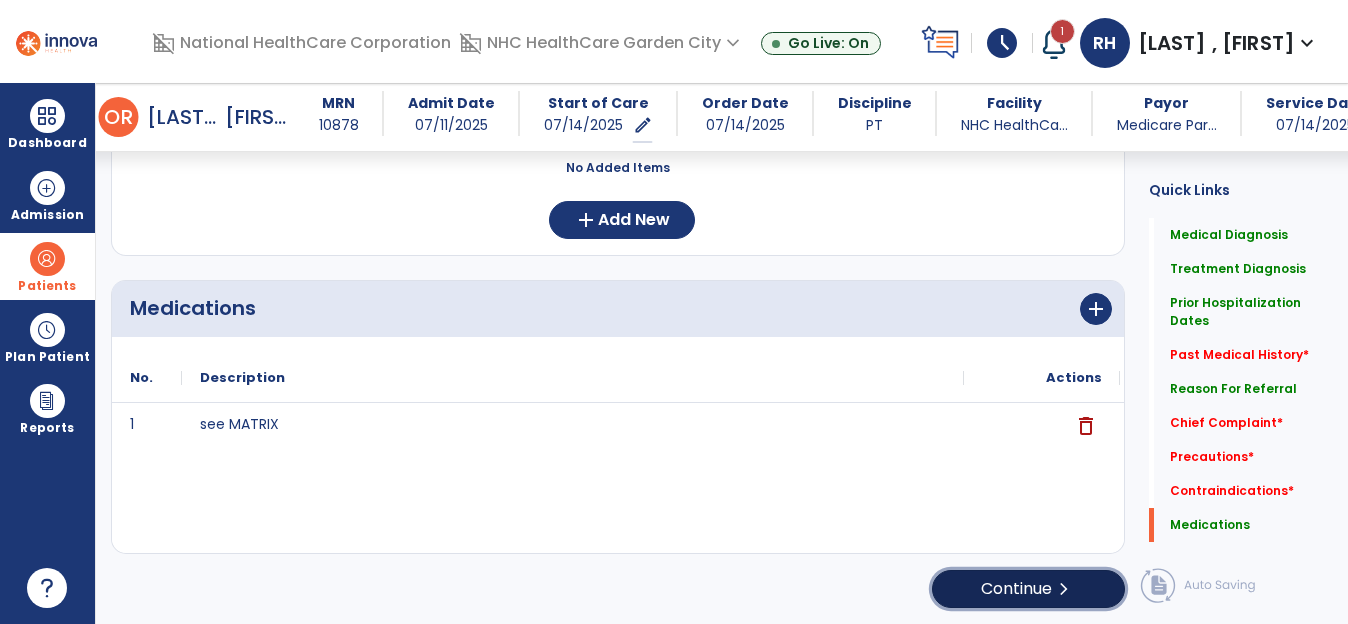 click on "Continue  chevron_right" 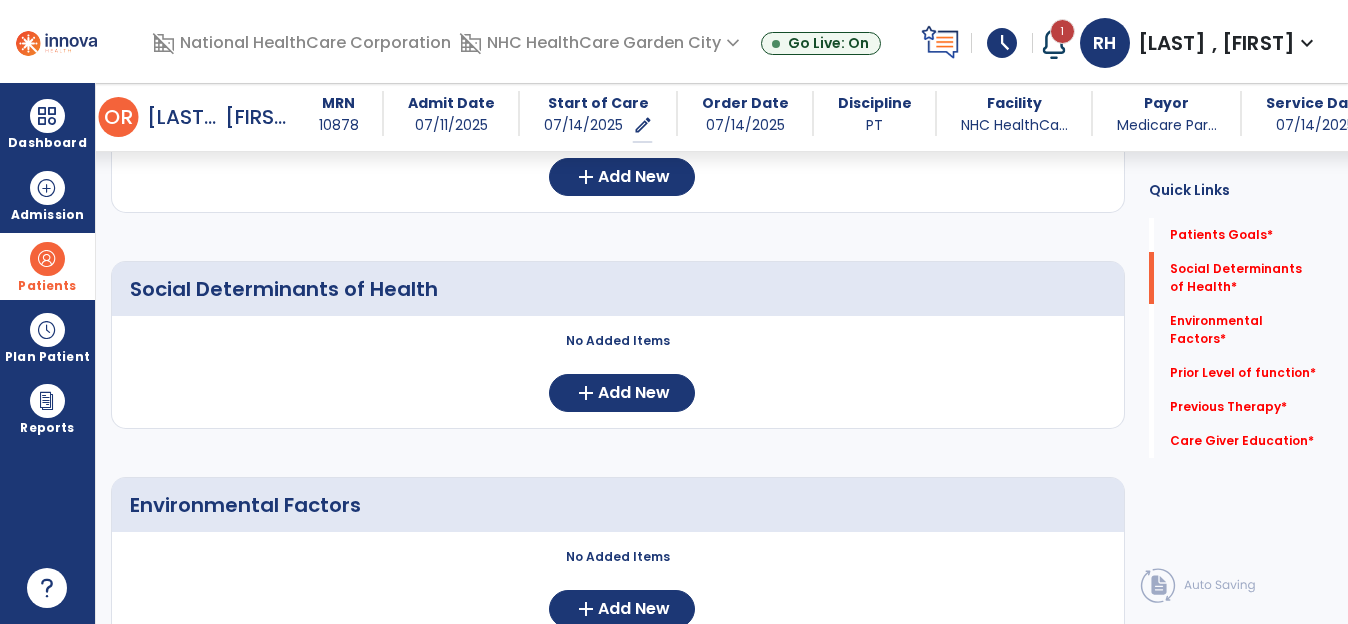 scroll, scrollTop: 300, scrollLeft: 0, axis: vertical 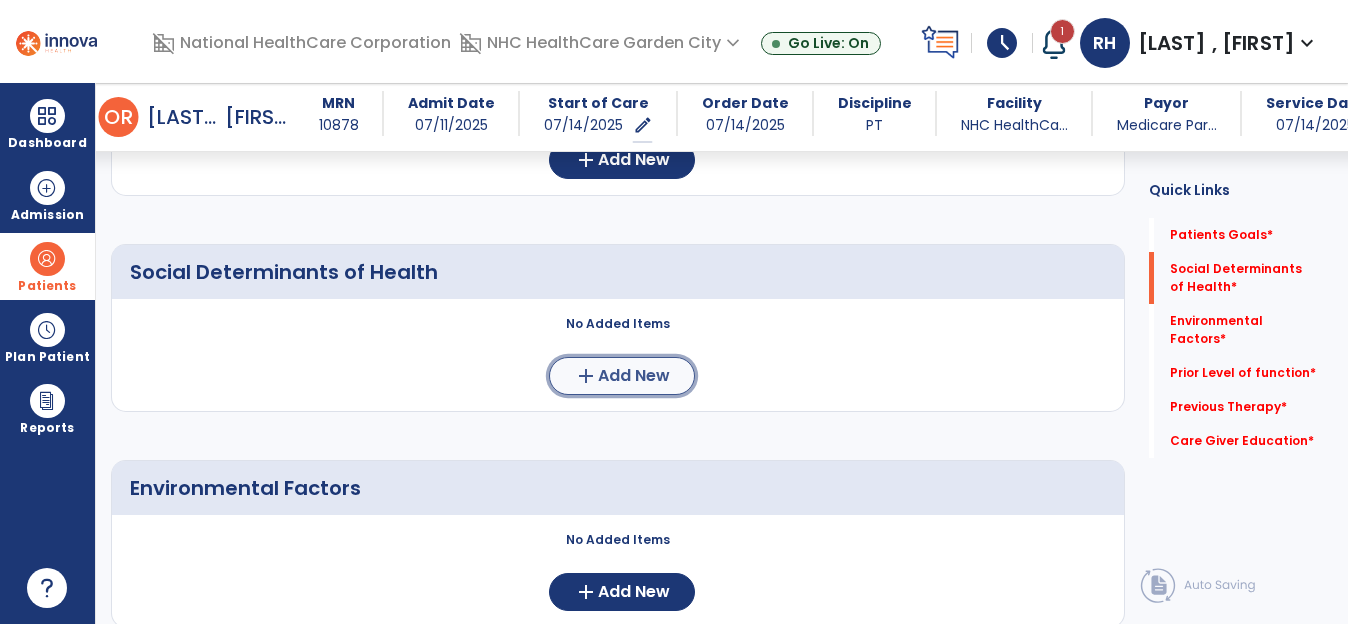 click on "Add New" 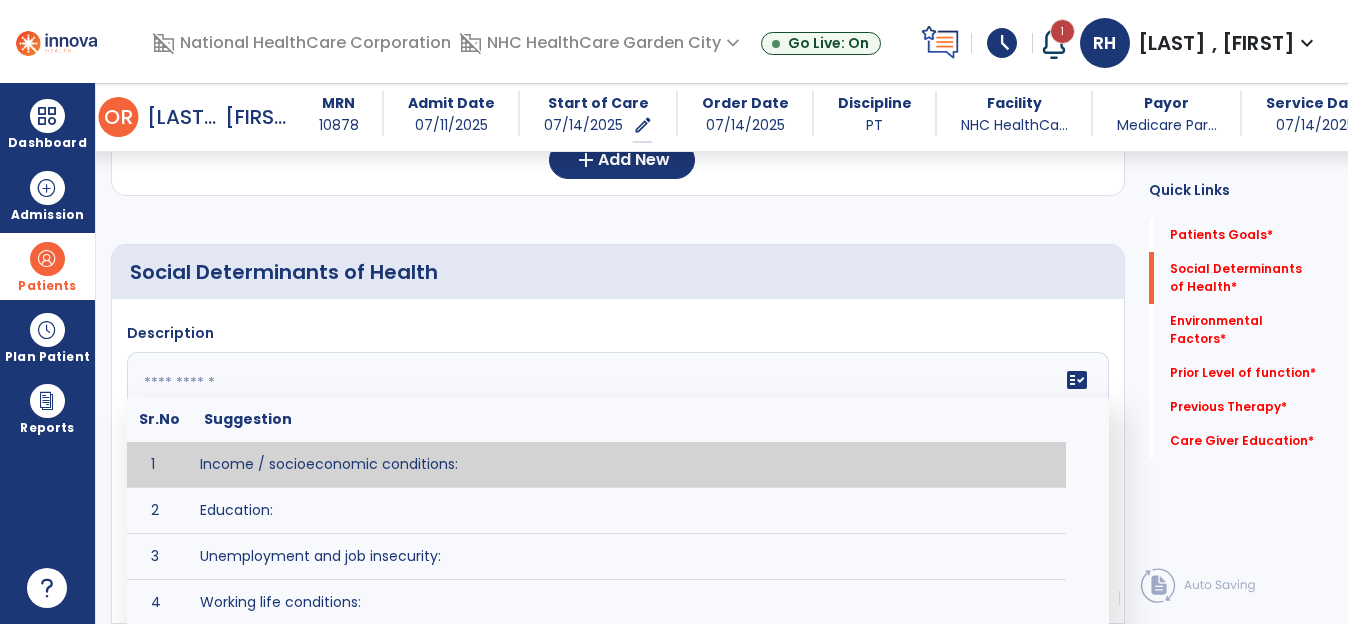 click 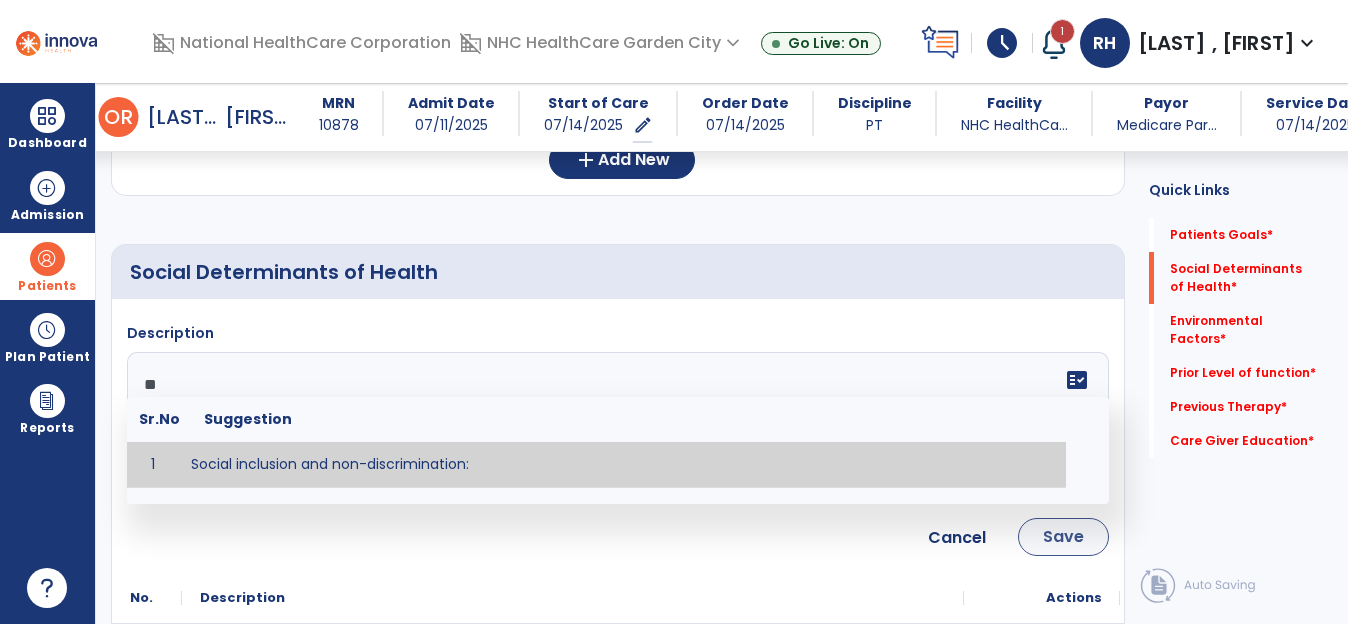 type on "**" 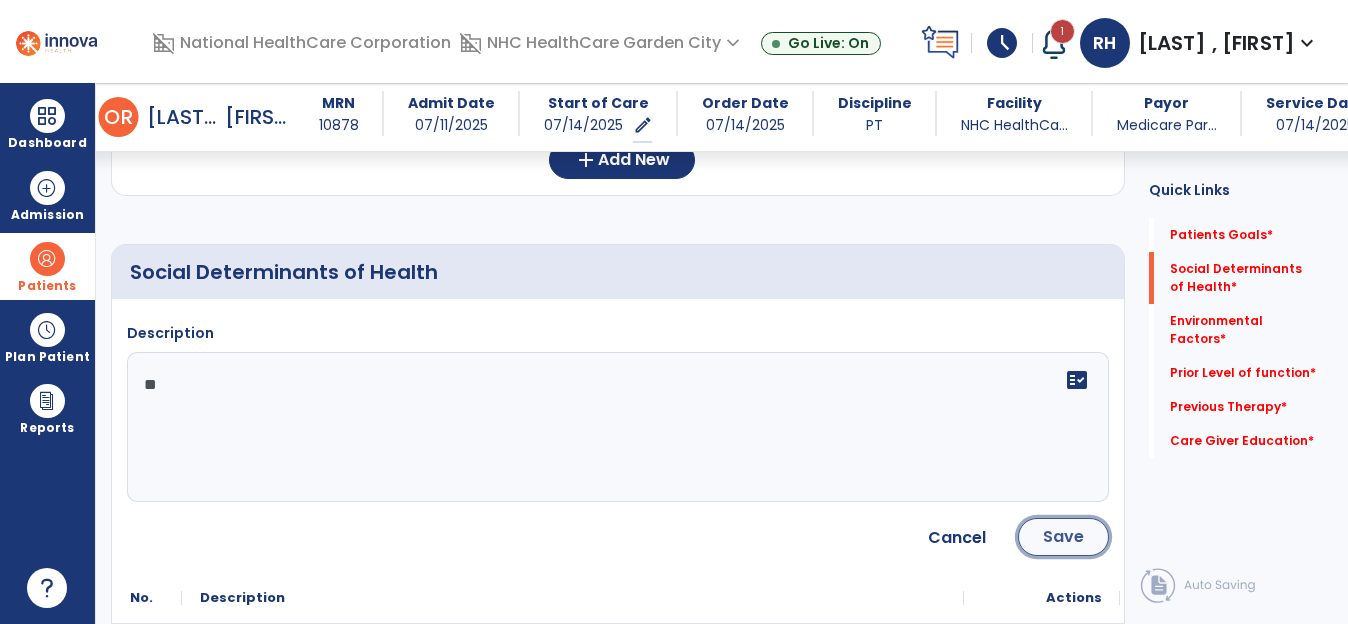 click on "Save" 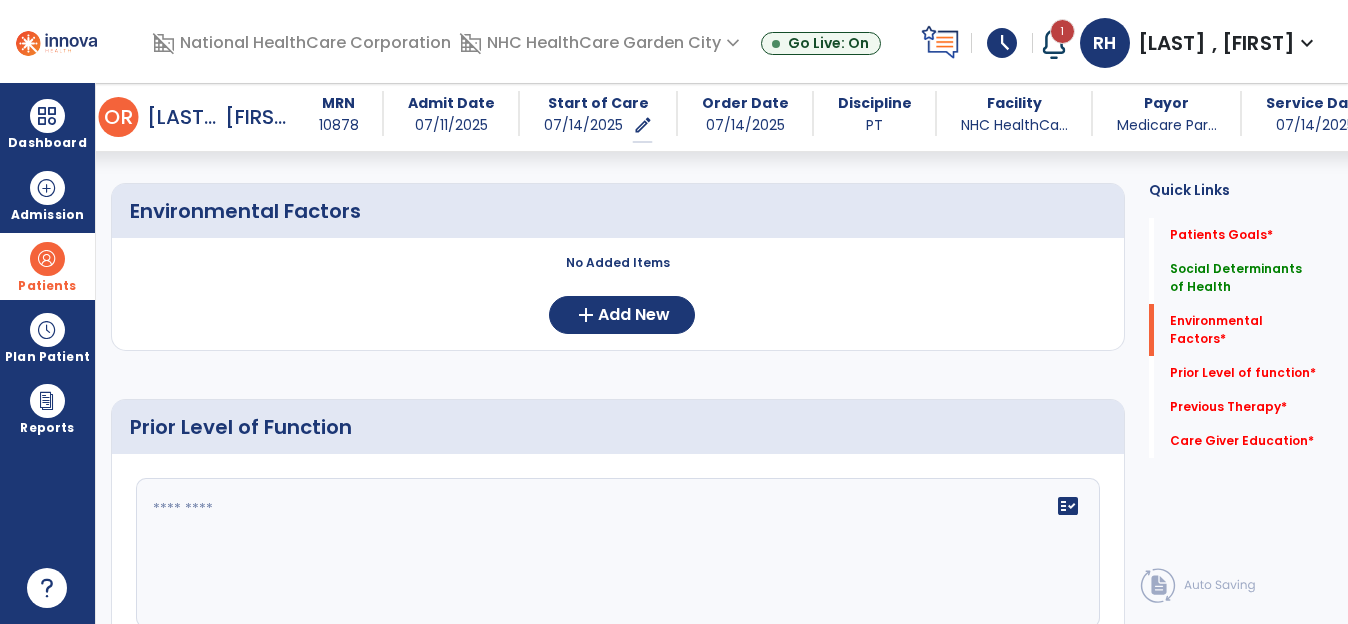 scroll, scrollTop: 700, scrollLeft: 0, axis: vertical 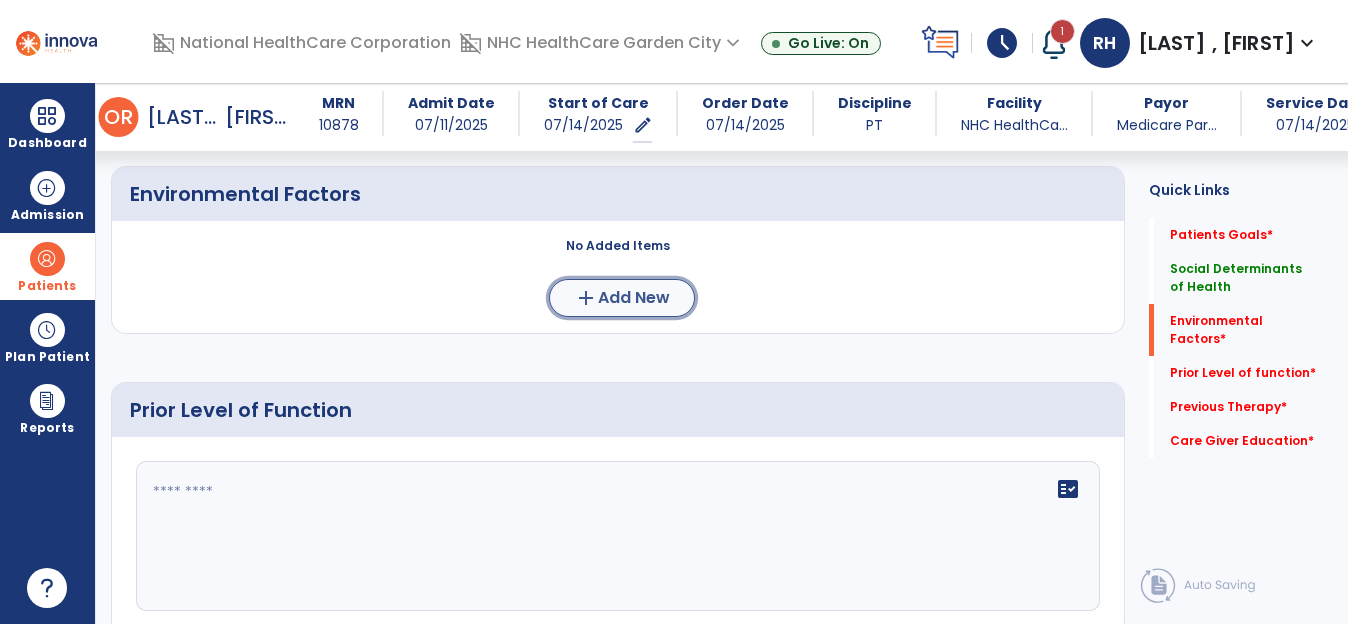 click on "add  Add New" 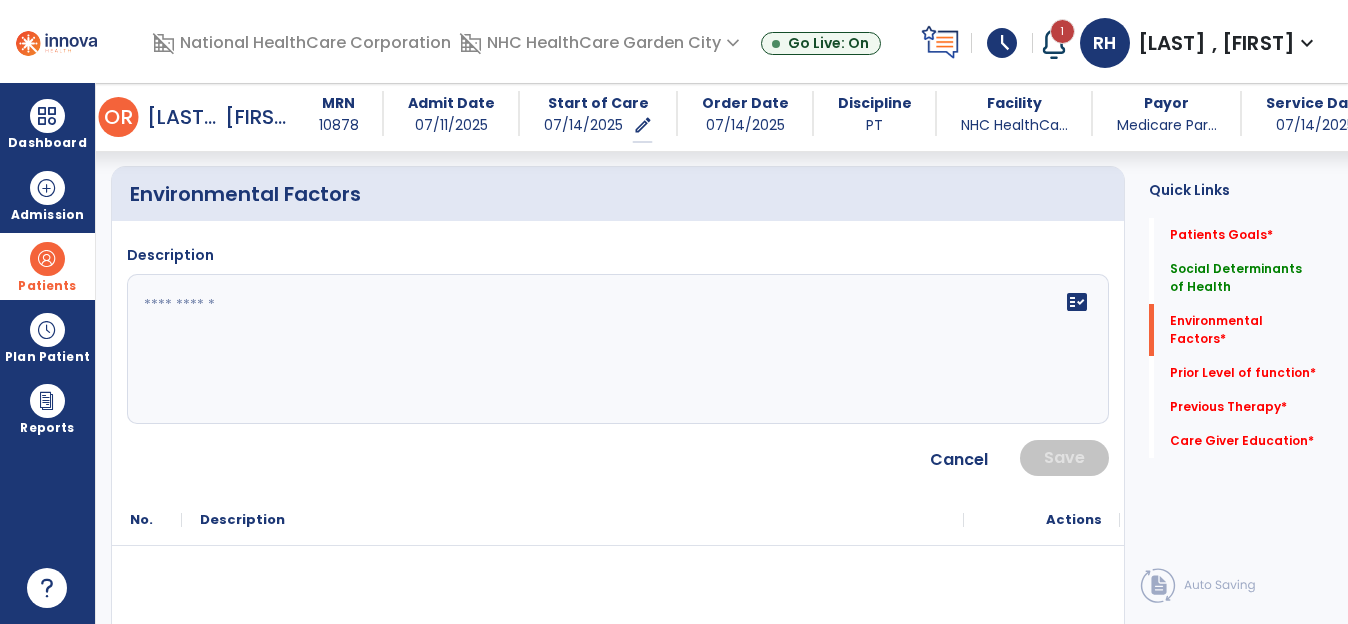 click 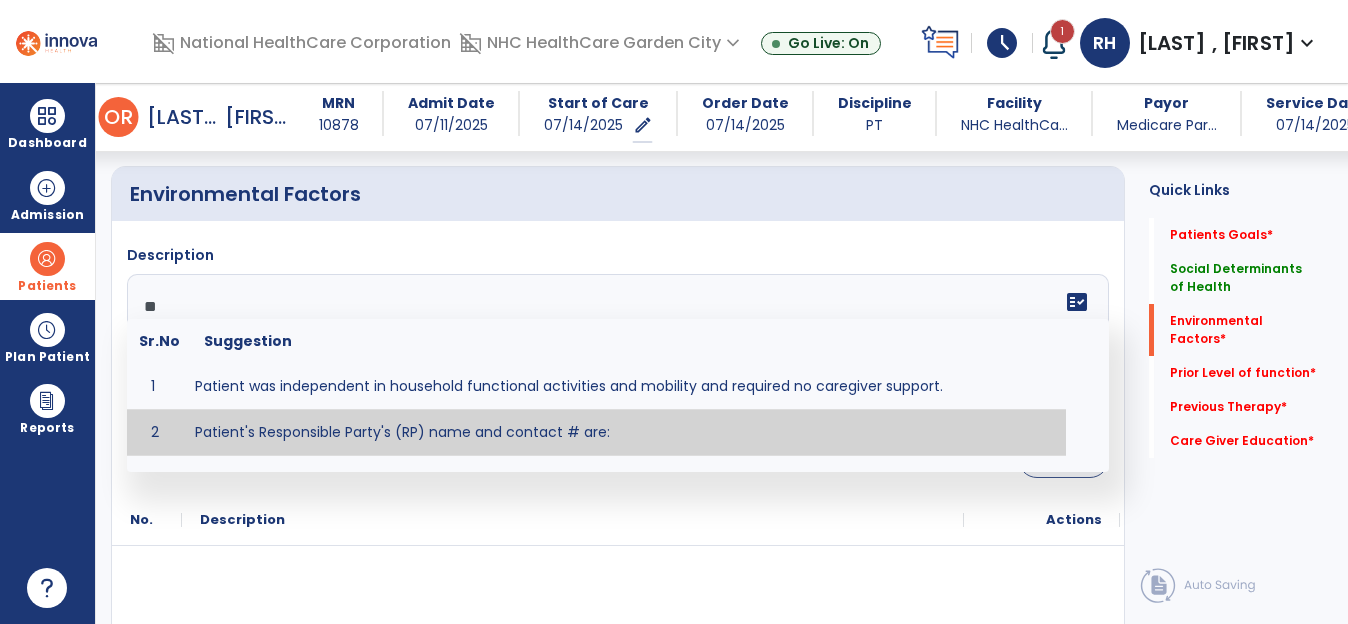 type on "**" 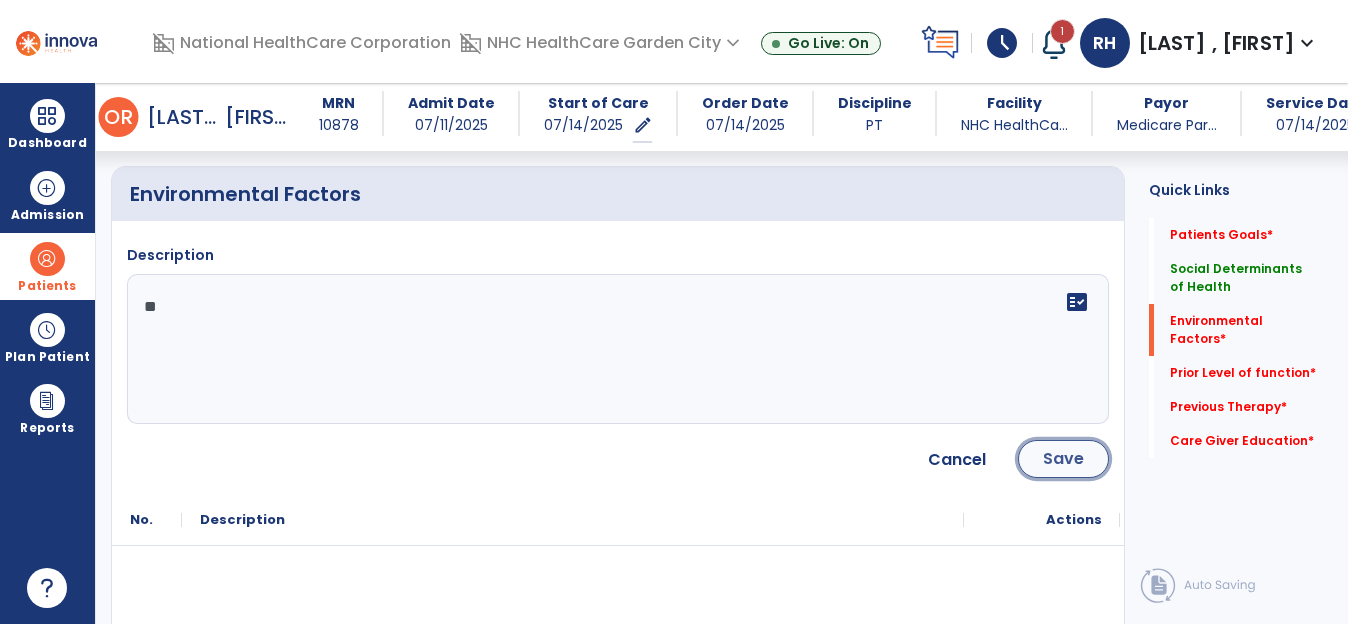 click on "Save" 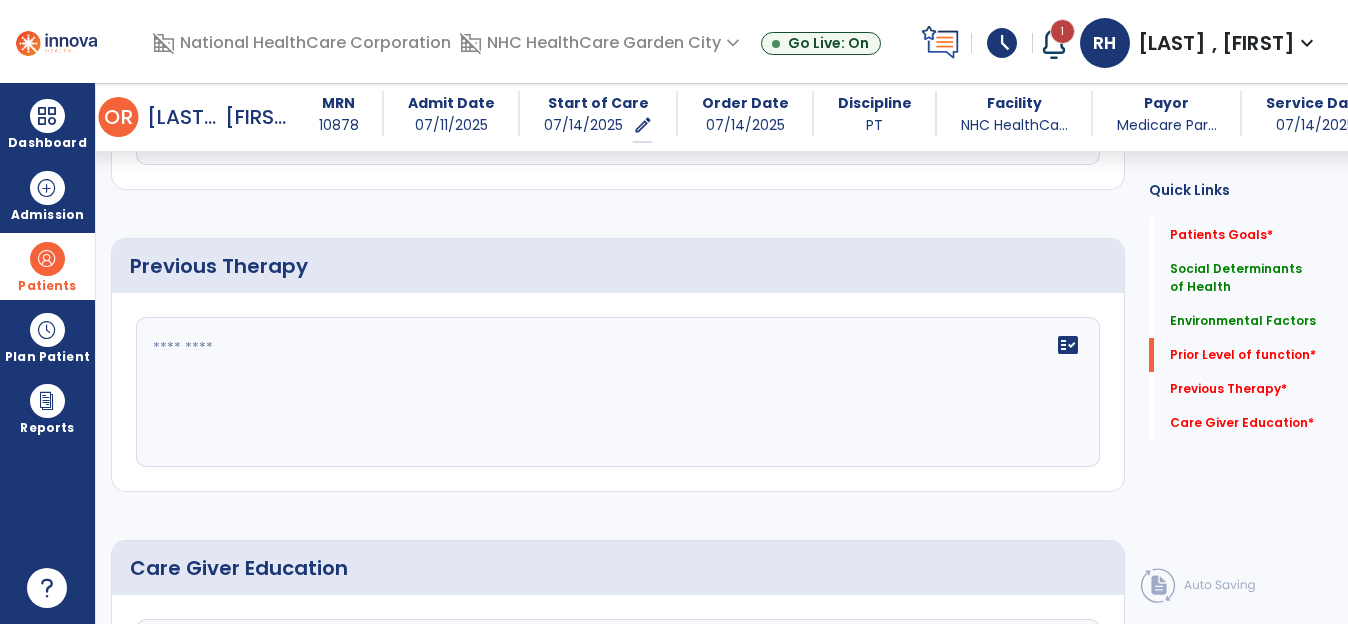 scroll, scrollTop: 1300, scrollLeft: 0, axis: vertical 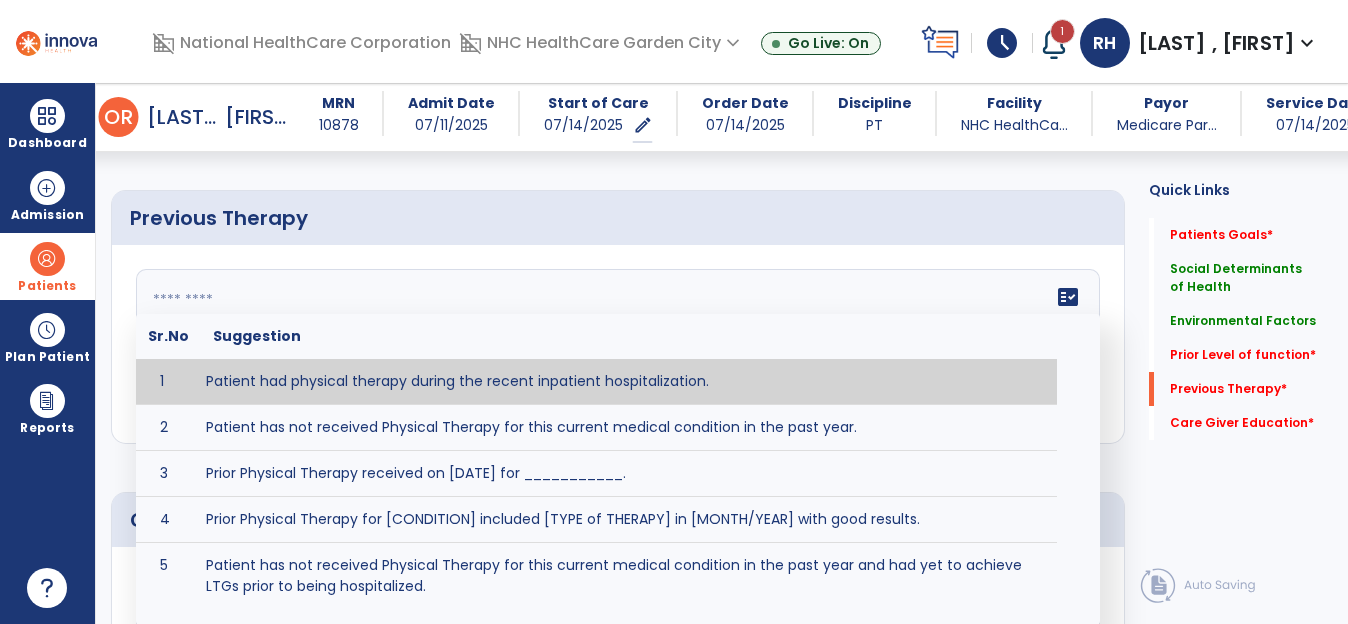 click 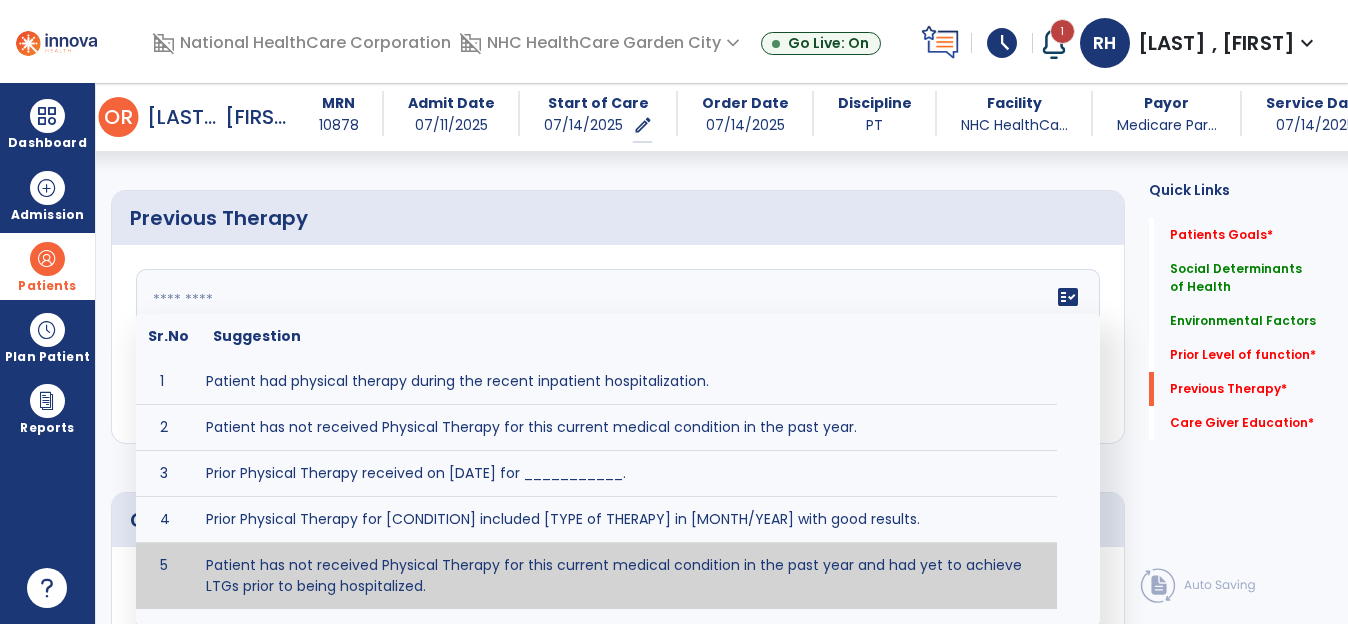 click 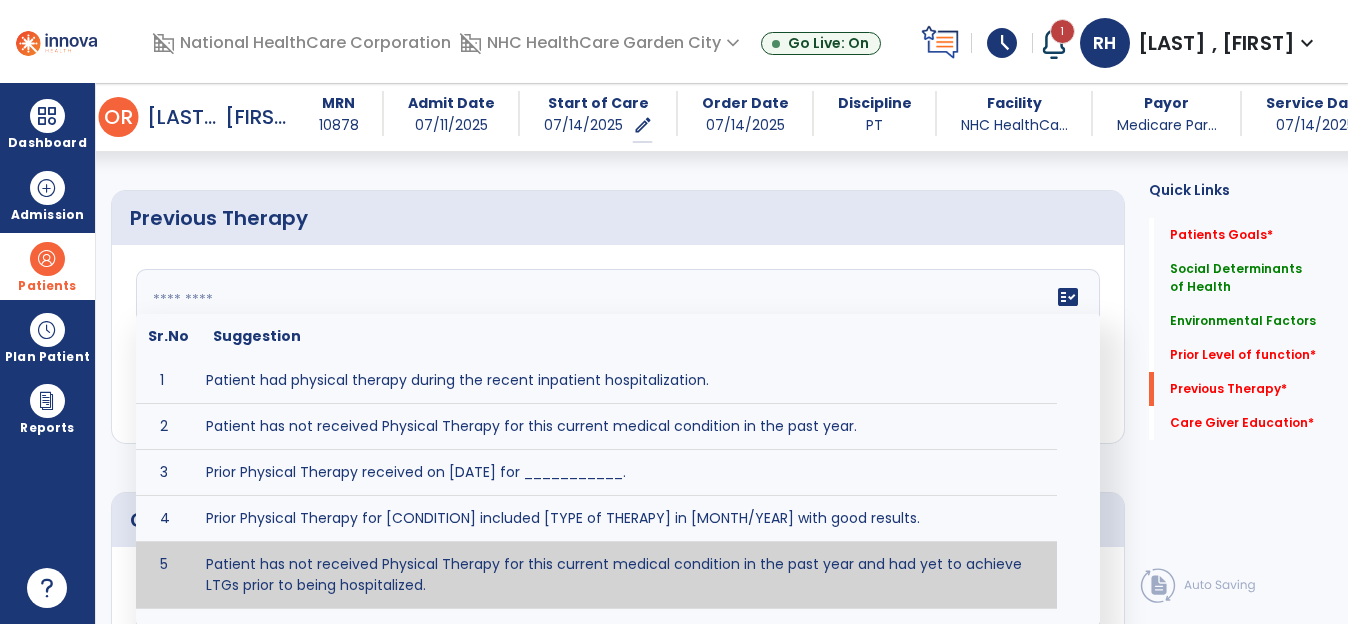 paste on "**********" 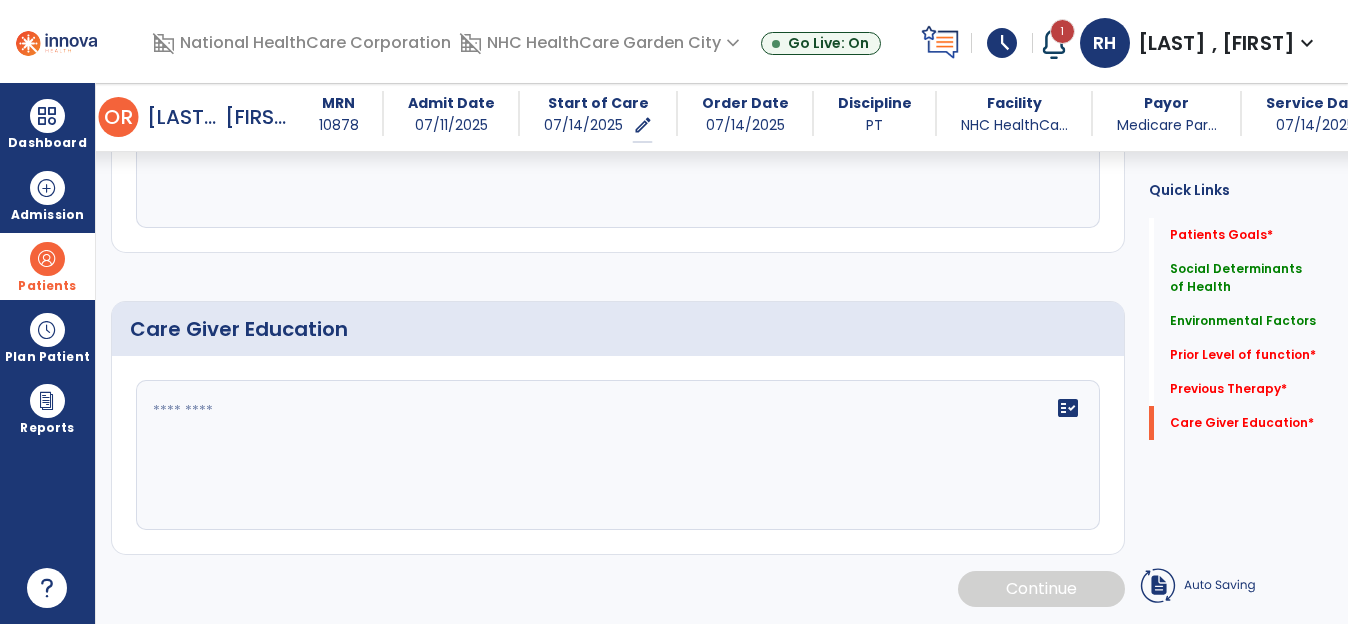 scroll, scrollTop: 1492, scrollLeft: 0, axis: vertical 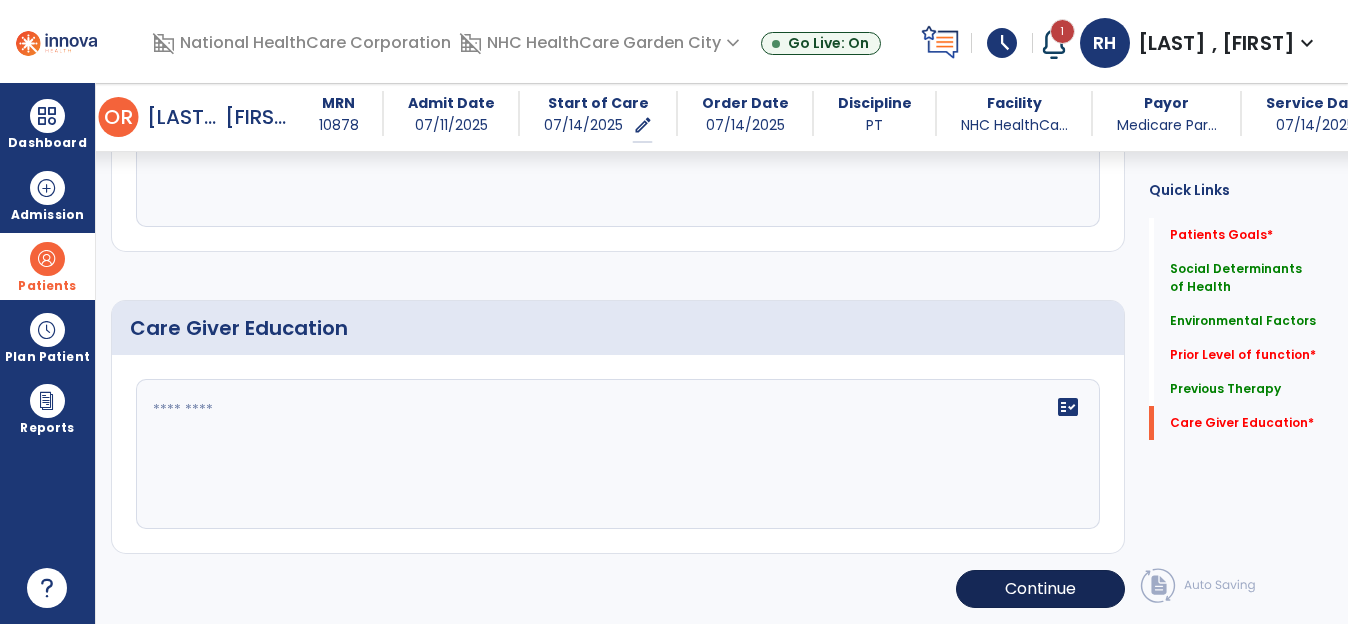 type on "**********" 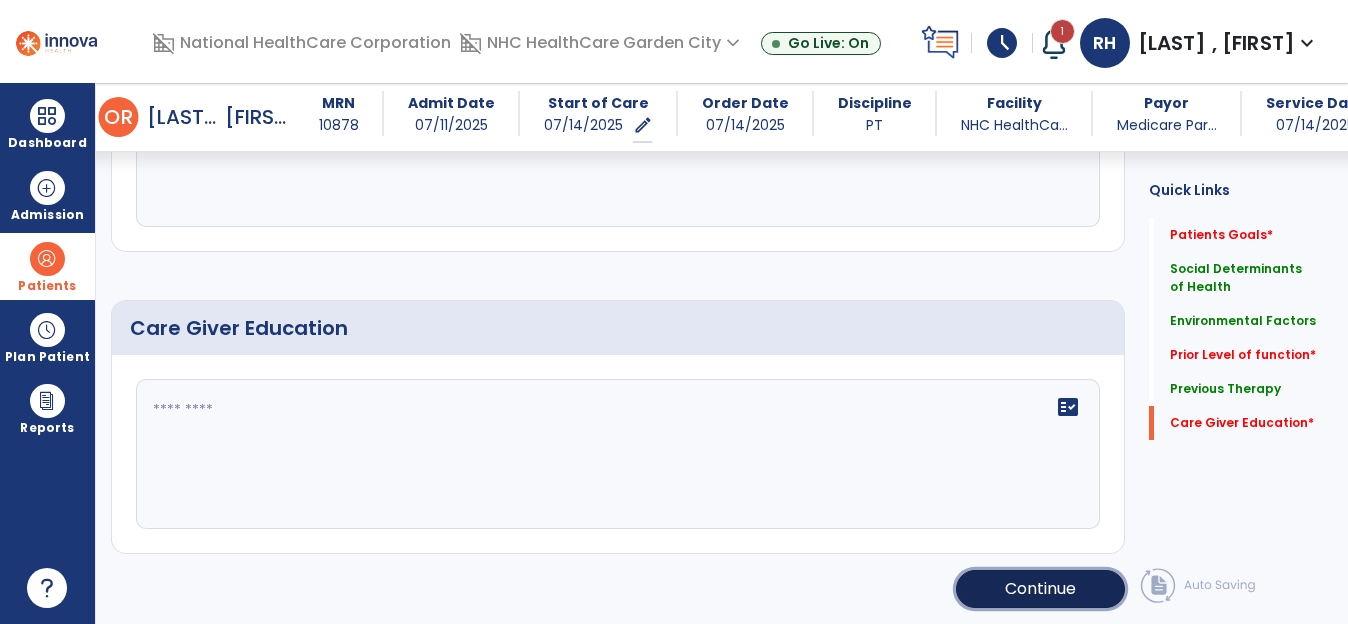 click on "Continue" 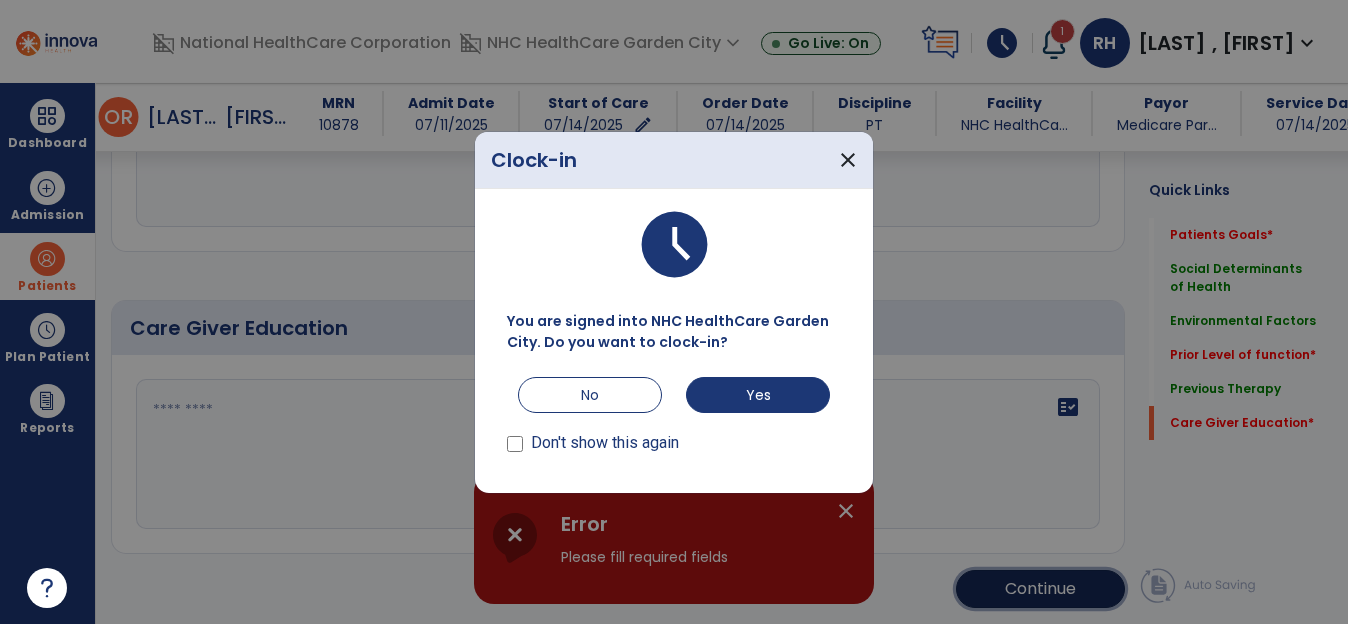 scroll, scrollTop: 1492, scrollLeft: 0, axis: vertical 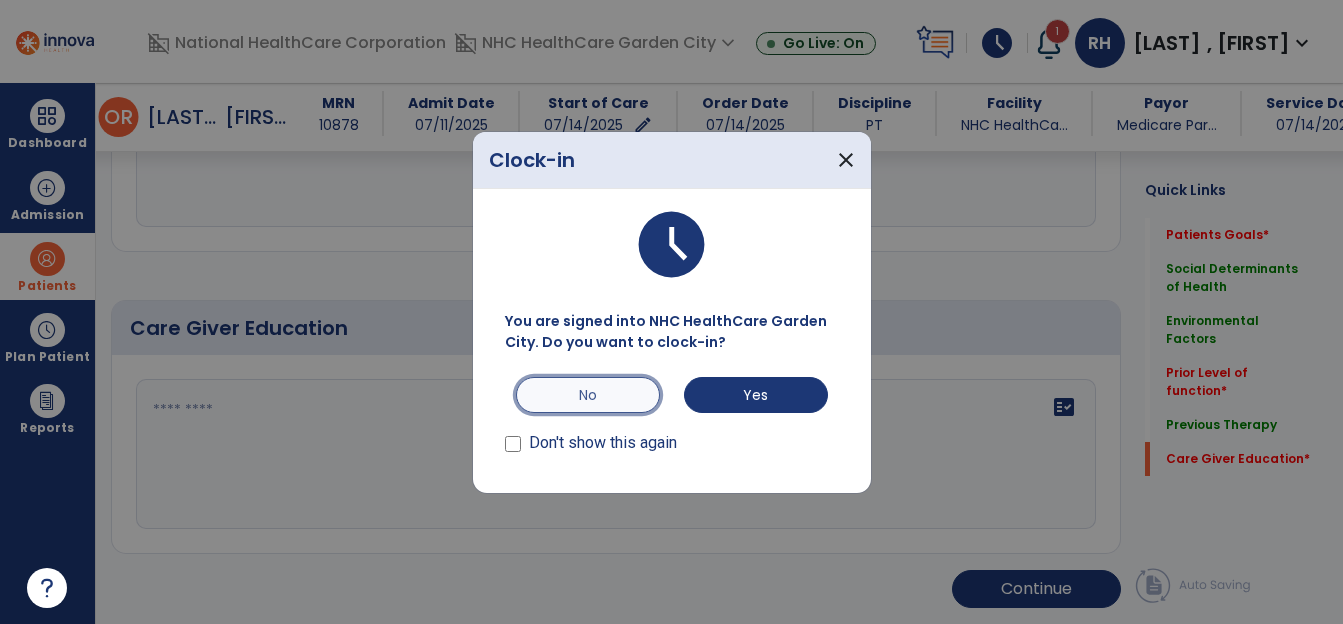 click on "No" at bounding box center [588, 395] 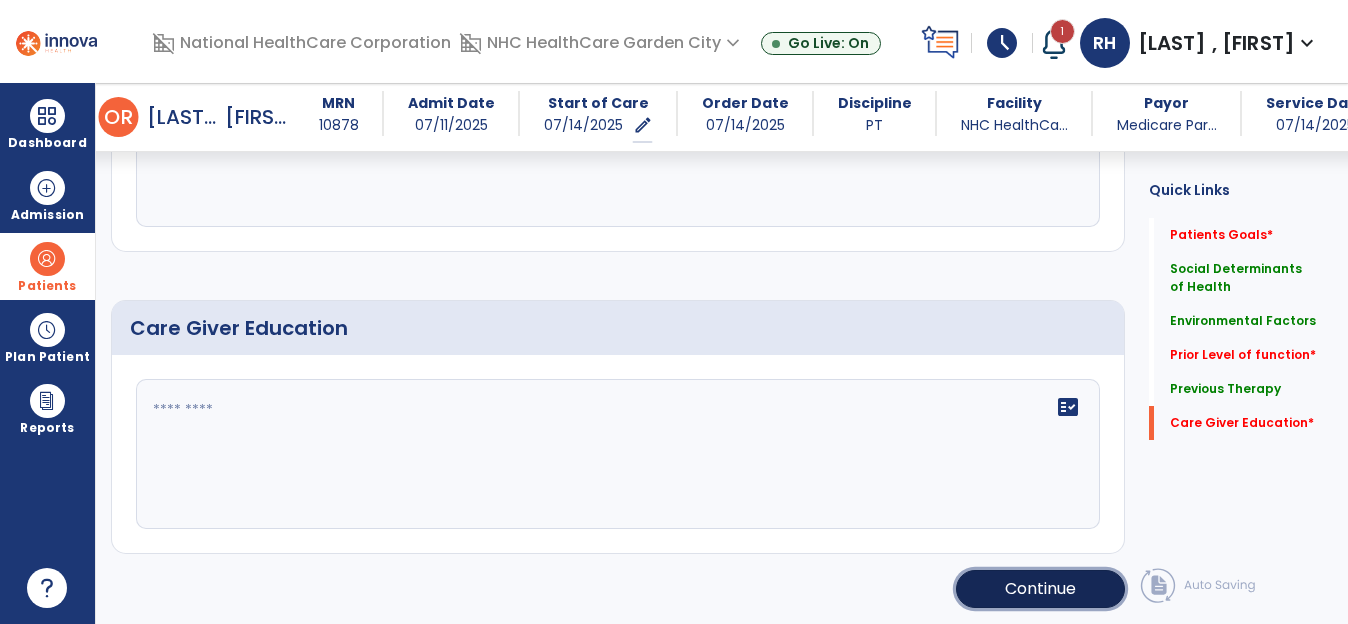 click on "Continue" 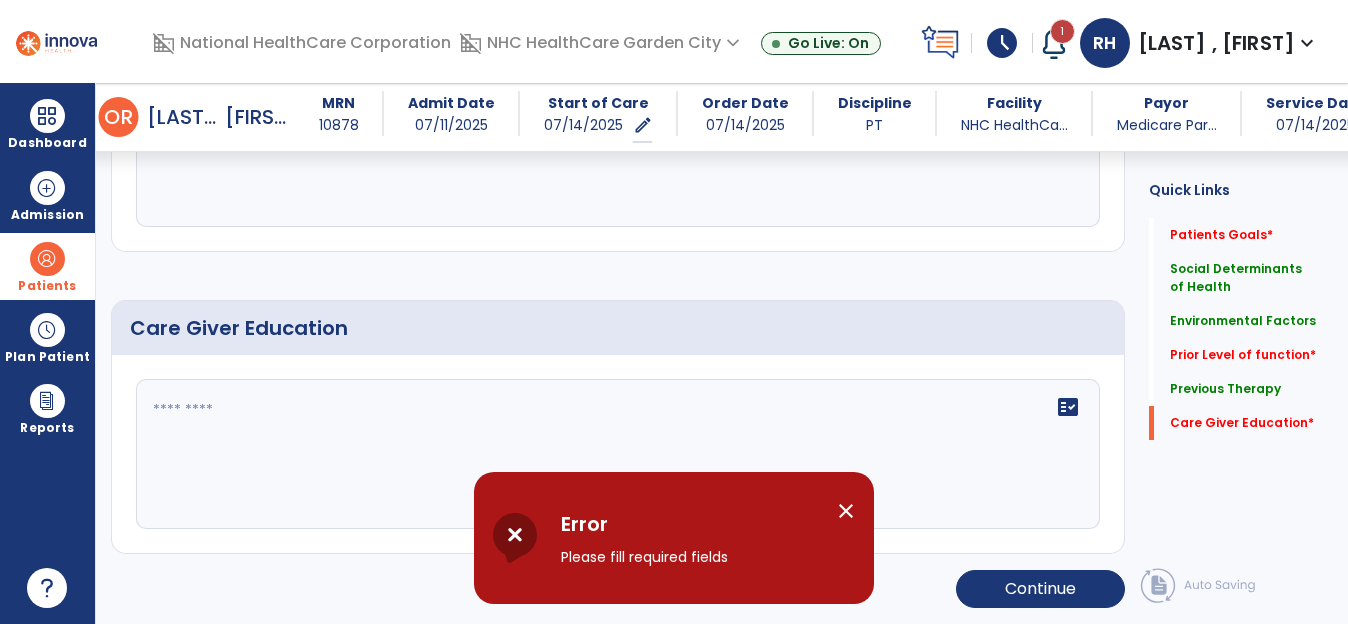 click on "close" at bounding box center (846, 511) 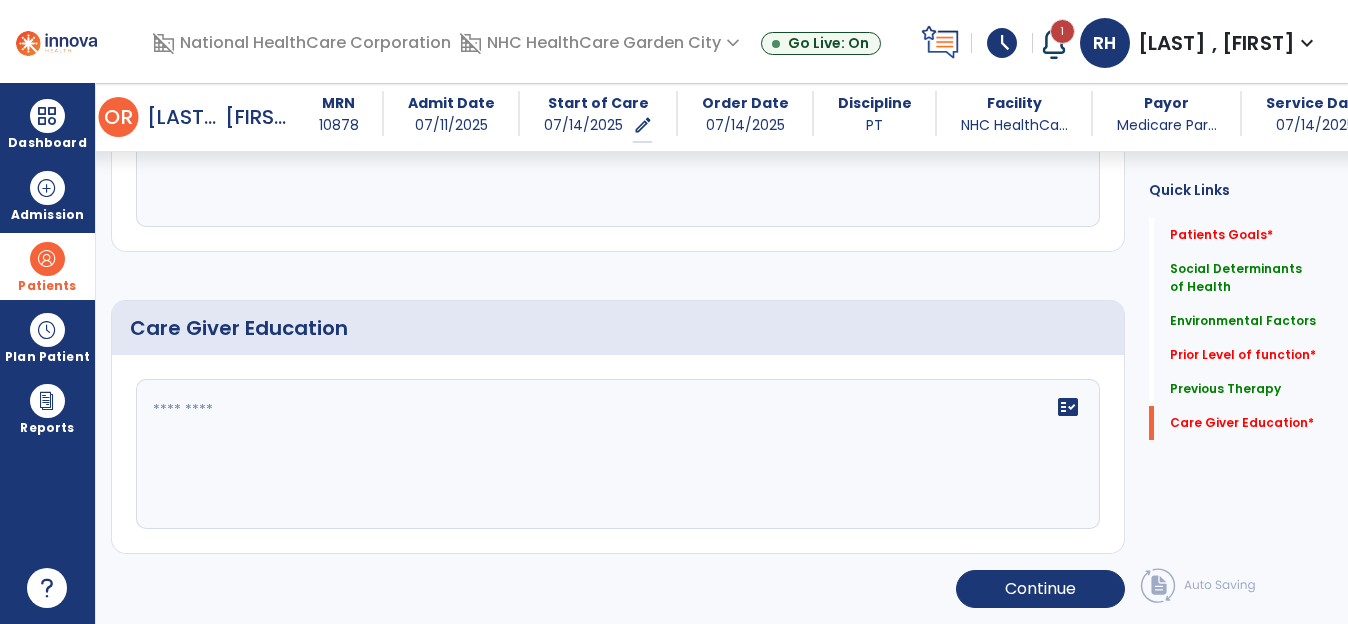 click 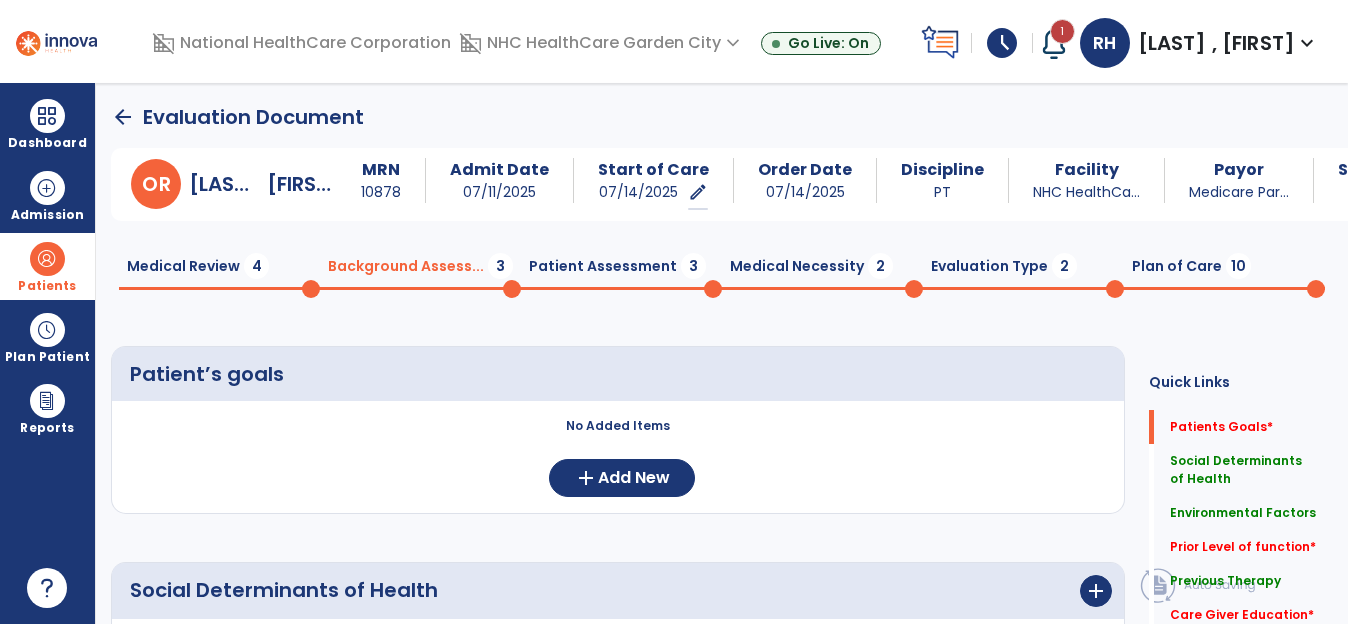 scroll, scrollTop: 0, scrollLeft: 0, axis: both 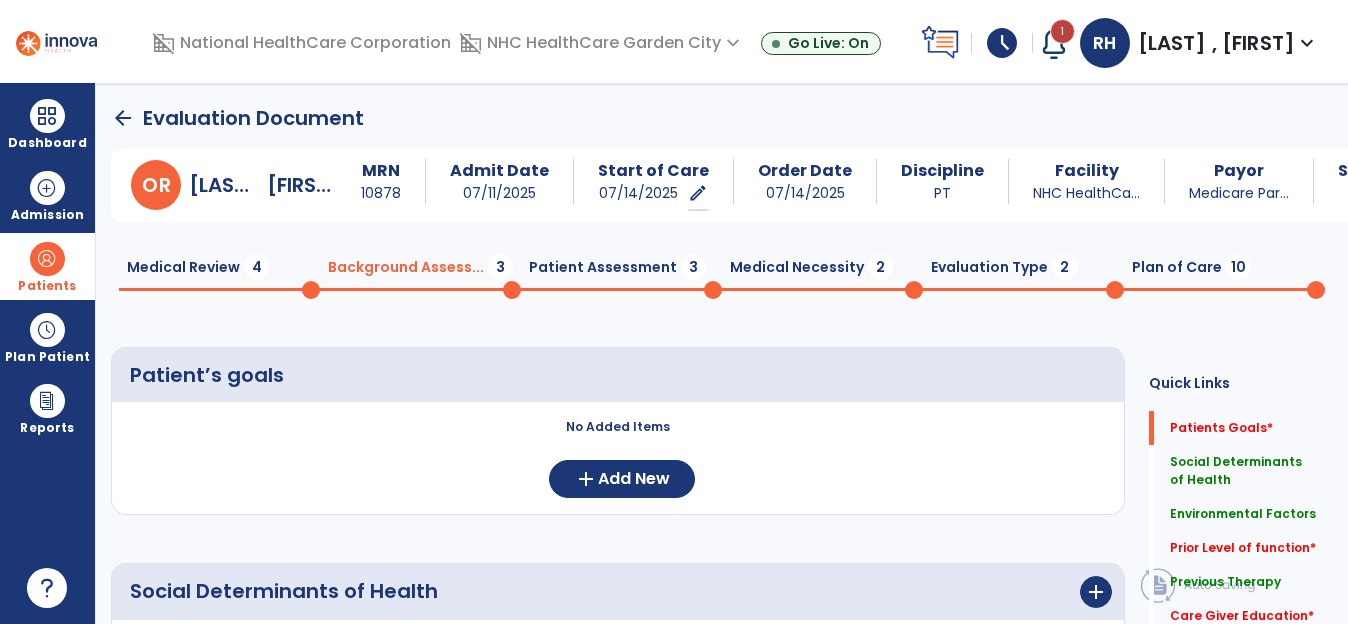 click on "Medical Necessity  2" 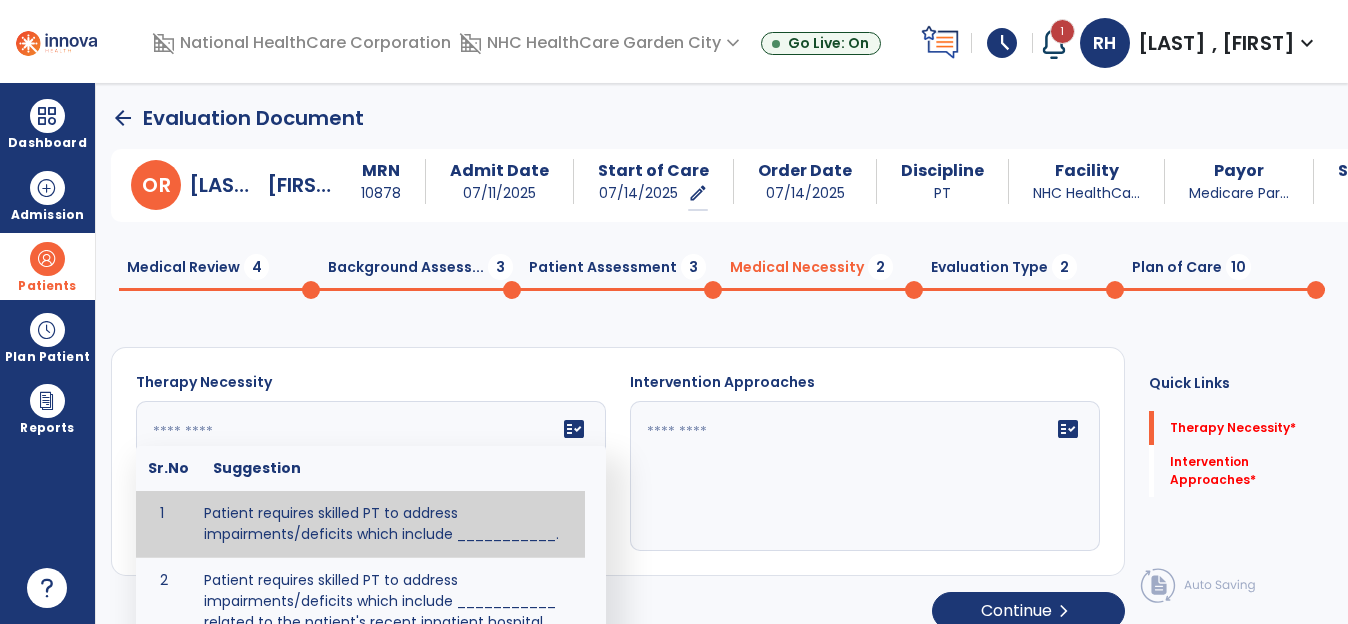click on "fact_check  Sr.No Suggestion 1 Patient requires skilled PT to address impairments/deficits which include ___________. 2 Patient requires skilled PT to address impairments/deficits which include ___________ related to the patient's recent inpatient hospital stay and diagnosis of _____________." 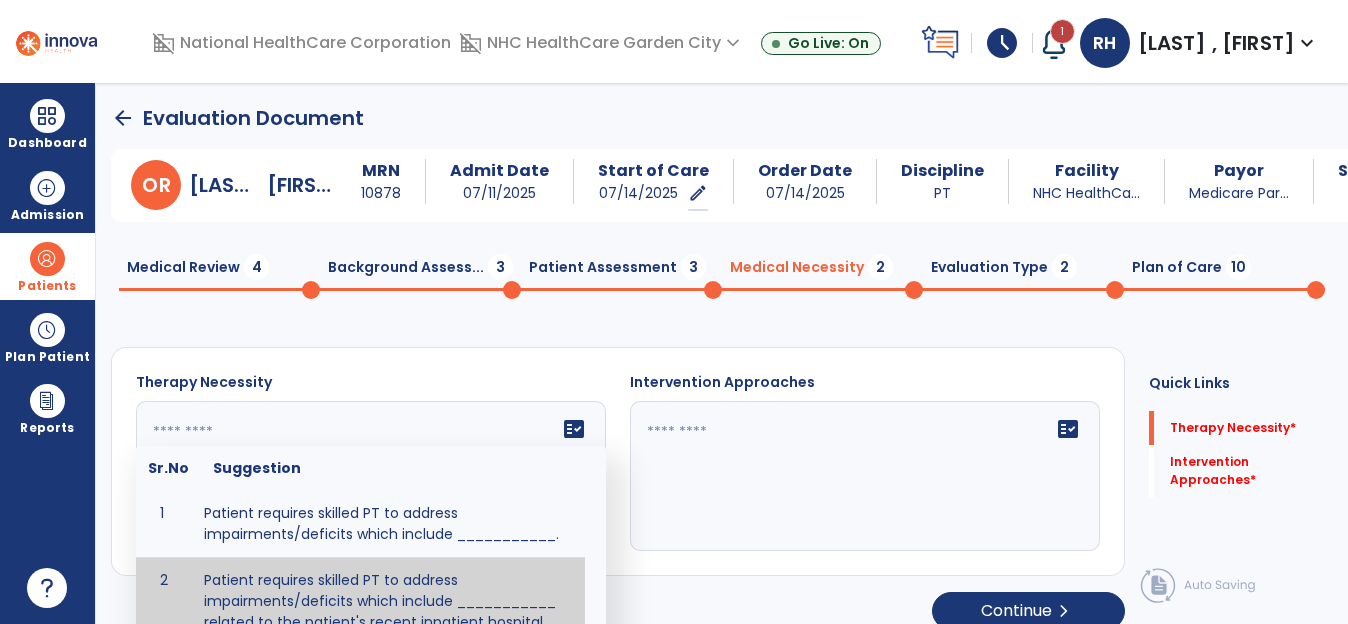 click 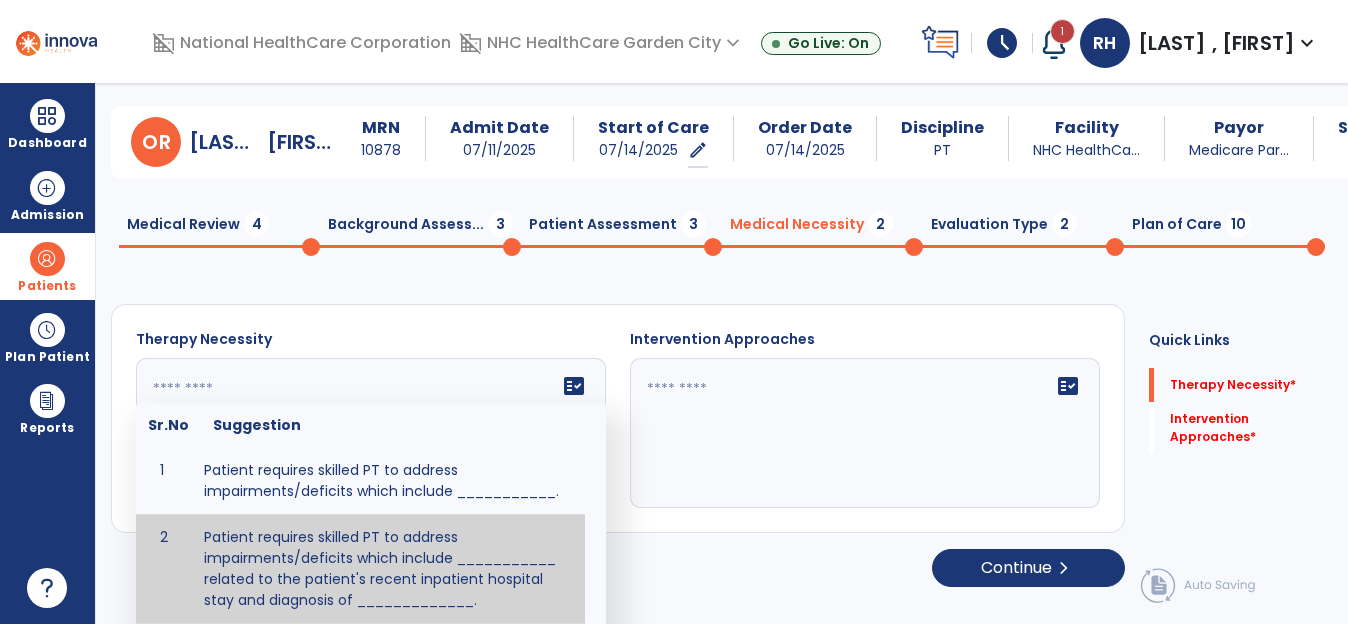 paste on "**********" 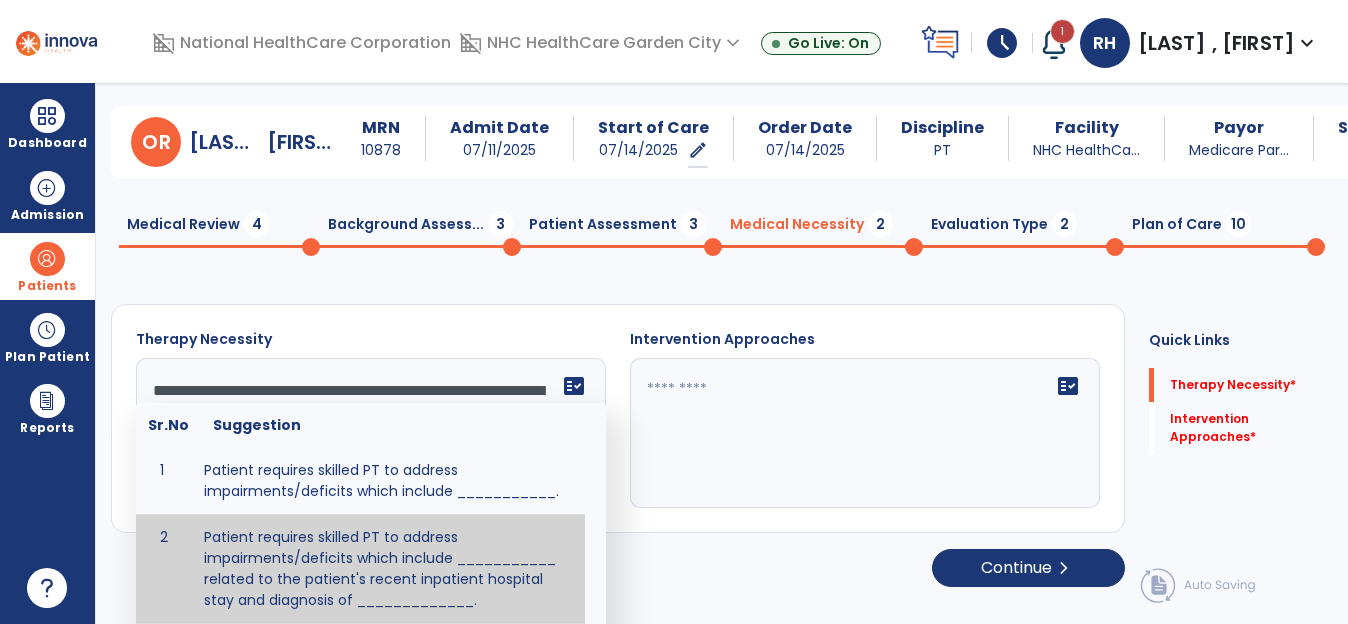 scroll, scrollTop: 40, scrollLeft: 0, axis: vertical 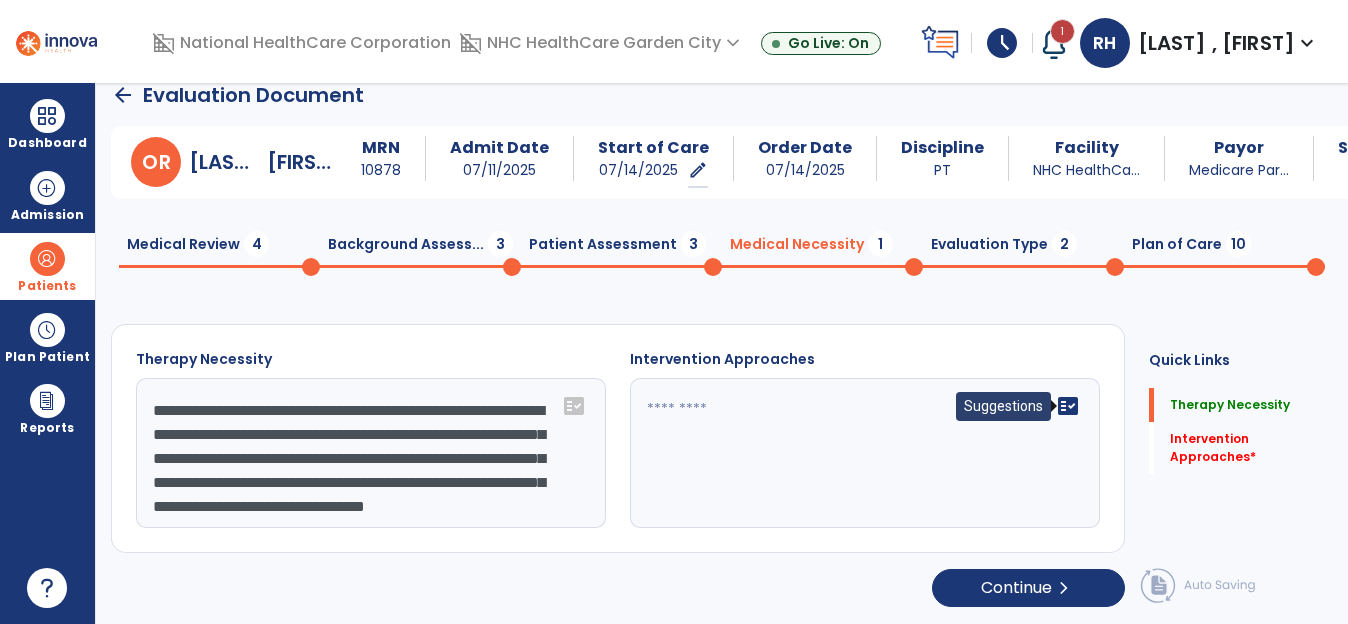 type on "**********" 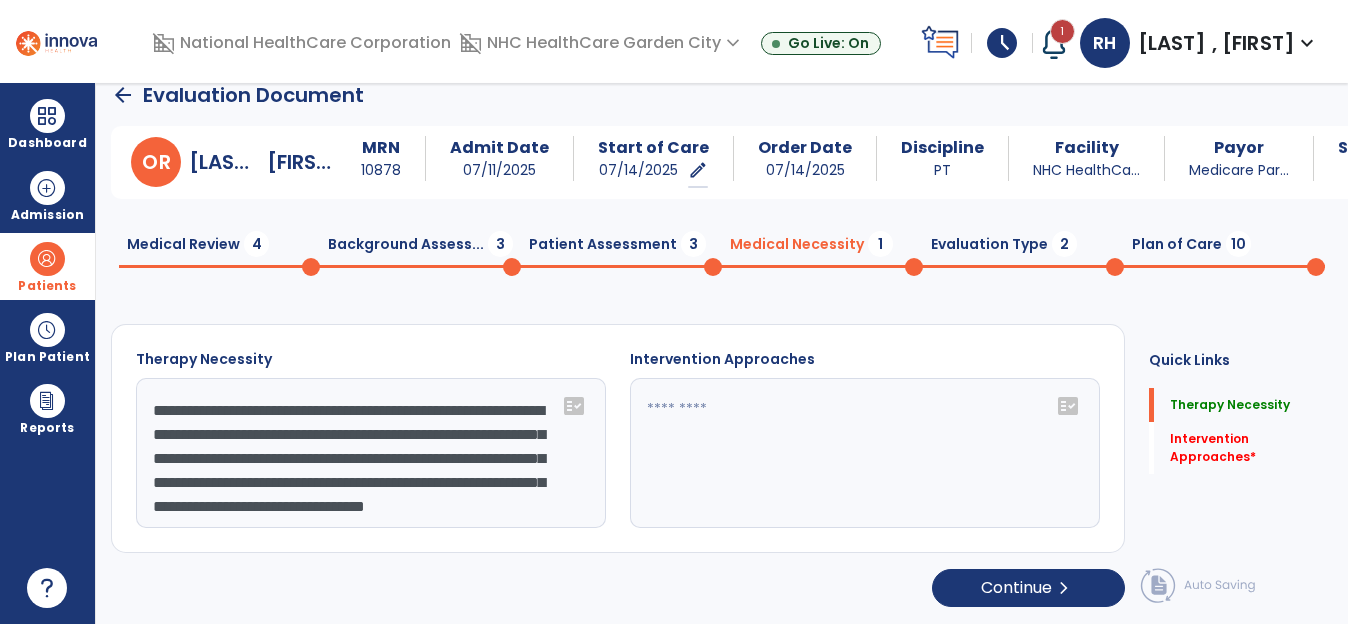 click on "fact_check" 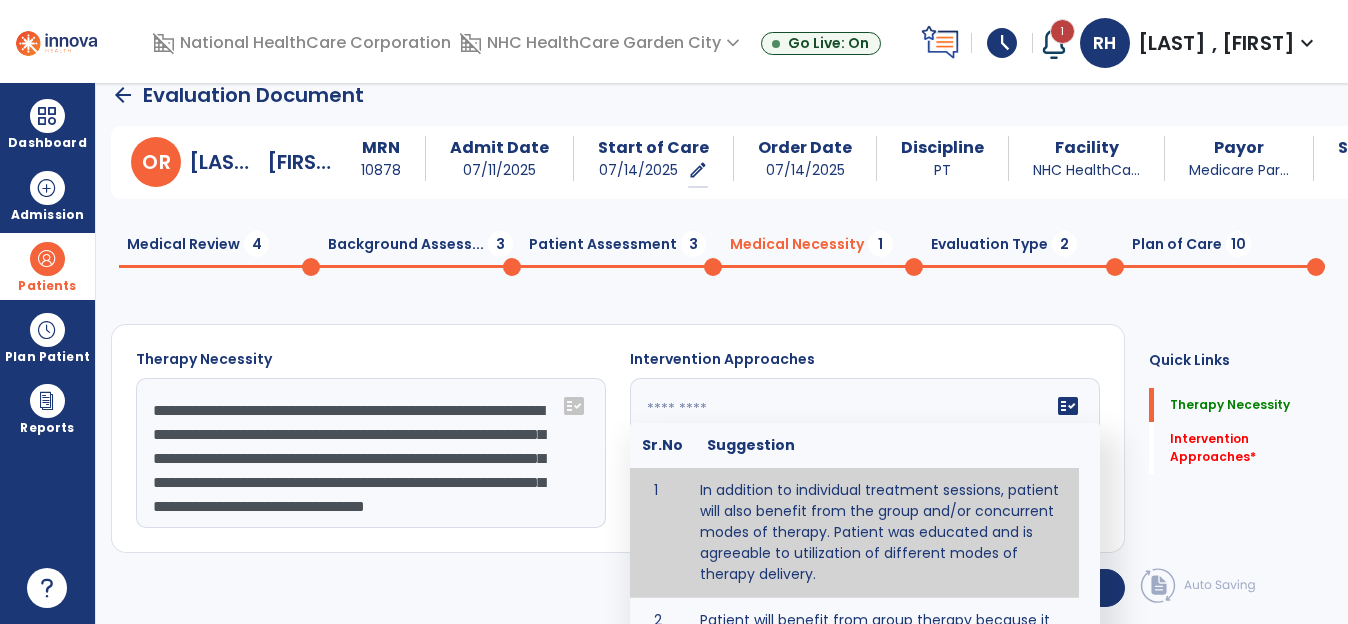 type on "**********" 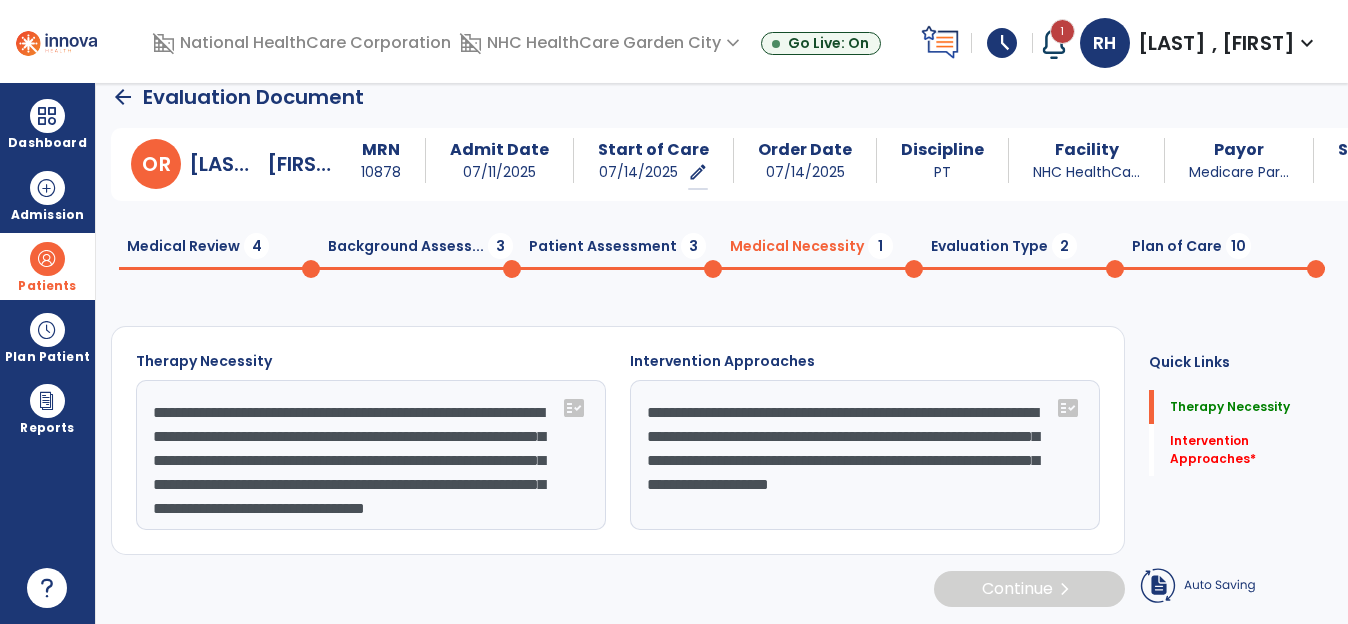 scroll, scrollTop: 21, scrollLeft: 0, axis: vertical 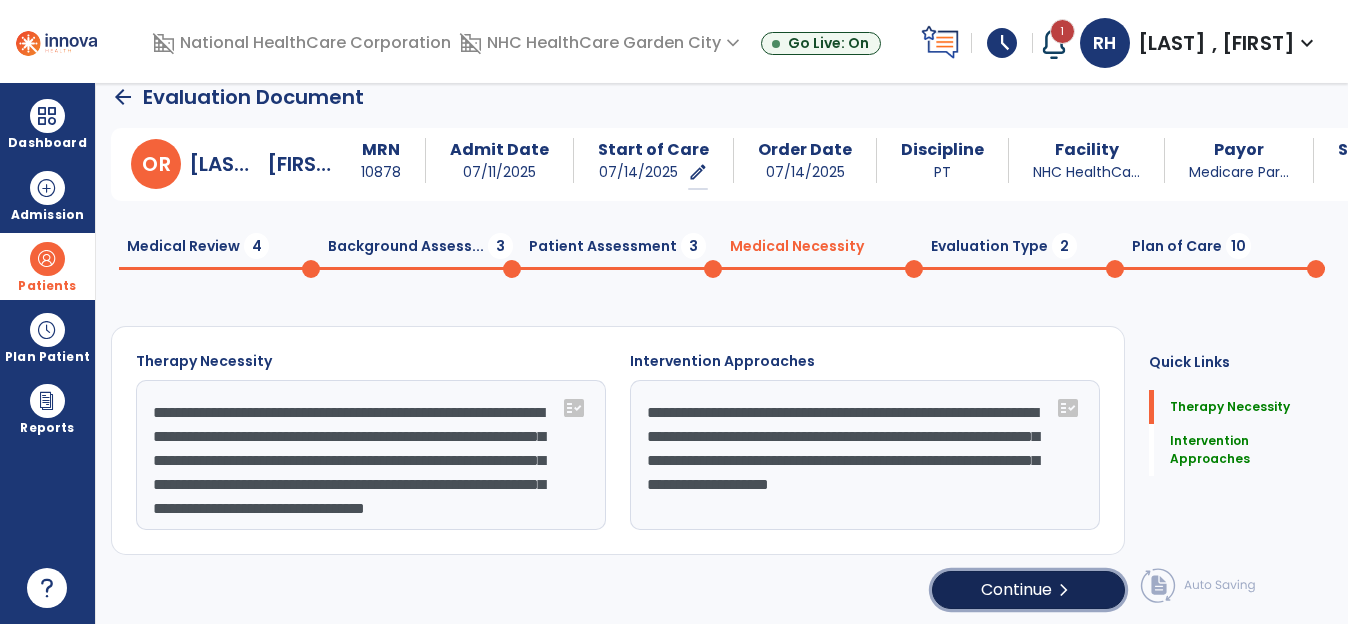 click on "Continue  chevron_right" 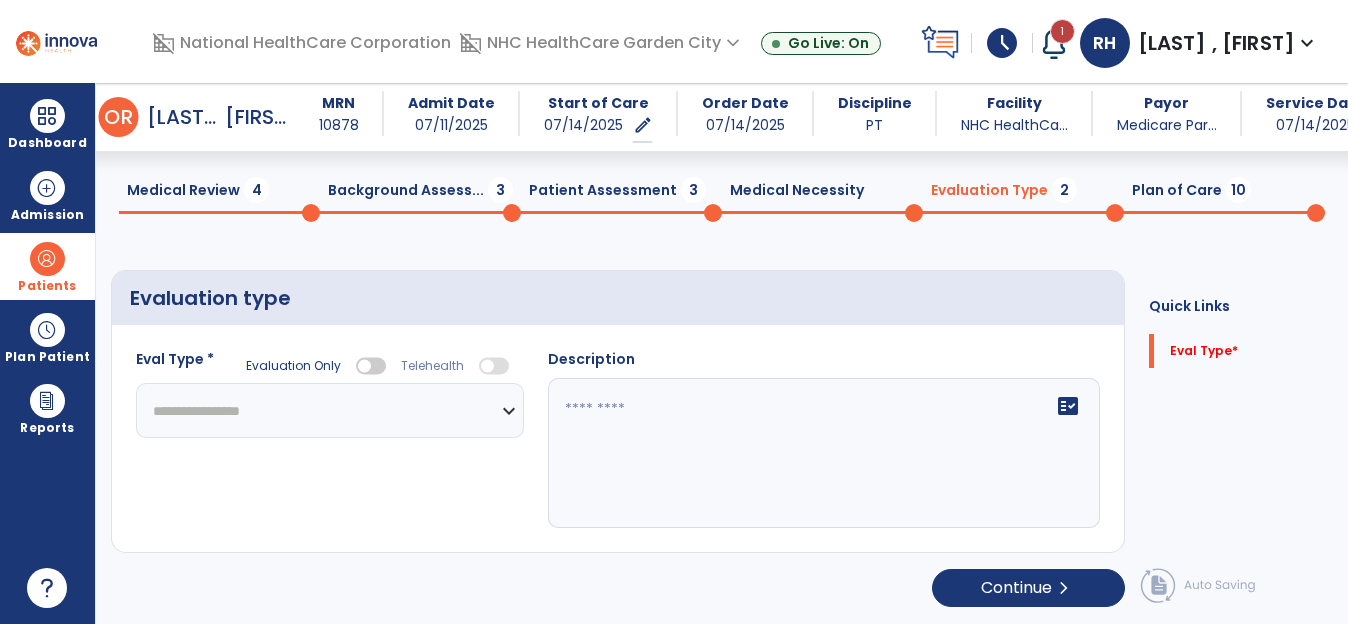 scroll, scrollTop: 57, scrollLeft: 0, axis: vertical 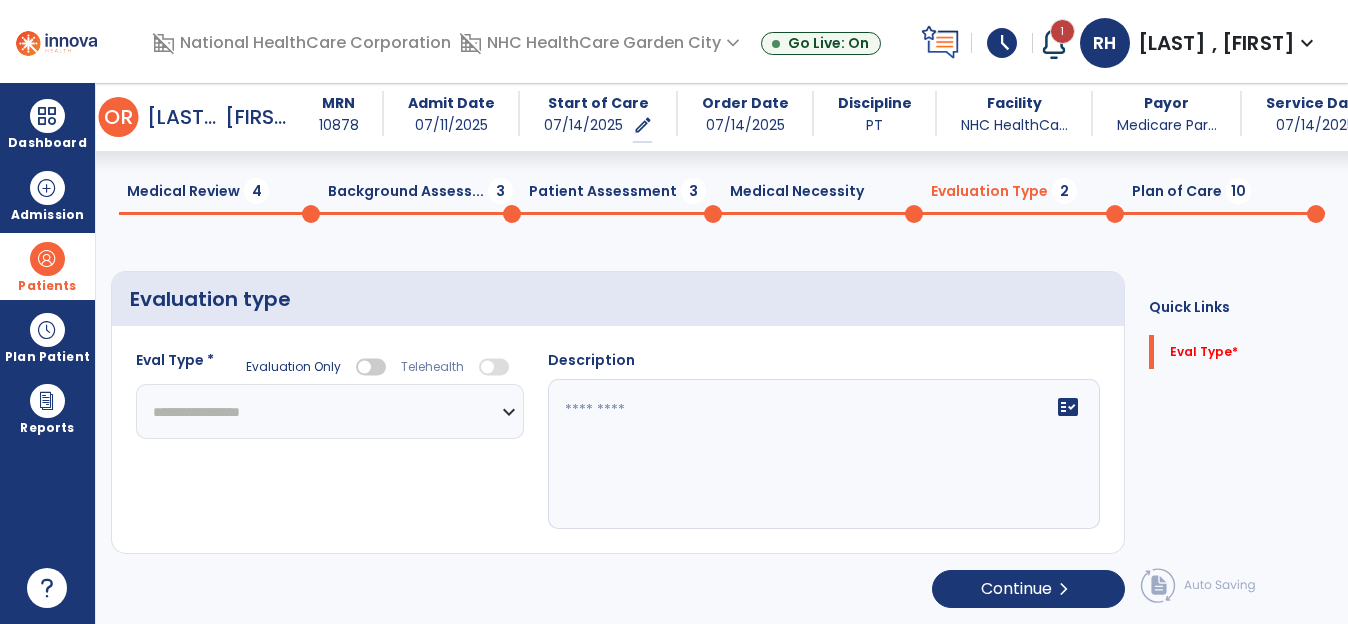click on "**********" 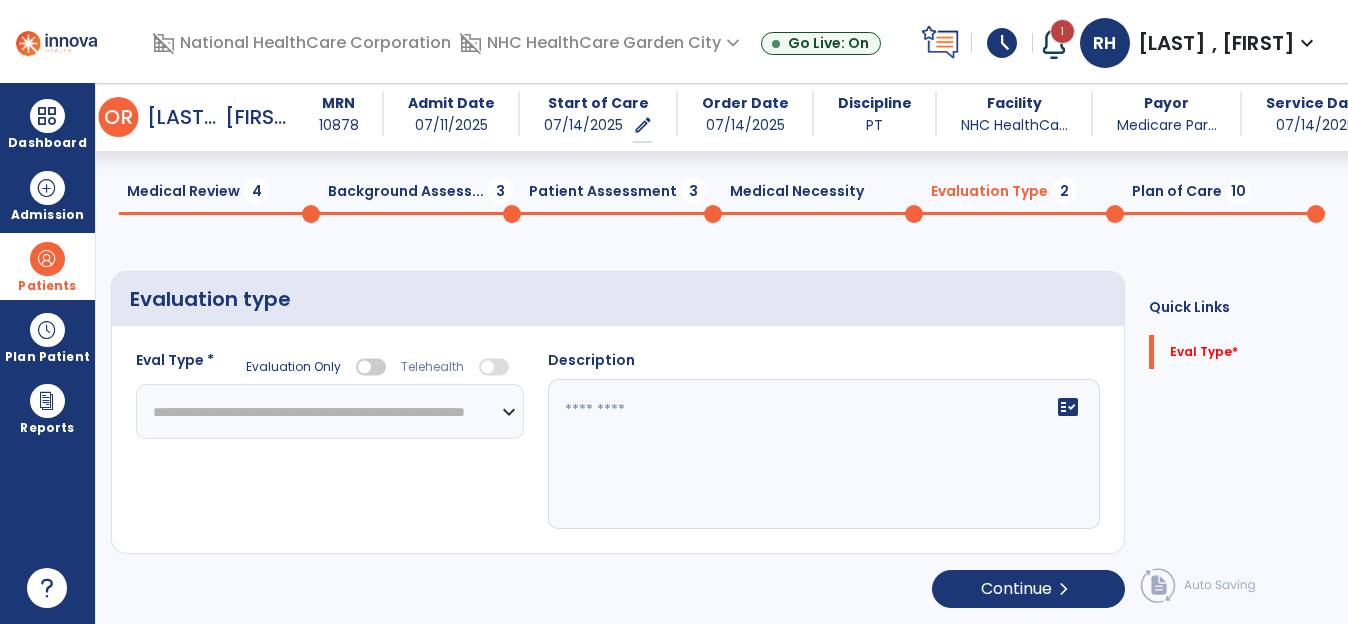 click on "**********" 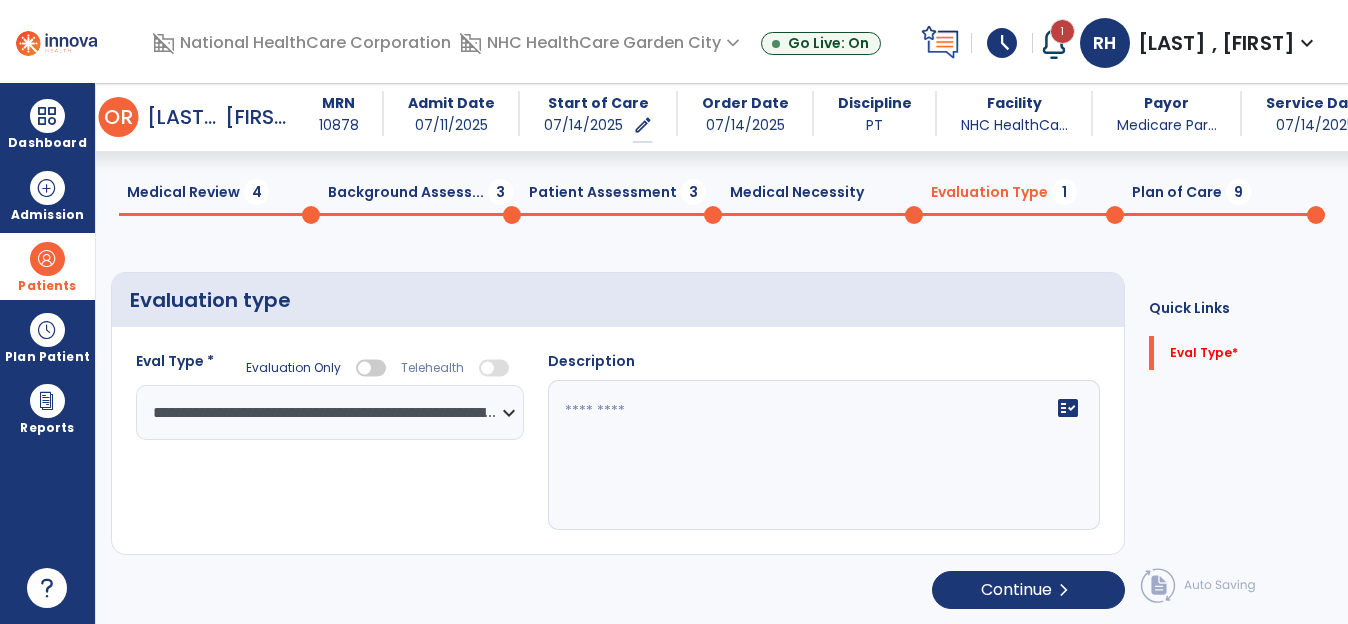 scroll, scrollTop: 57, scrollLeft: 0, axis: vertical 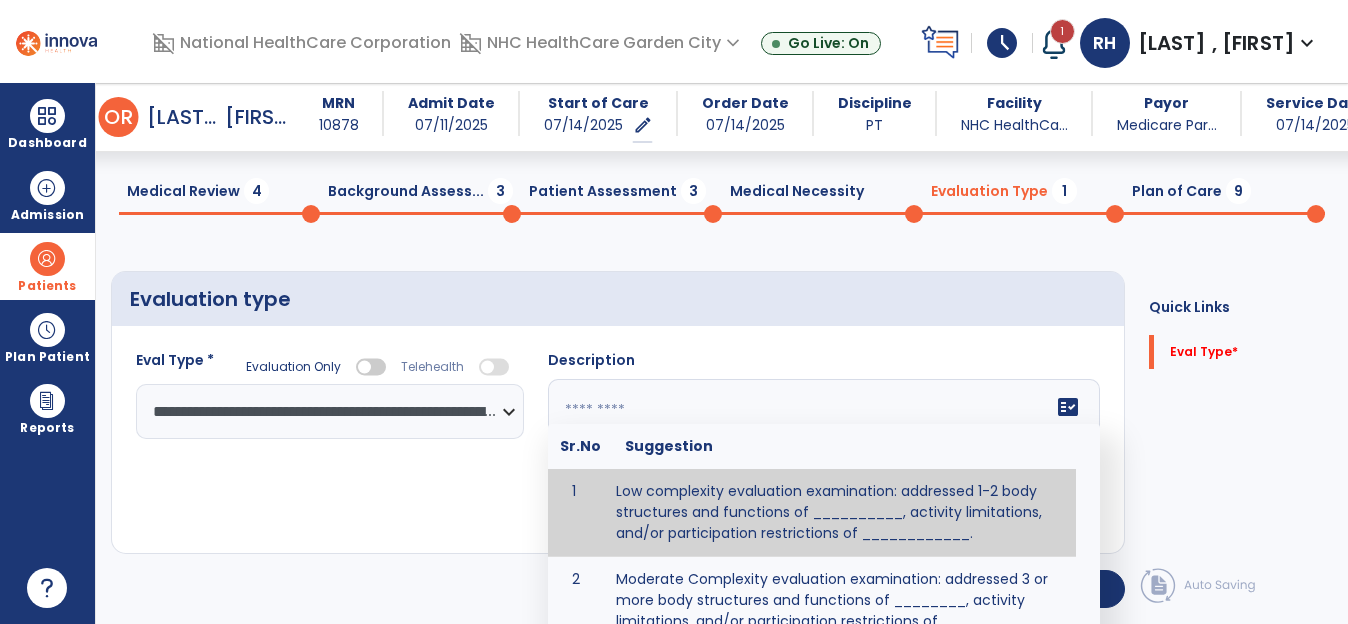 drag, startPoint x: 595, startPoint y: 421, endPoint x: 432, endPoint y: 569, distance: 220.16585 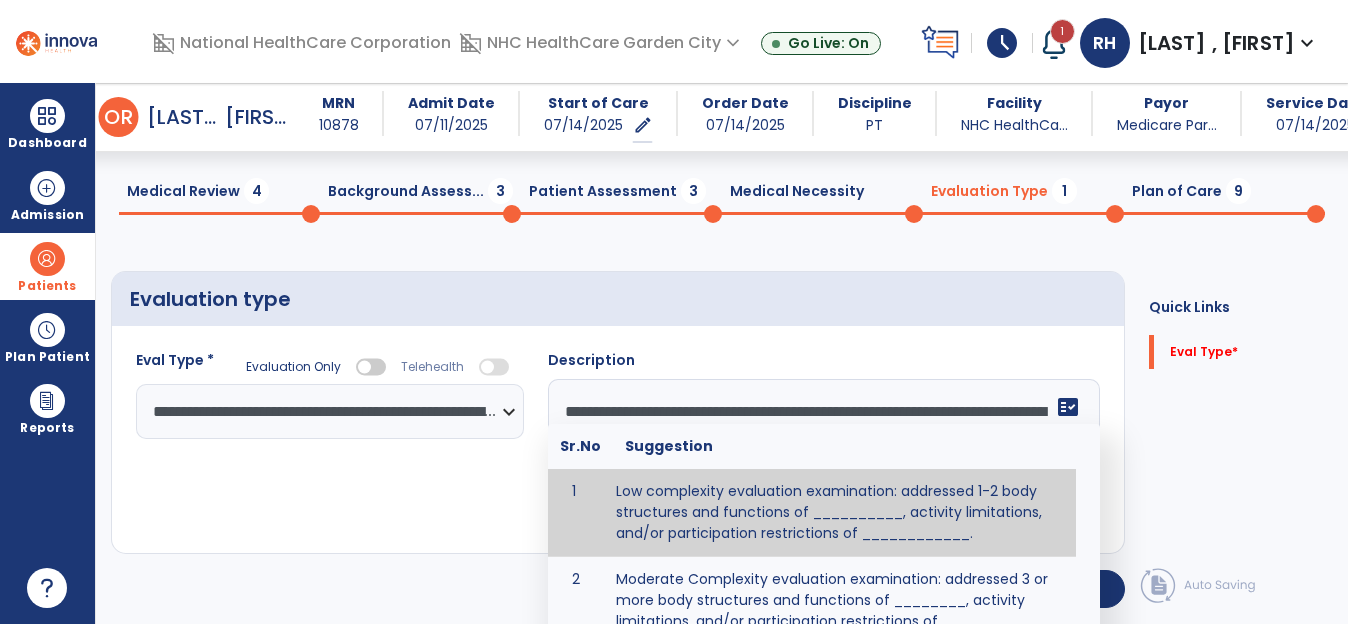 scroll, scrollTop: 136, scrollLeft: 0, axis: vertical 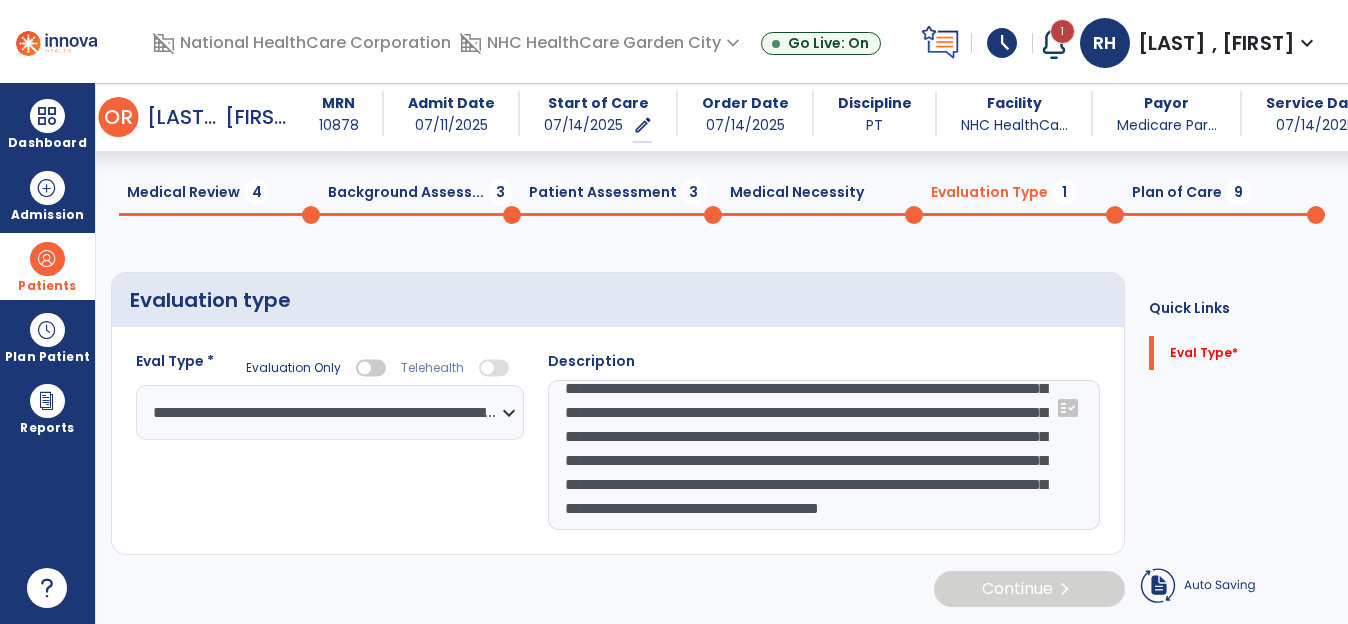 type on "**********" 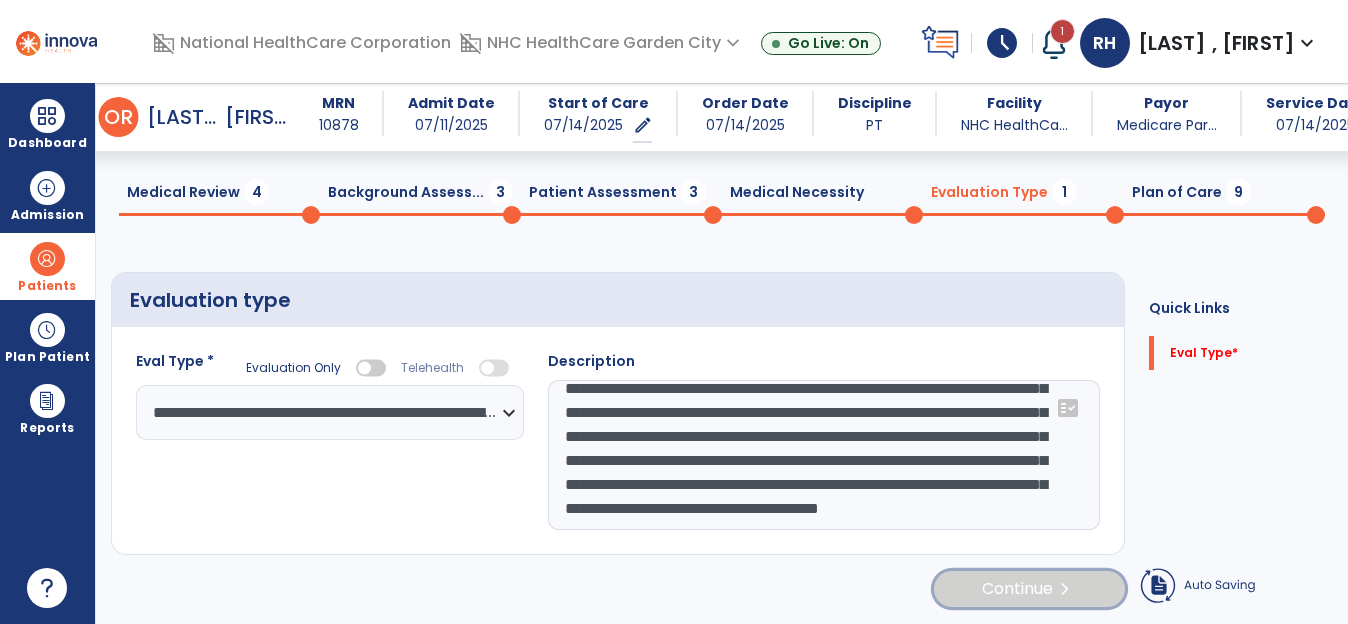 scroll, scrollTop: 57, scrollLeft: 0, axis: vertical 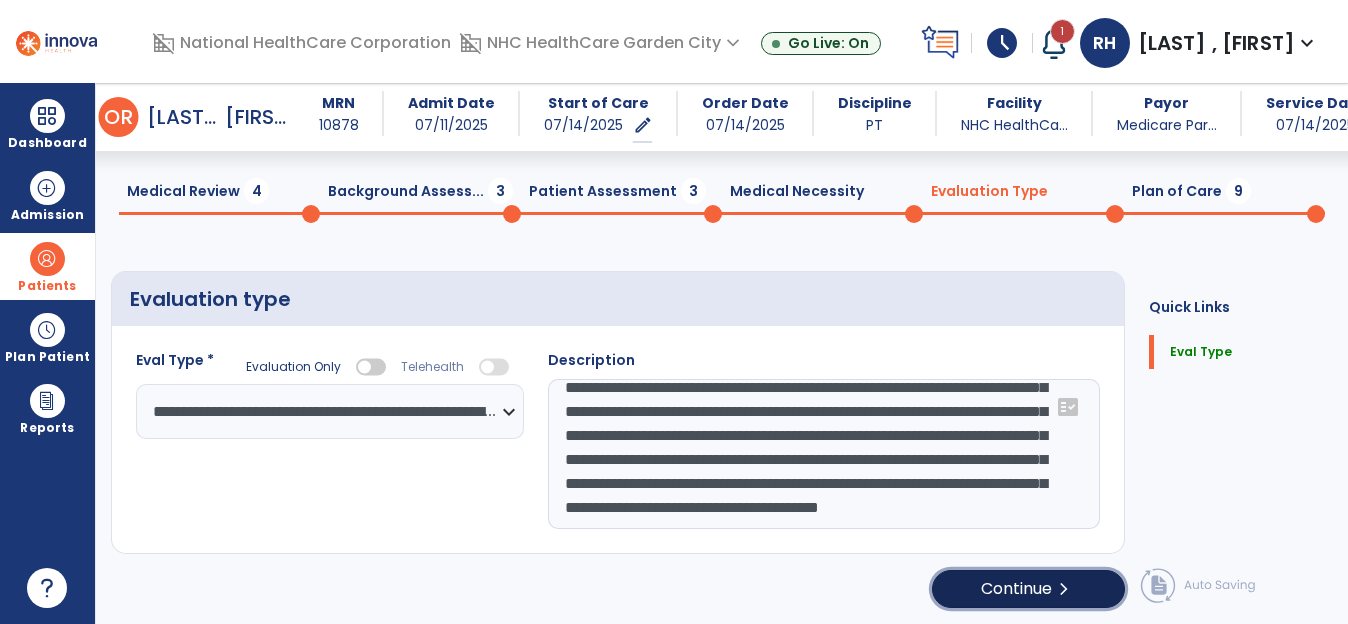 click on "Continue  chevron_right" 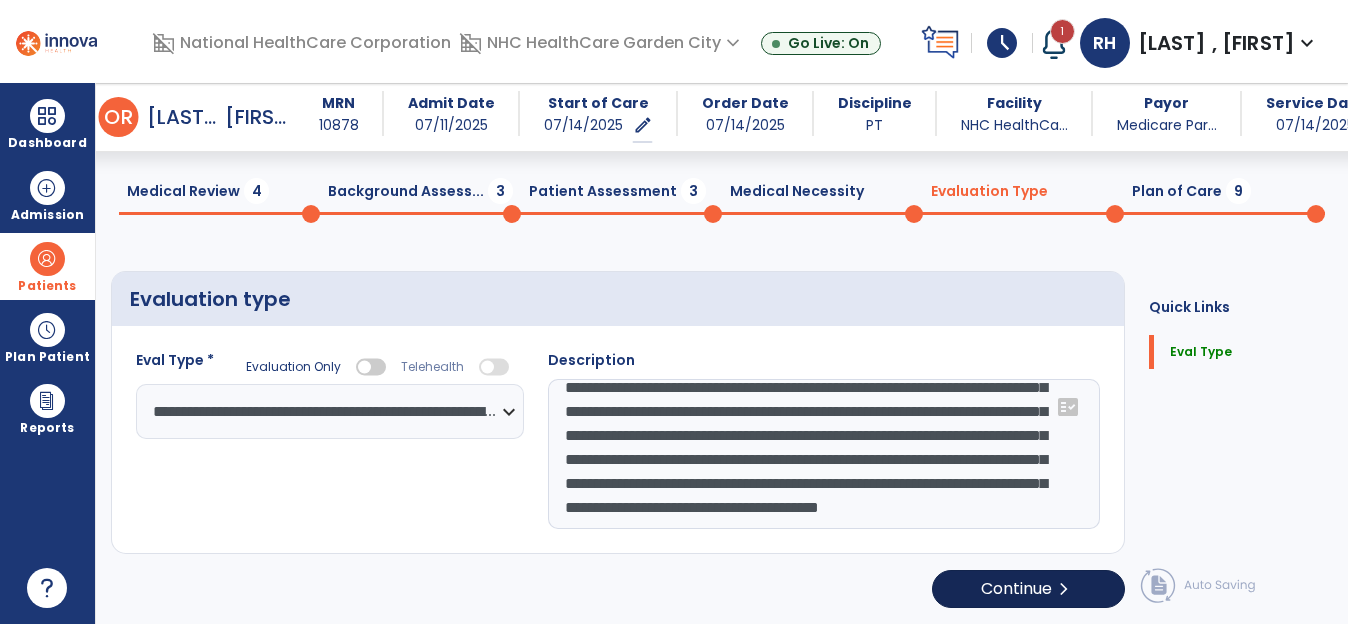 select on "*****" 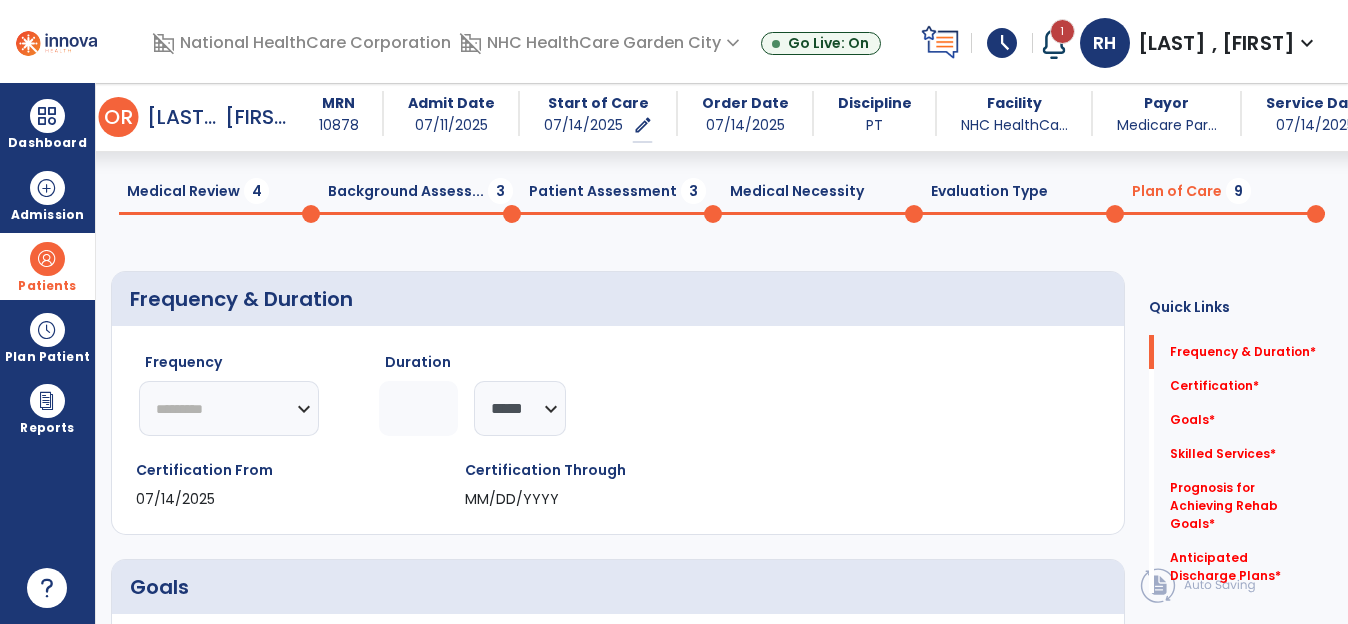 click on "********* ** ** ** ** ** ** **" 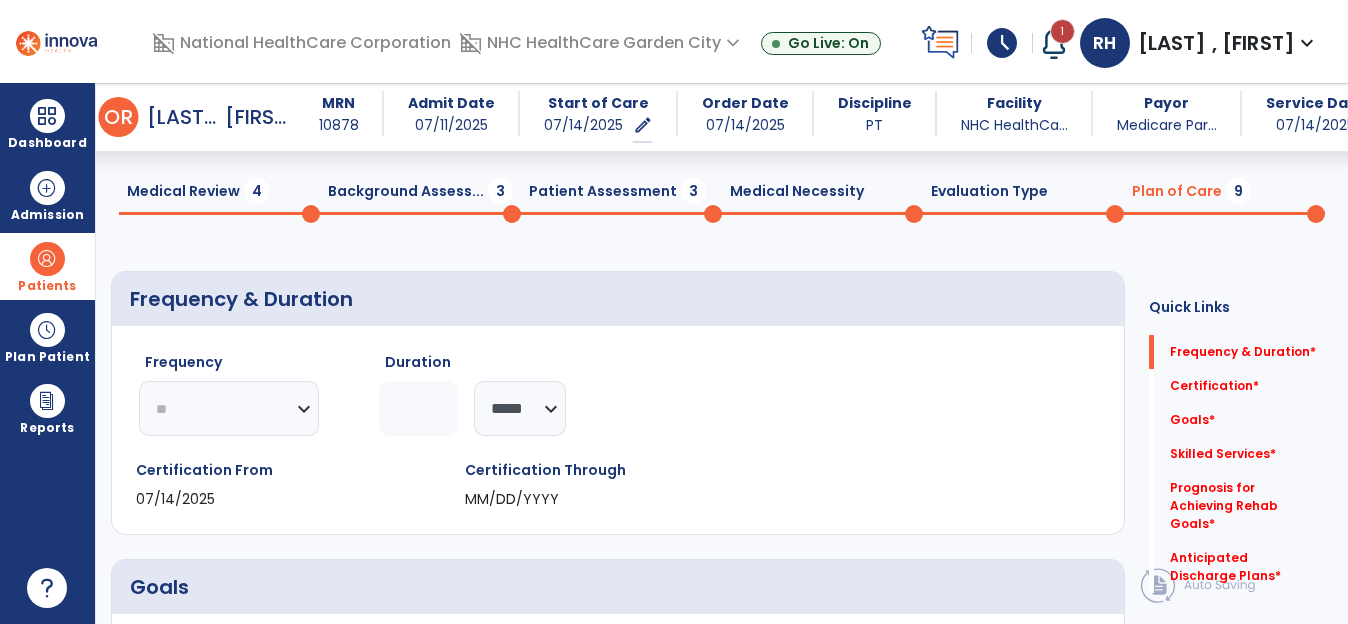 click on "********* ** ** ** ** ** ** **" 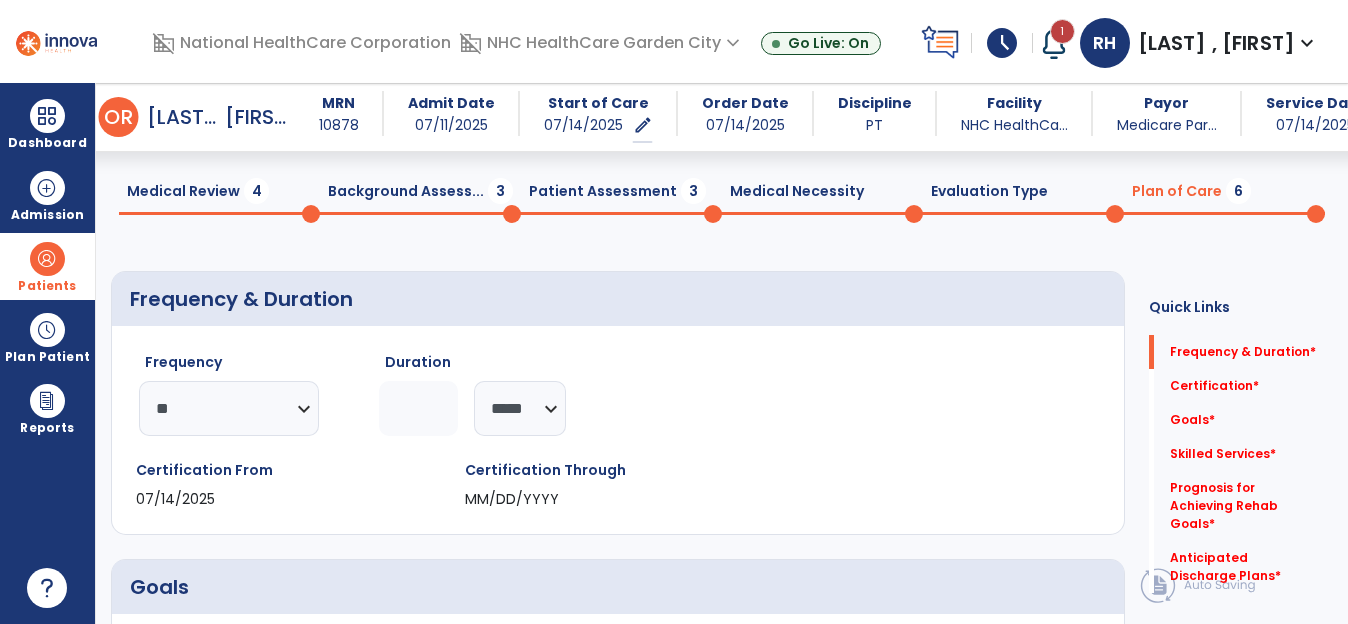 click 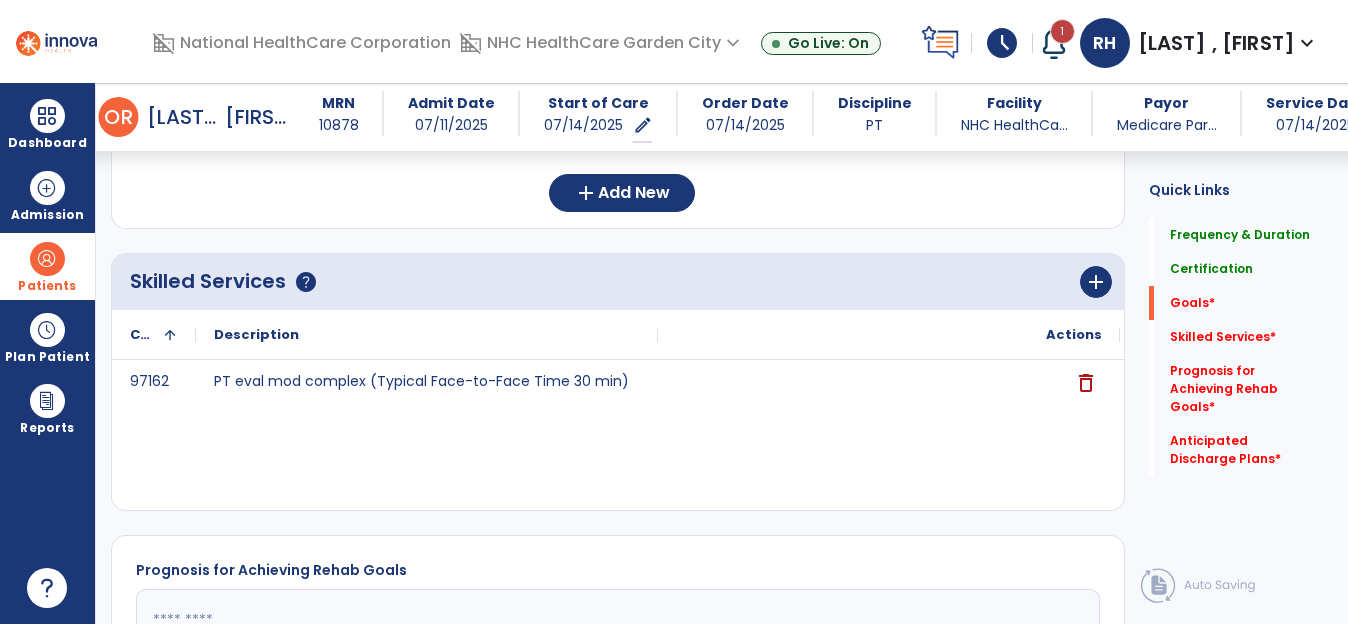 scroll, scrollTop: 557, scrollLeft: 0, axis: vertical 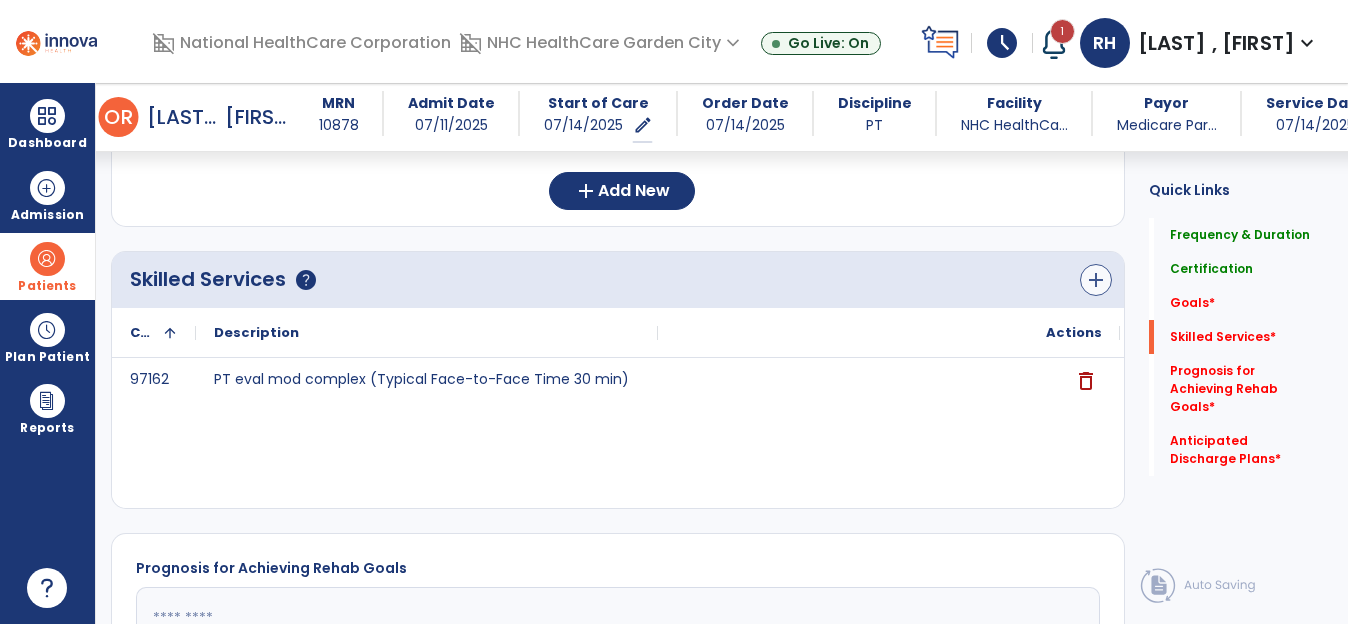 type on "**" 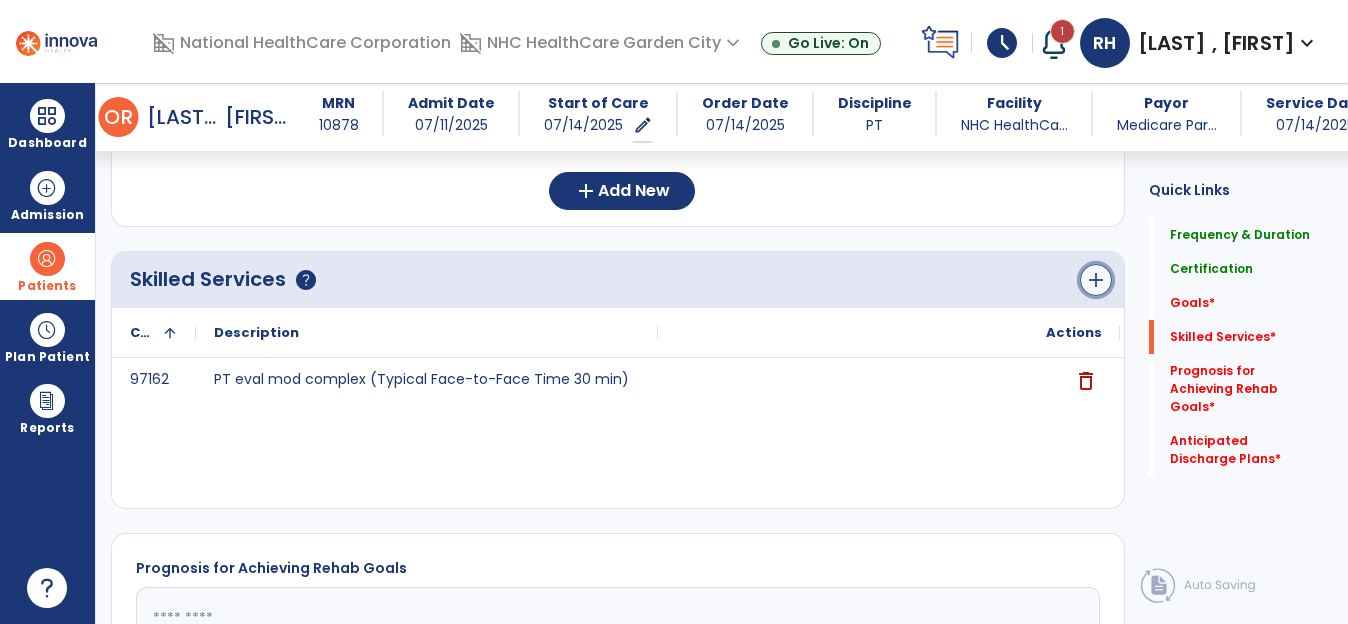 click on "add" 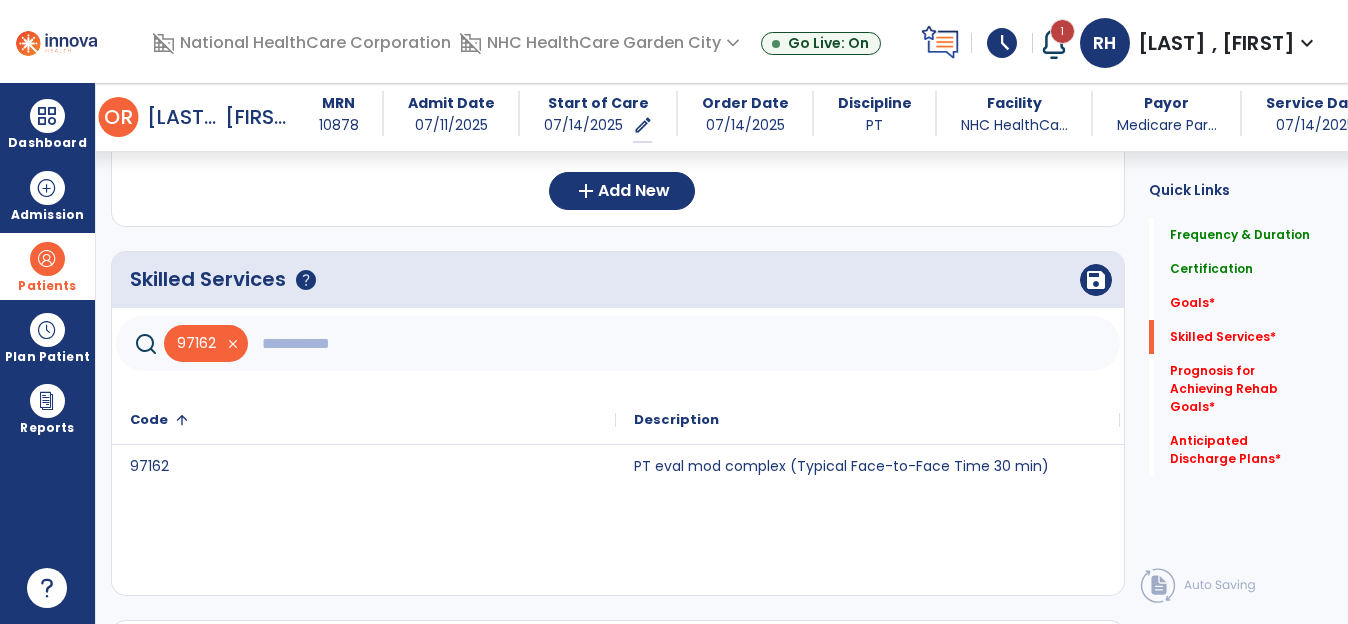click 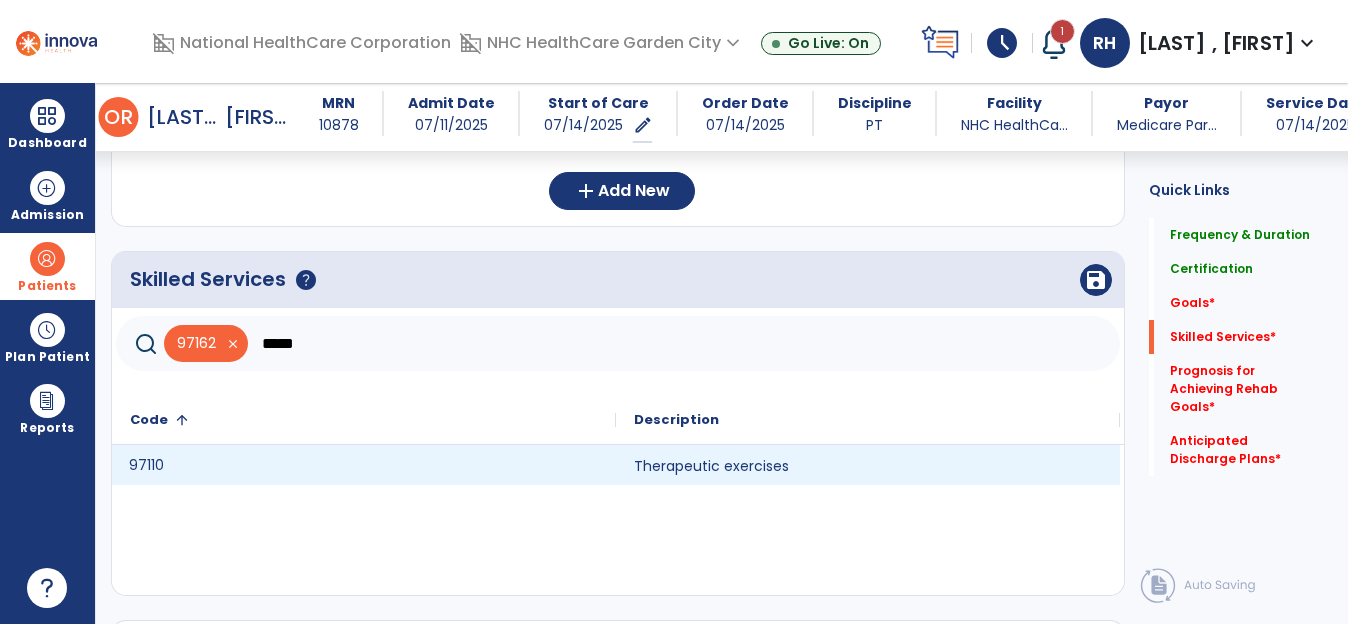 click on "97110" 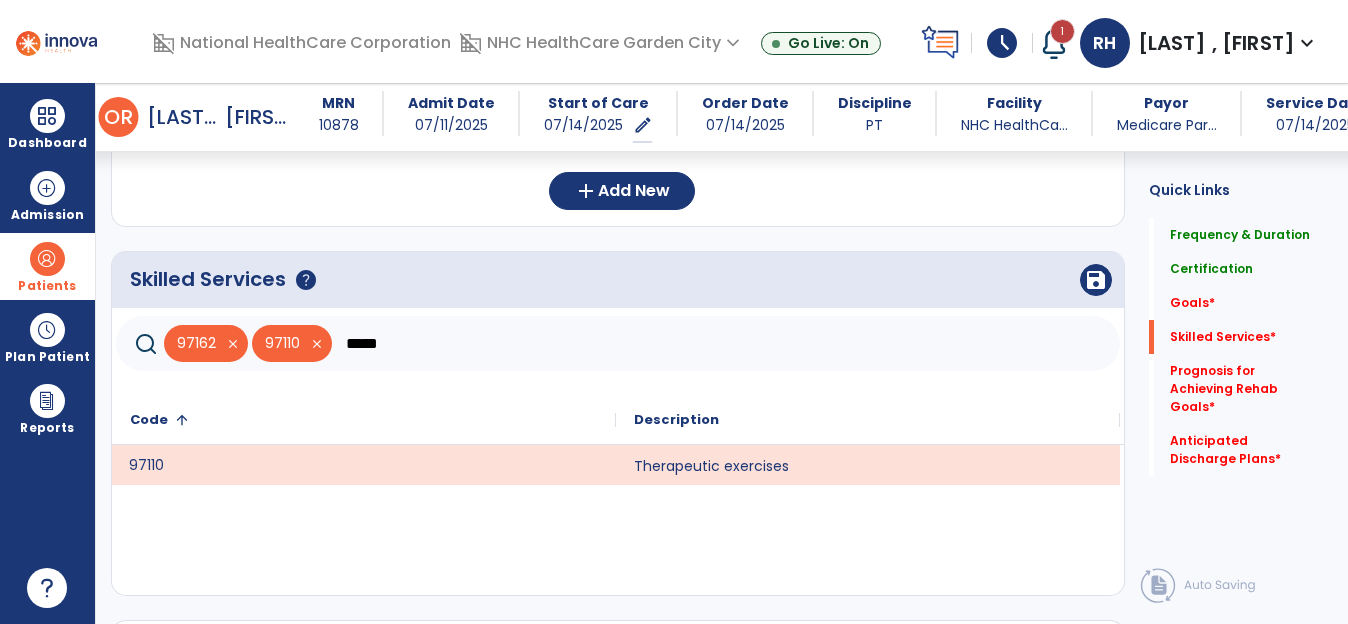 drag, startPoint x: 390, startPoint y: 342, endPoint x: 347, endPoint y: 344, distance: 43.046486 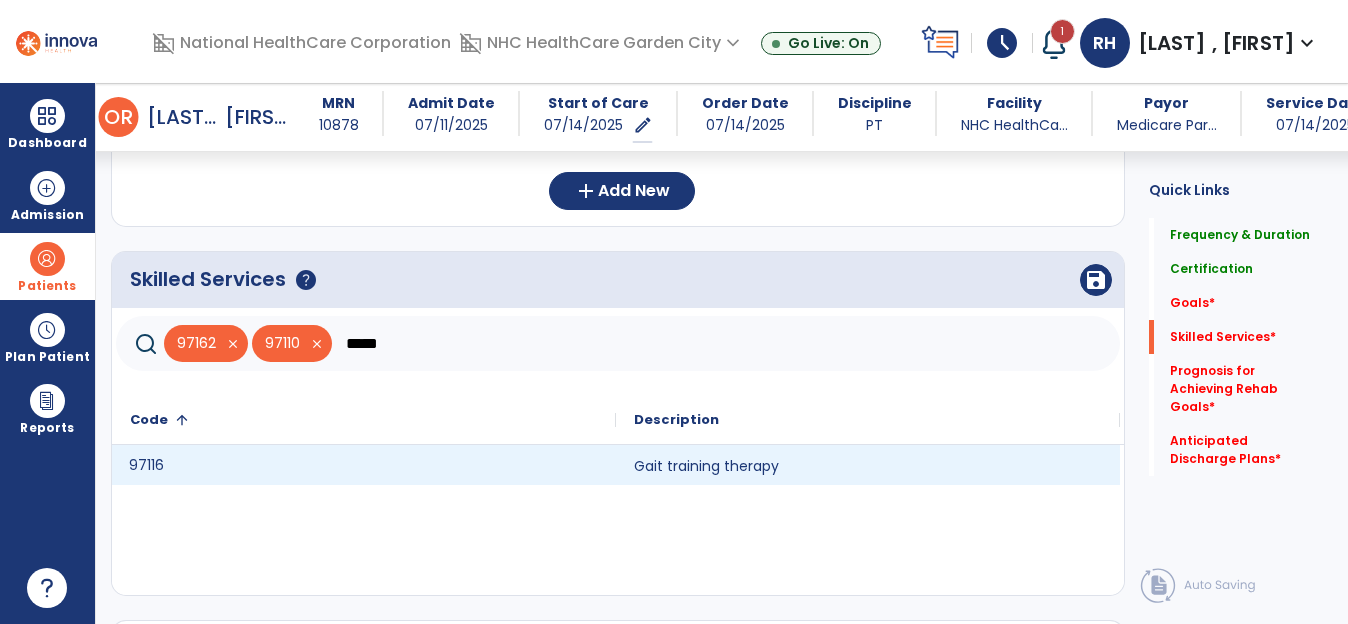 click on "97116" 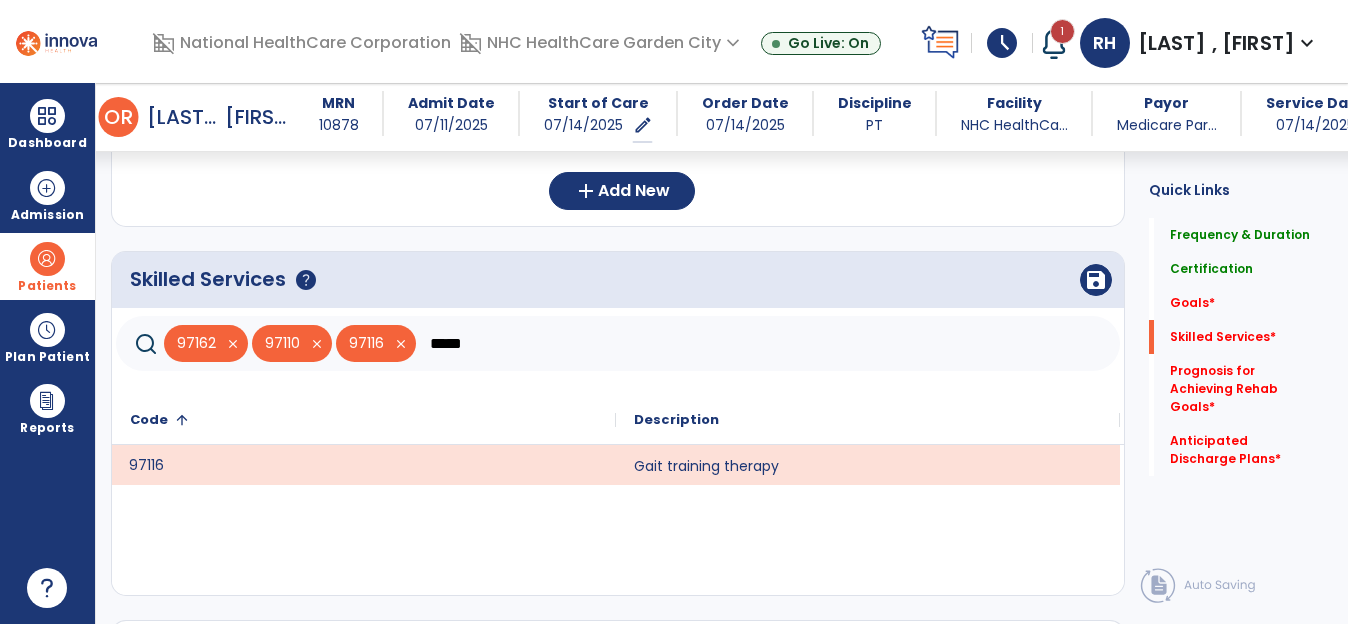 drag, startPoint x: 489, startPoint y: 337, endPoint x: 420, endPoint y: 337, distance: 69 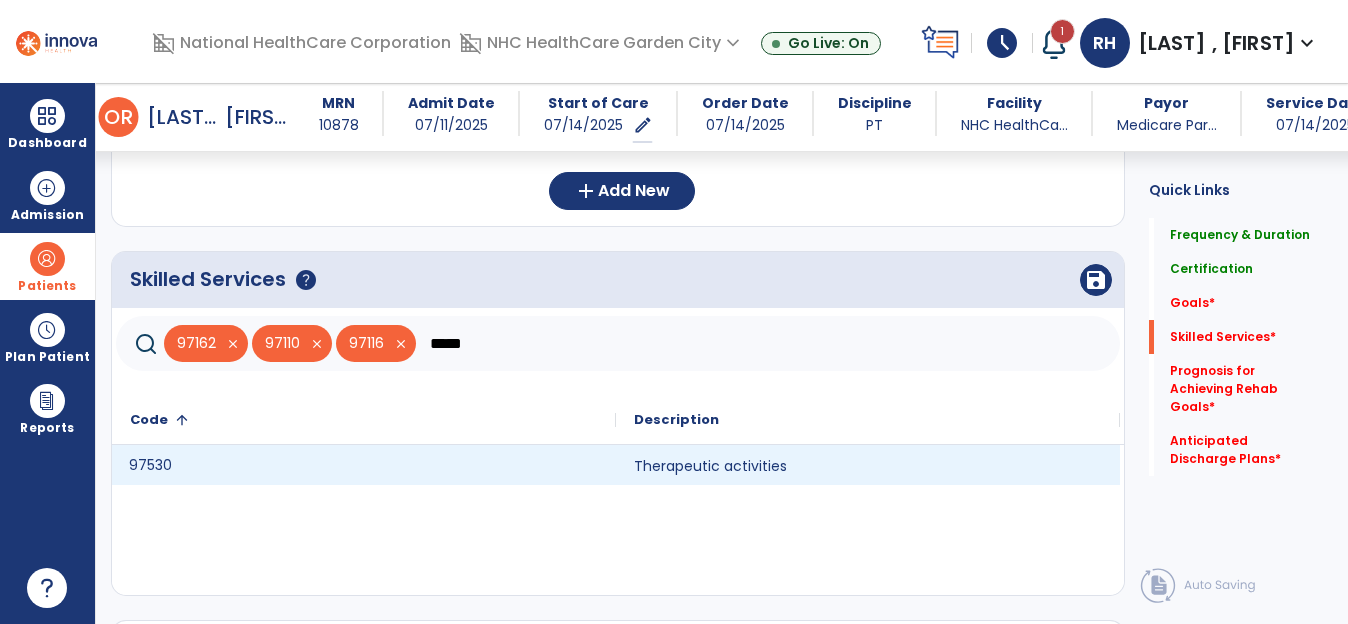 drag, startPoint x: 329, startPoint y: 458, endPoint x: 386, endPoint y: 412, distance: 73.24616 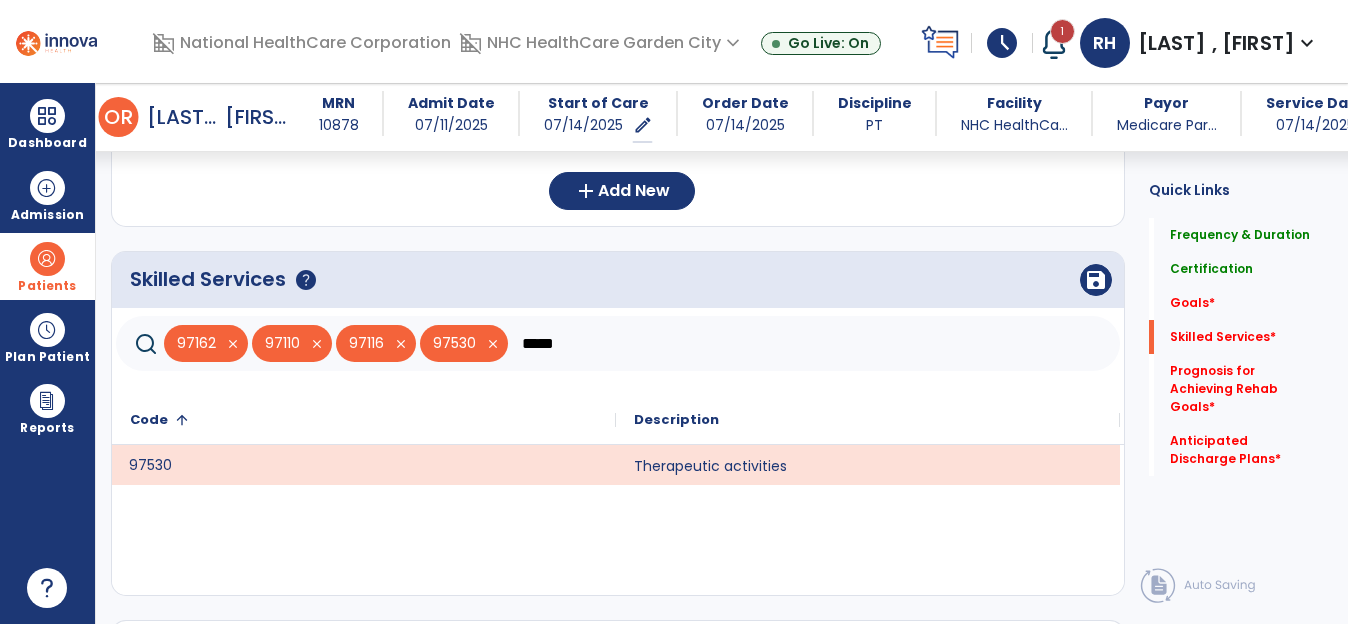 drag, startPoint x: 570, startPoint y: 341, endPoint x: 520, endPoint y: 338, distance: 50.08992 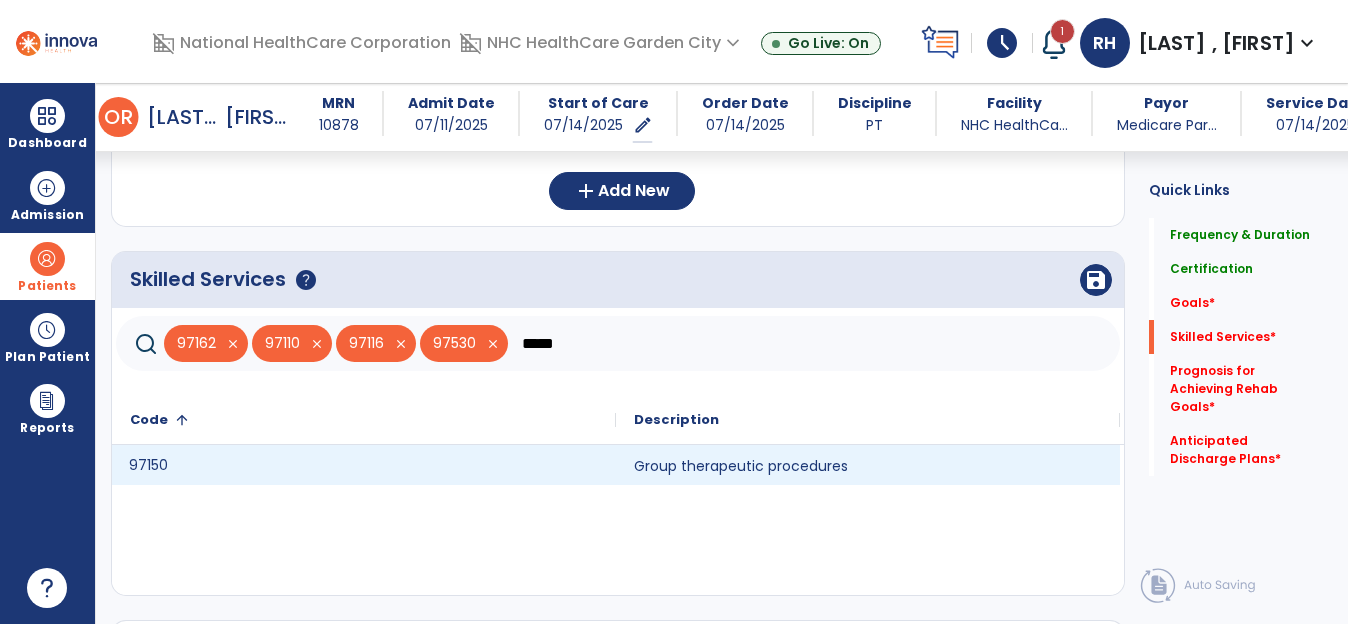 click on "97150" 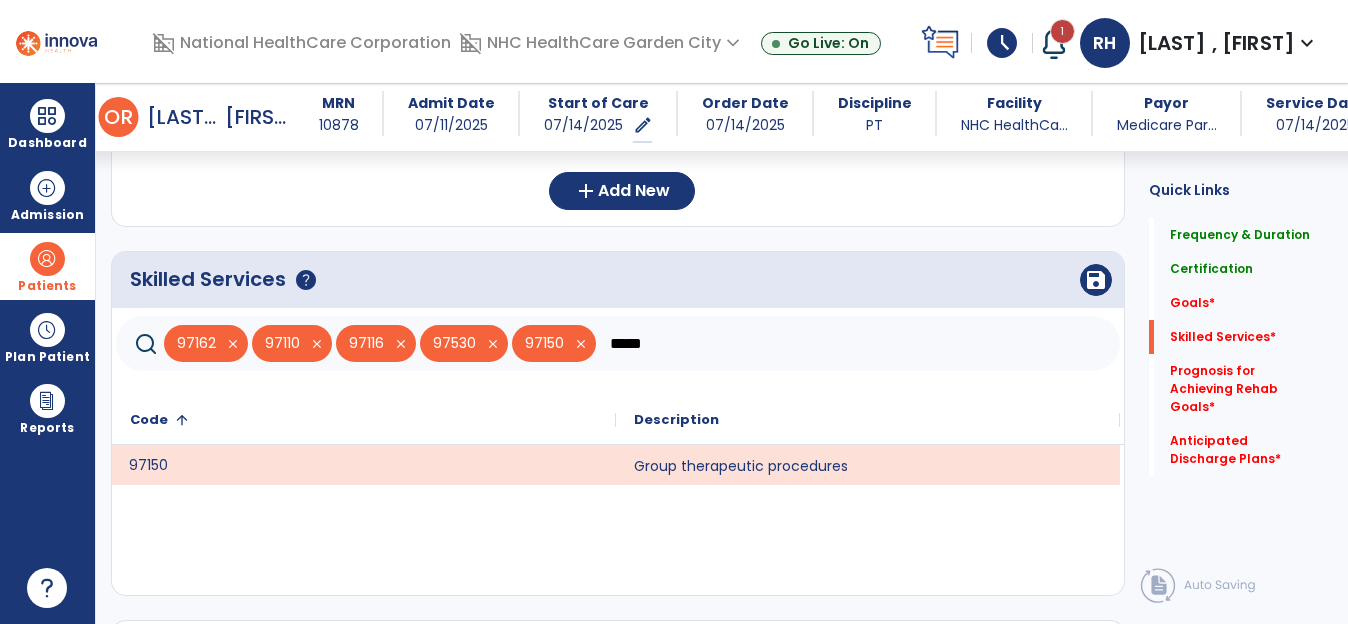 drag, startPoint x: 662, startPoint y: 339, endPoint x: 609, endPoint y: 344, distance: 53.235325 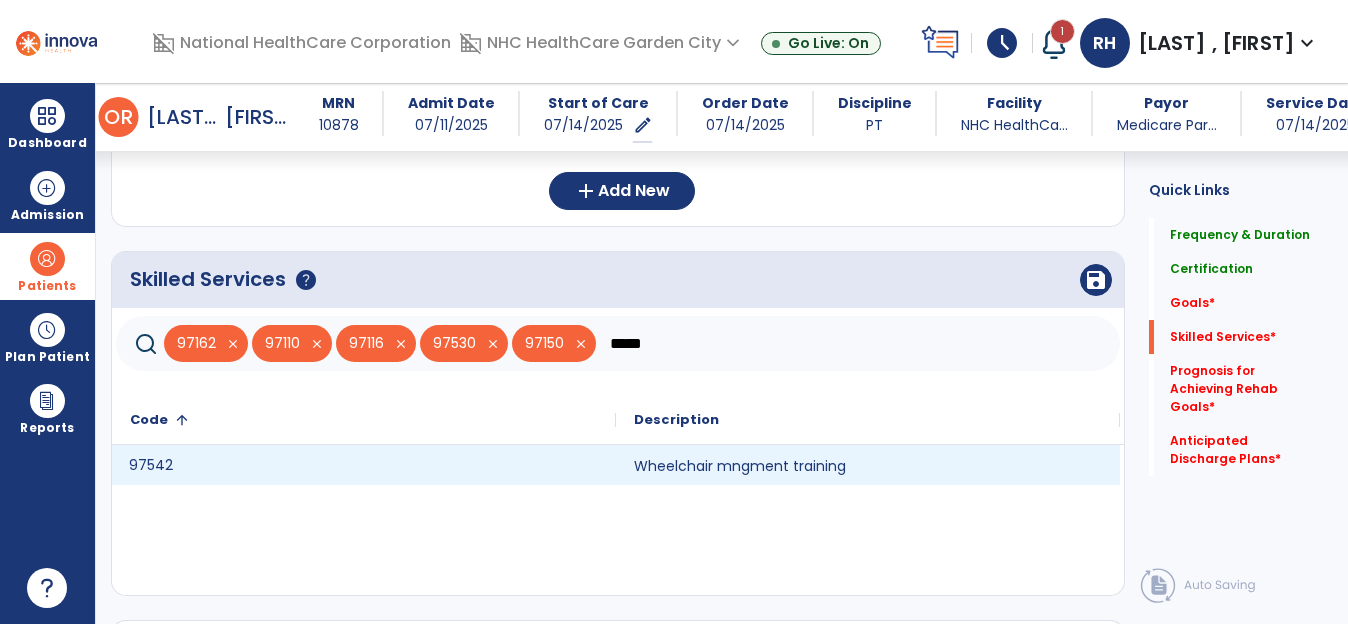 click on "97542" 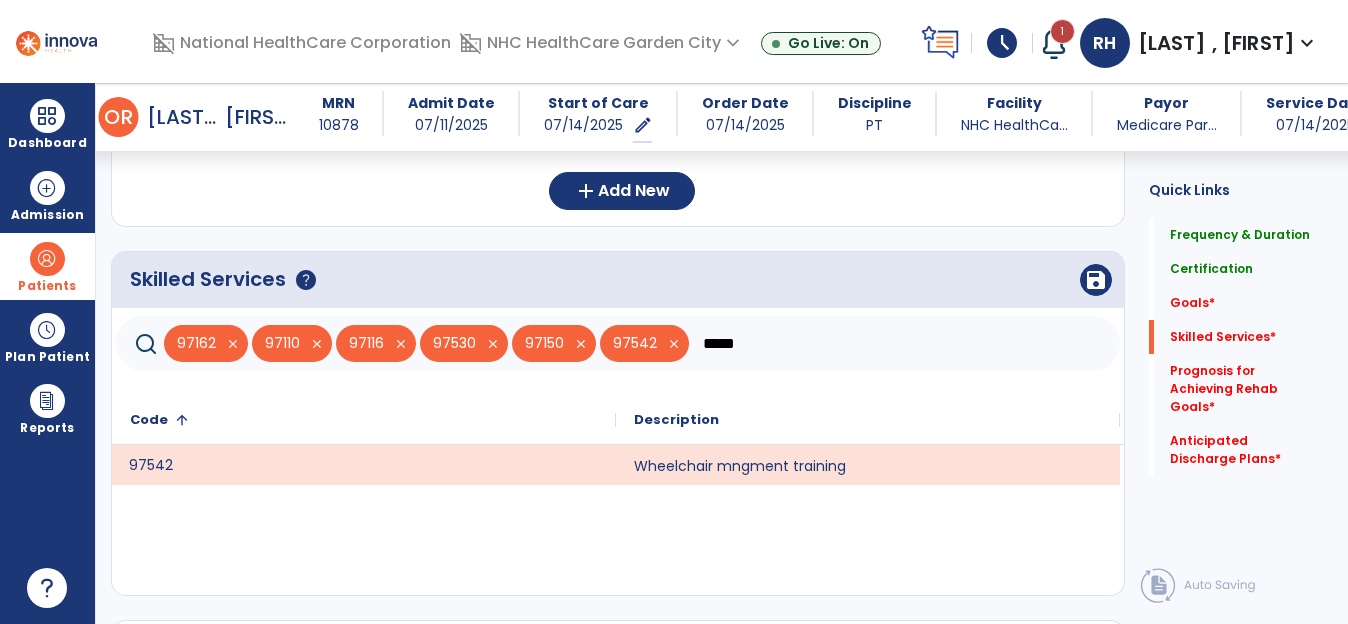 drag, startPoint x: 752, startPoint y: 336, endPoint x: 698, endPoint y: 339, distance: 54.08327 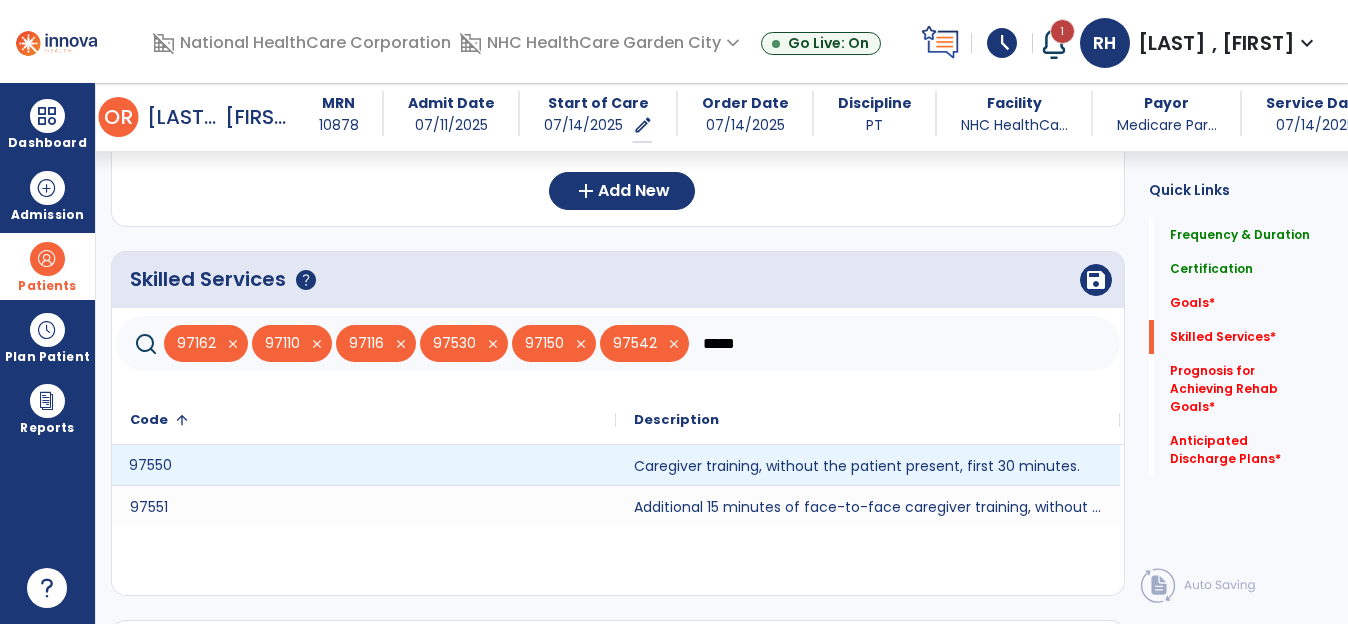 type on "*****" 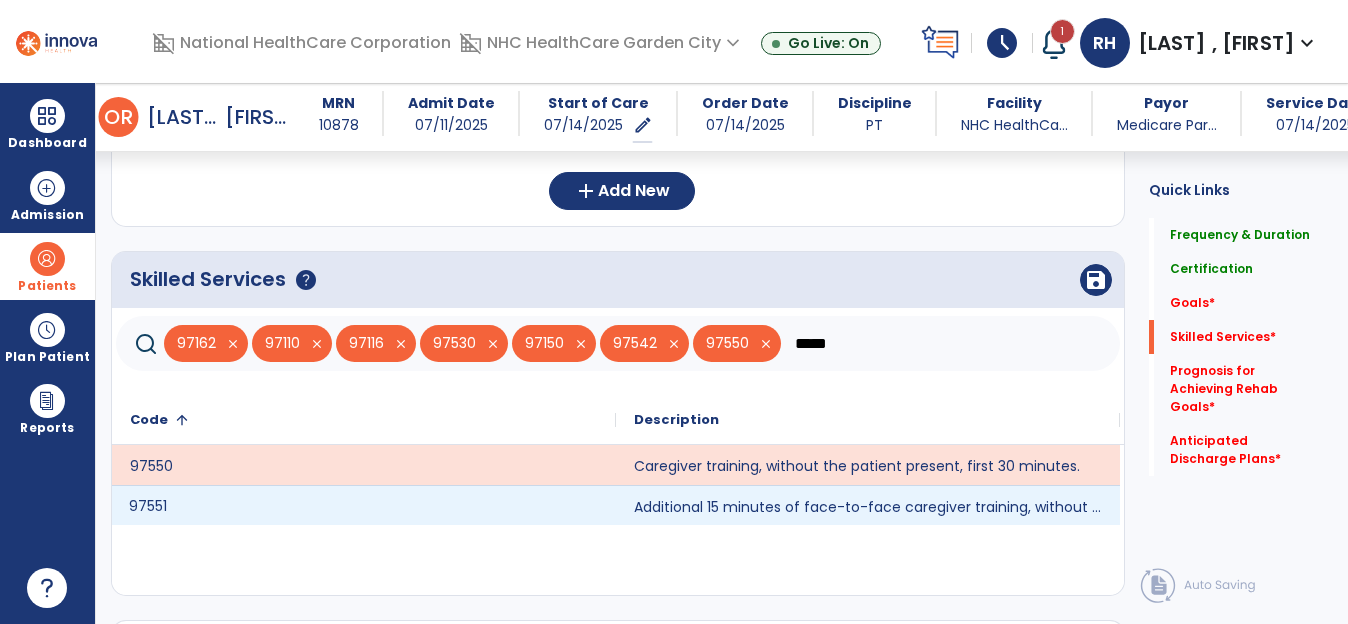 click on "97551" 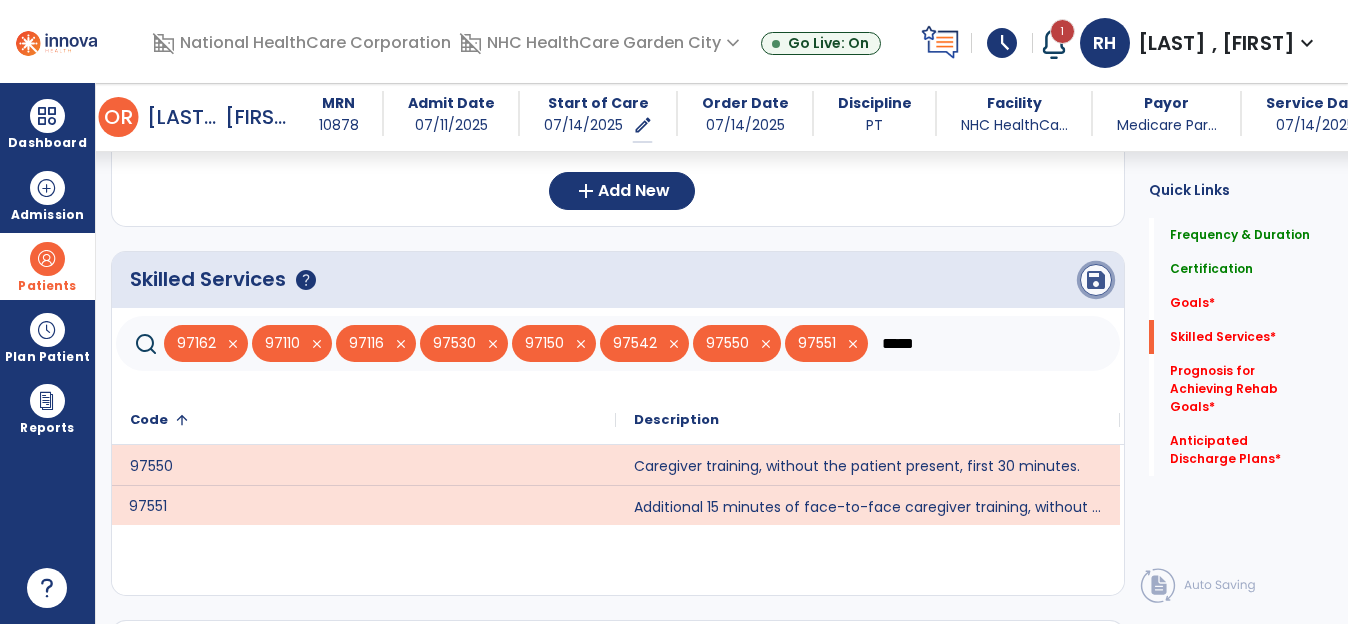 click on "save" 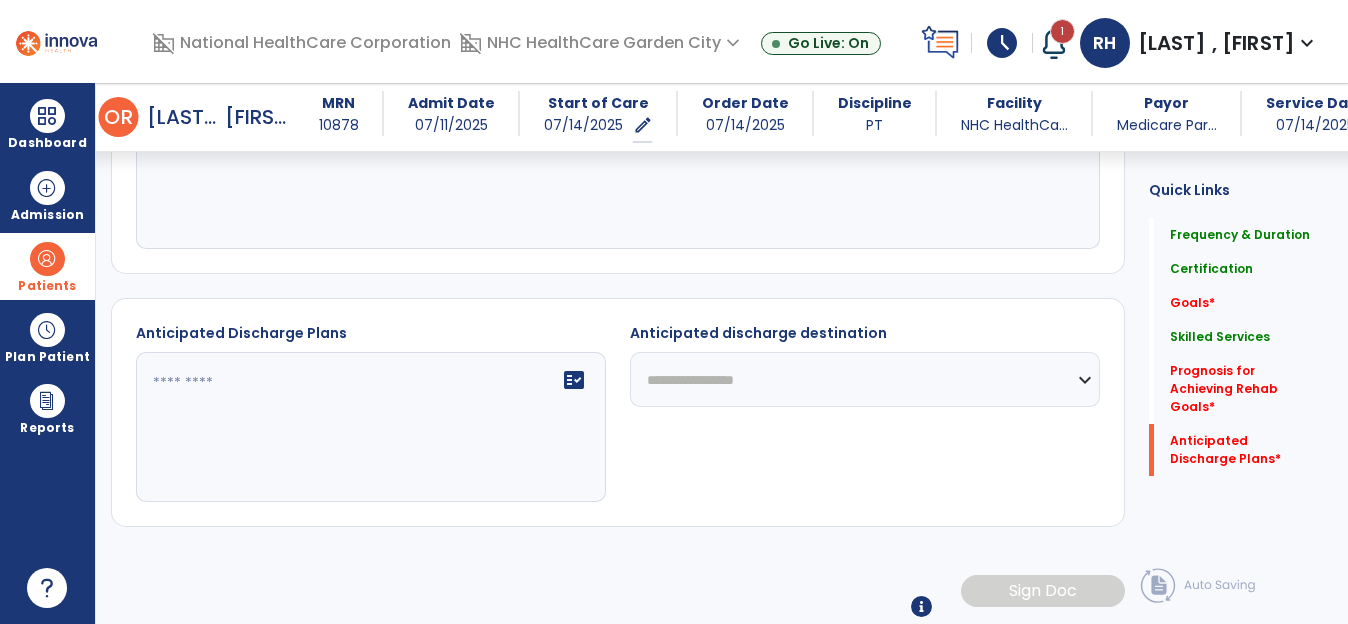 scroll, scrollTop: 1115, scrollLeft: 0, axis: vertical 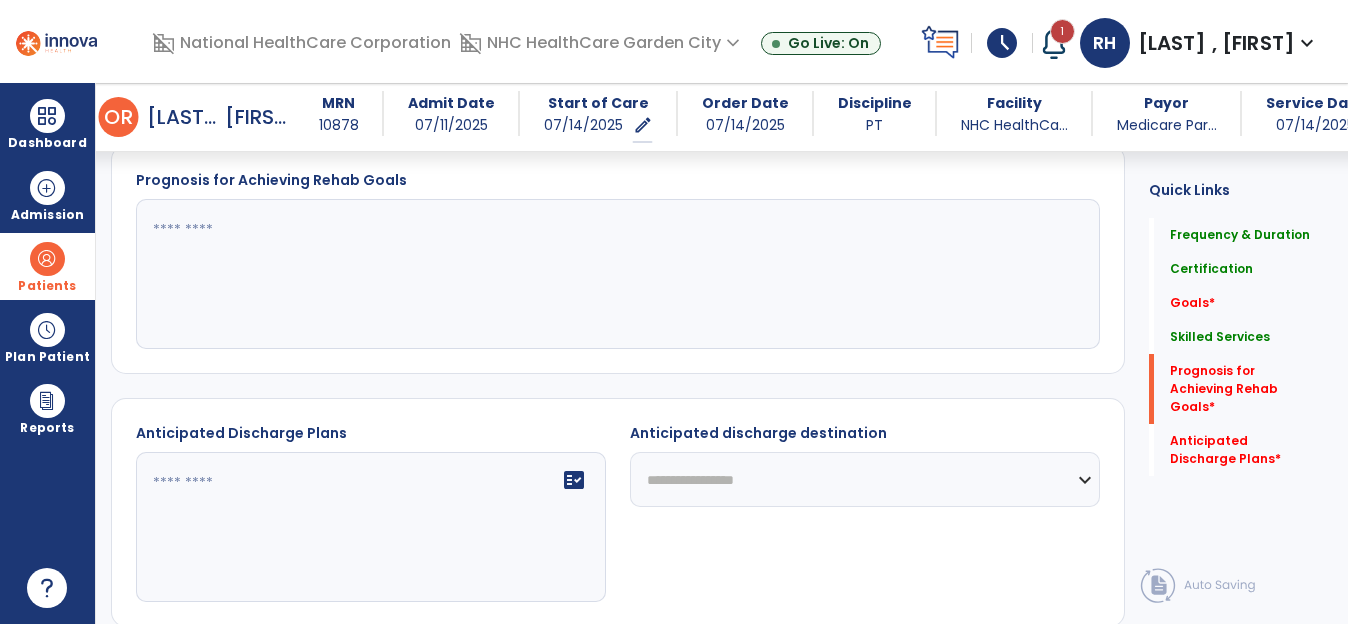 click 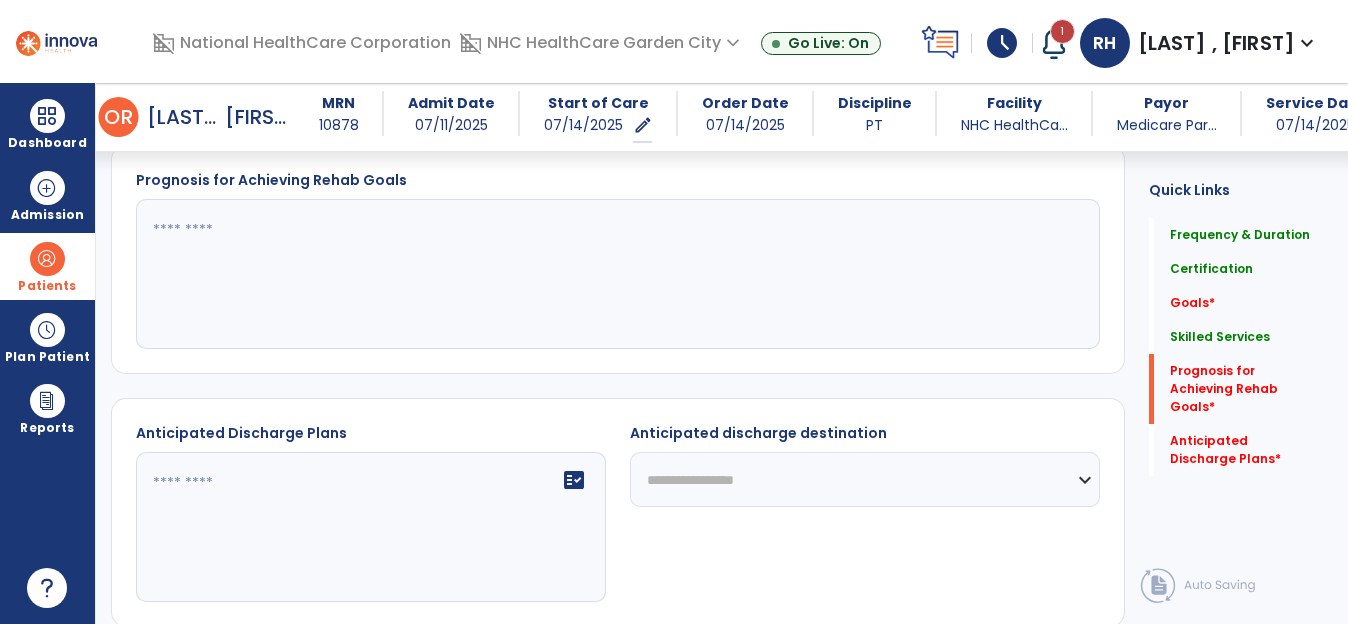 click 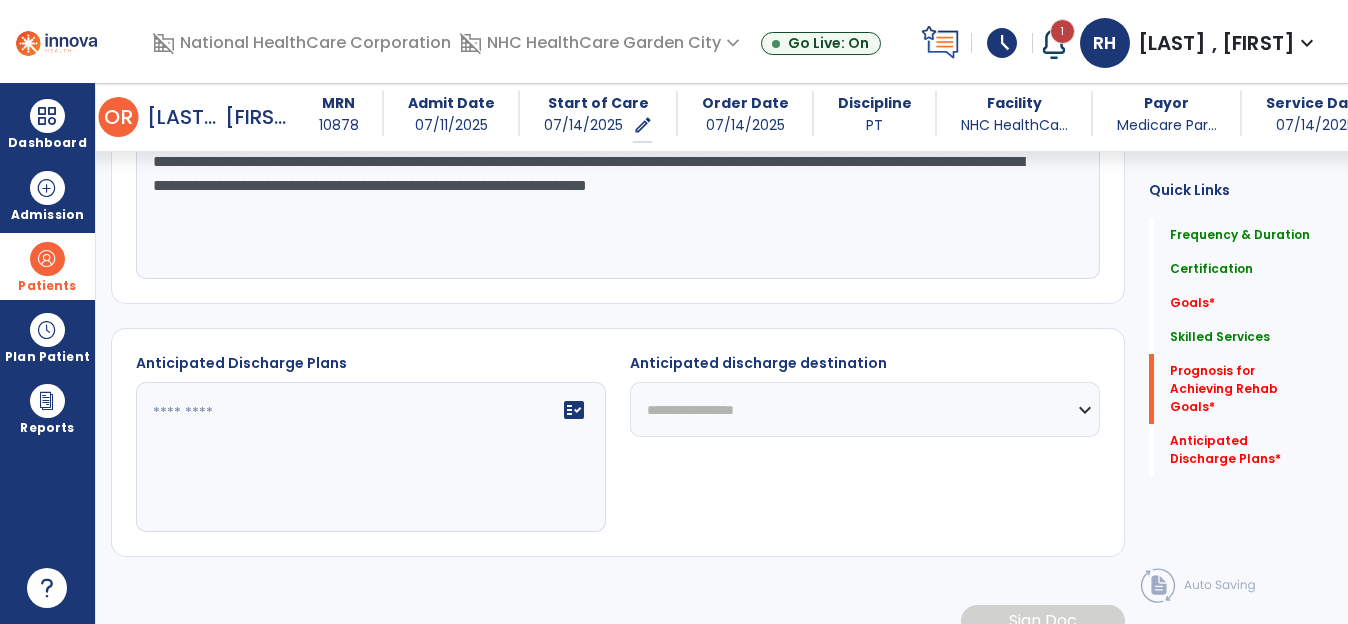 scroll, scrollTop: 1215, scrollLeft: 0, axis: vertical 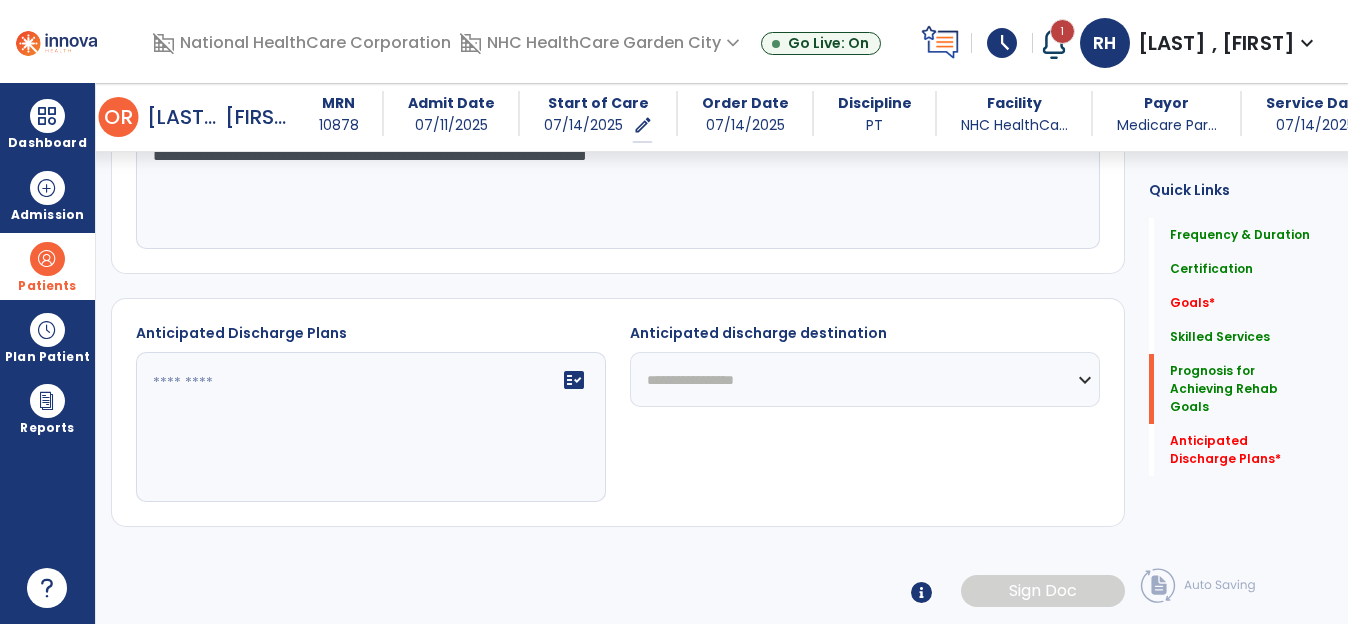 type on "**********" 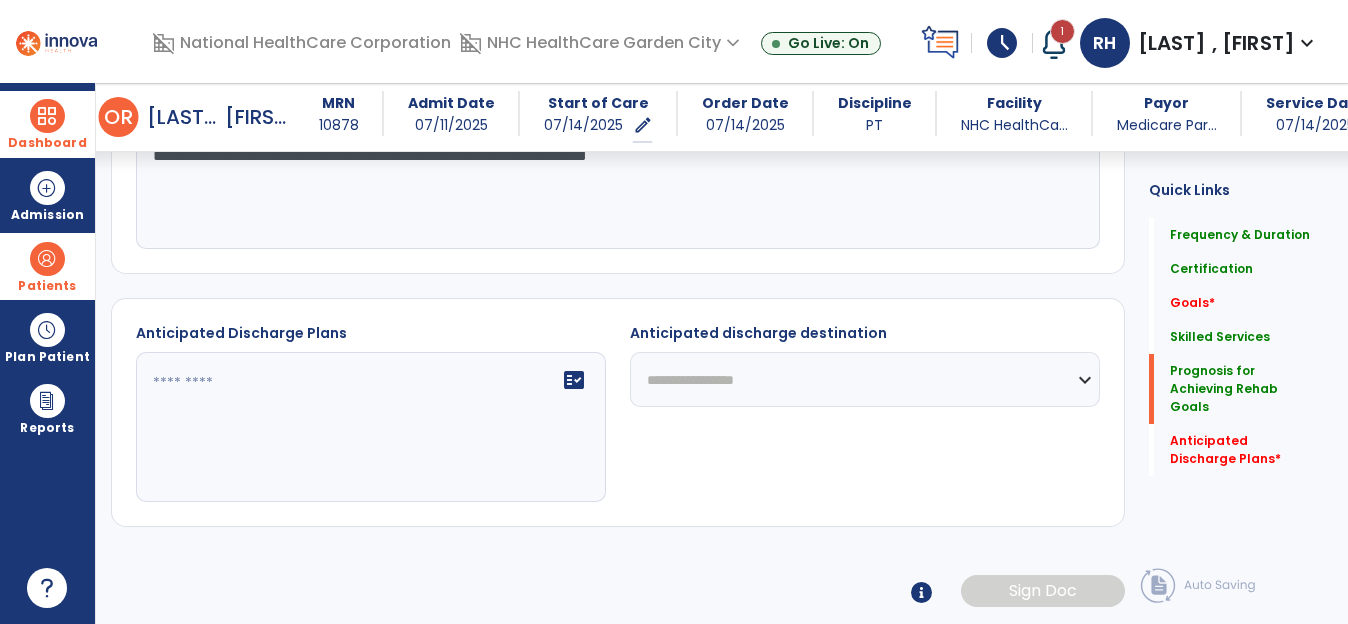 click on "Dashboard" at bounding box center (47, 124) 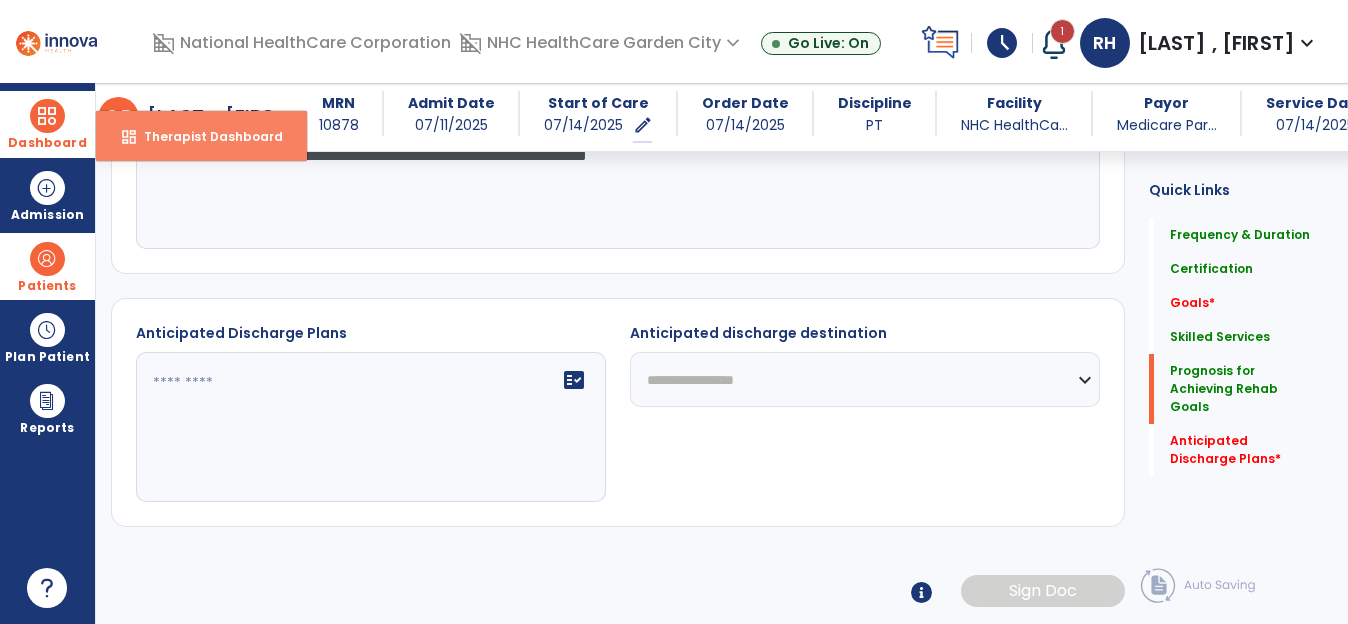 click on "Therapist Dashboard" at bounding box center (205, 136) 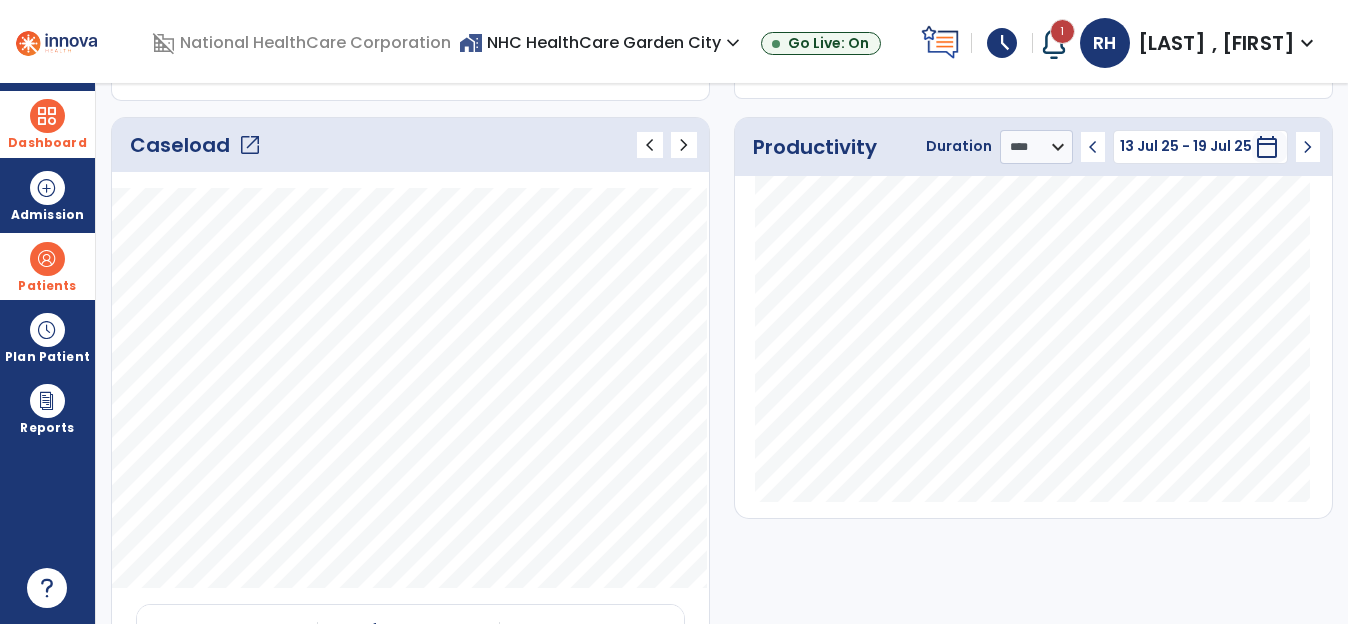 scroll, scrollTop: 0, scrollLeft: 0, axis: both 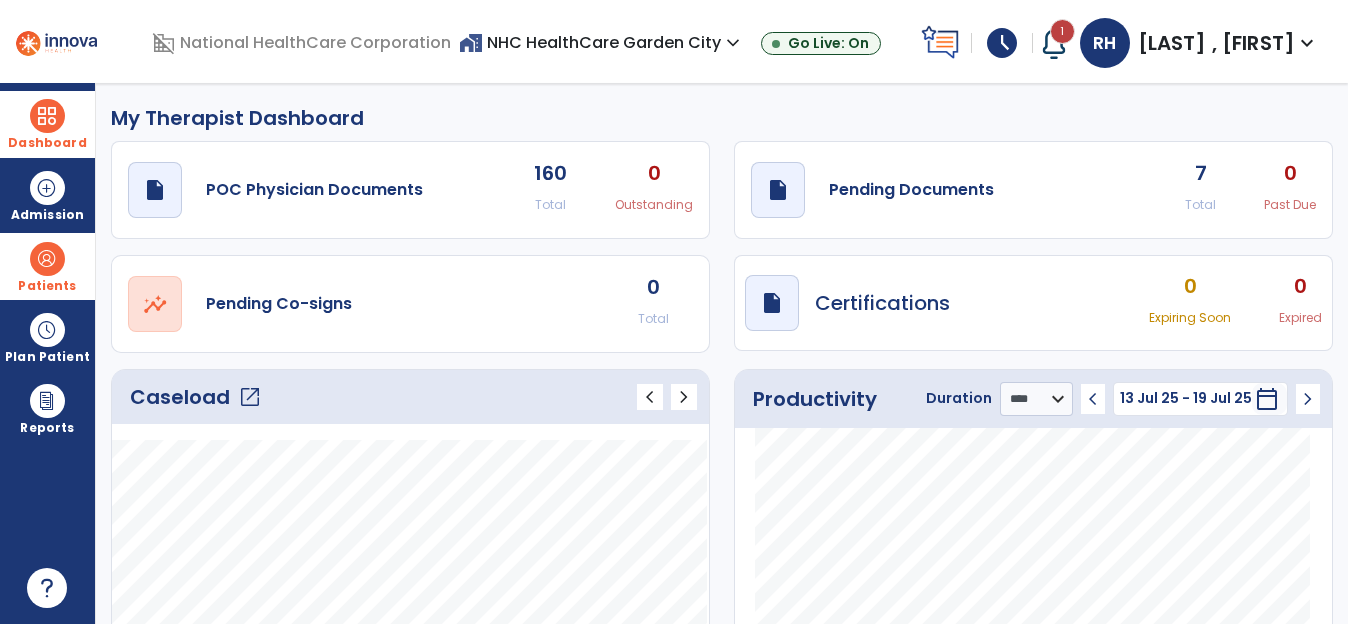 click on "7" 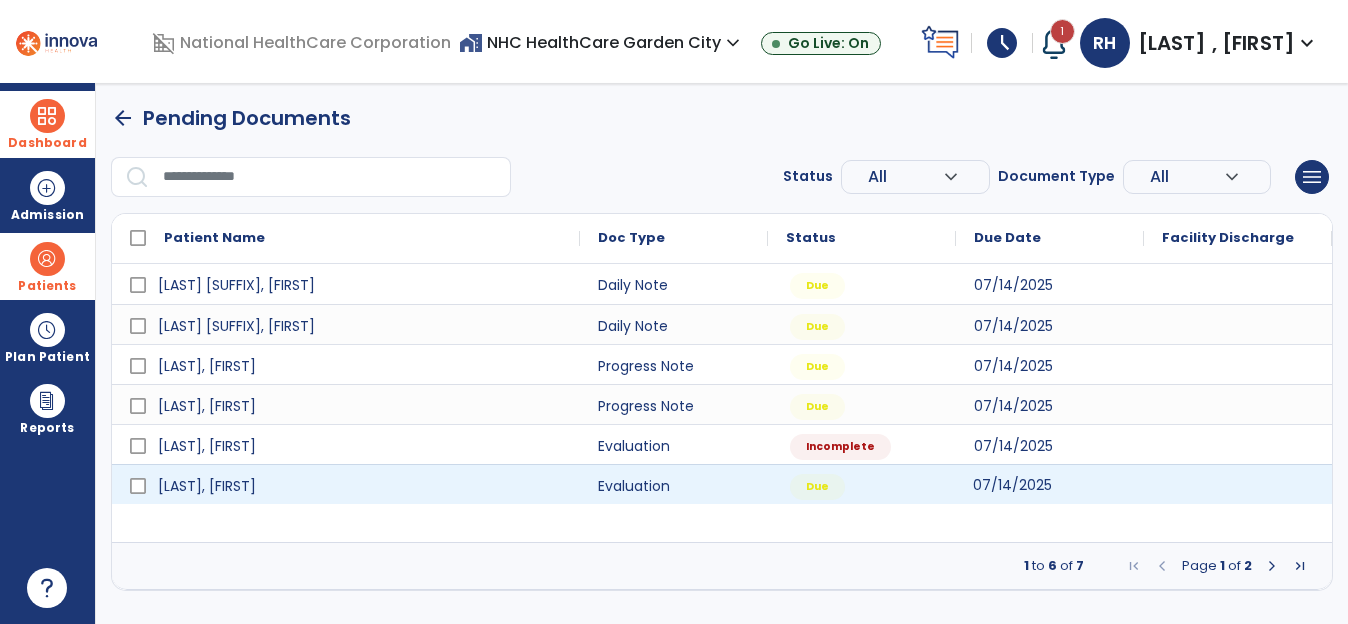 click on "07/14/2025" at bounding box center [1012, 485] 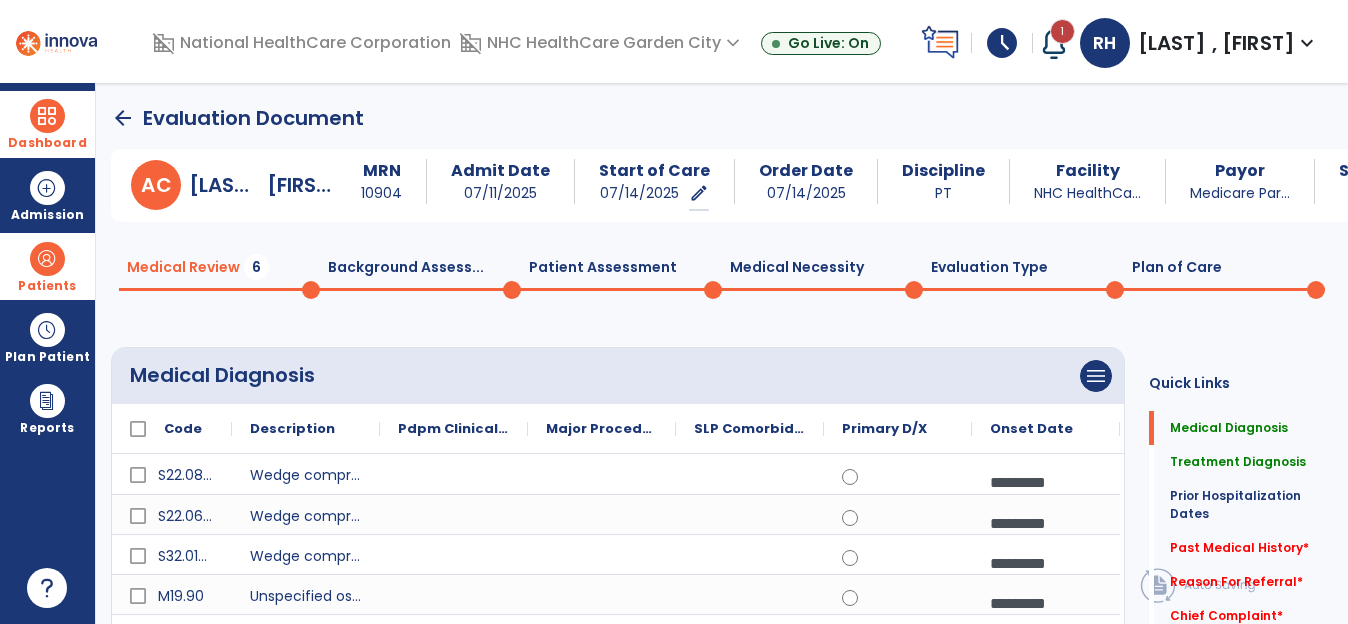 click on "Pdpm Clinical Category" 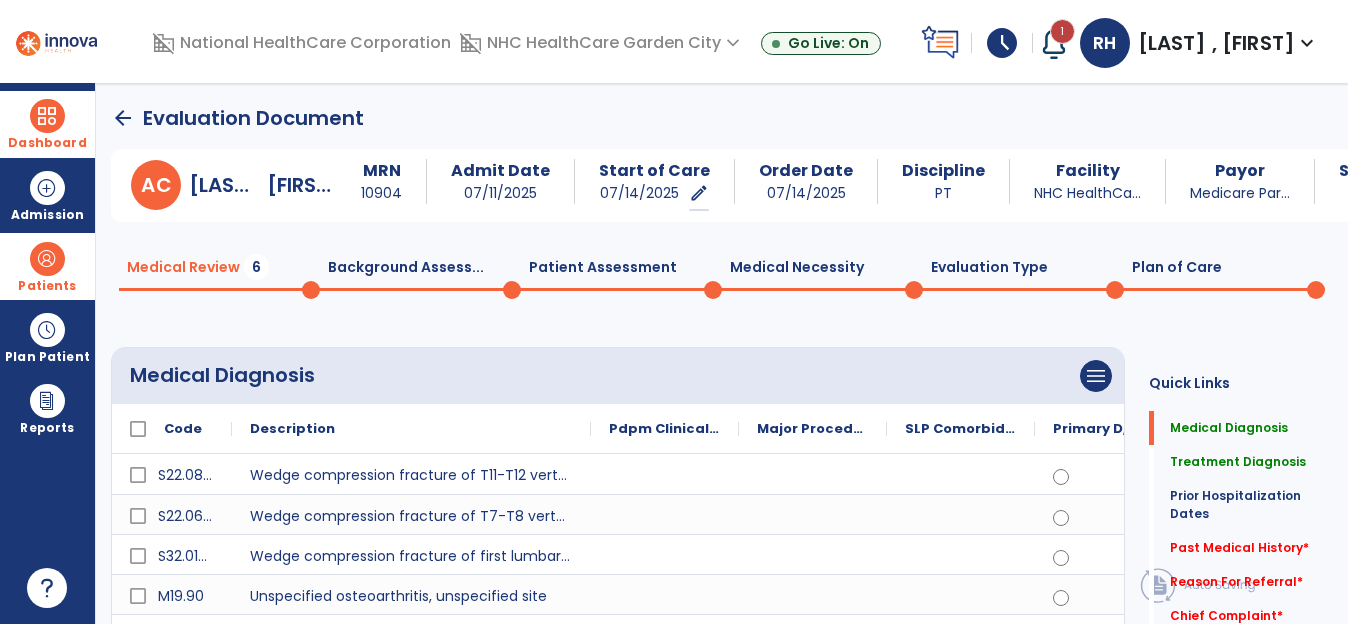 drag, startPoint x: 378, startPoint y: 432, endPoint x: 589, endPoint y: 429, distance: 211.02133 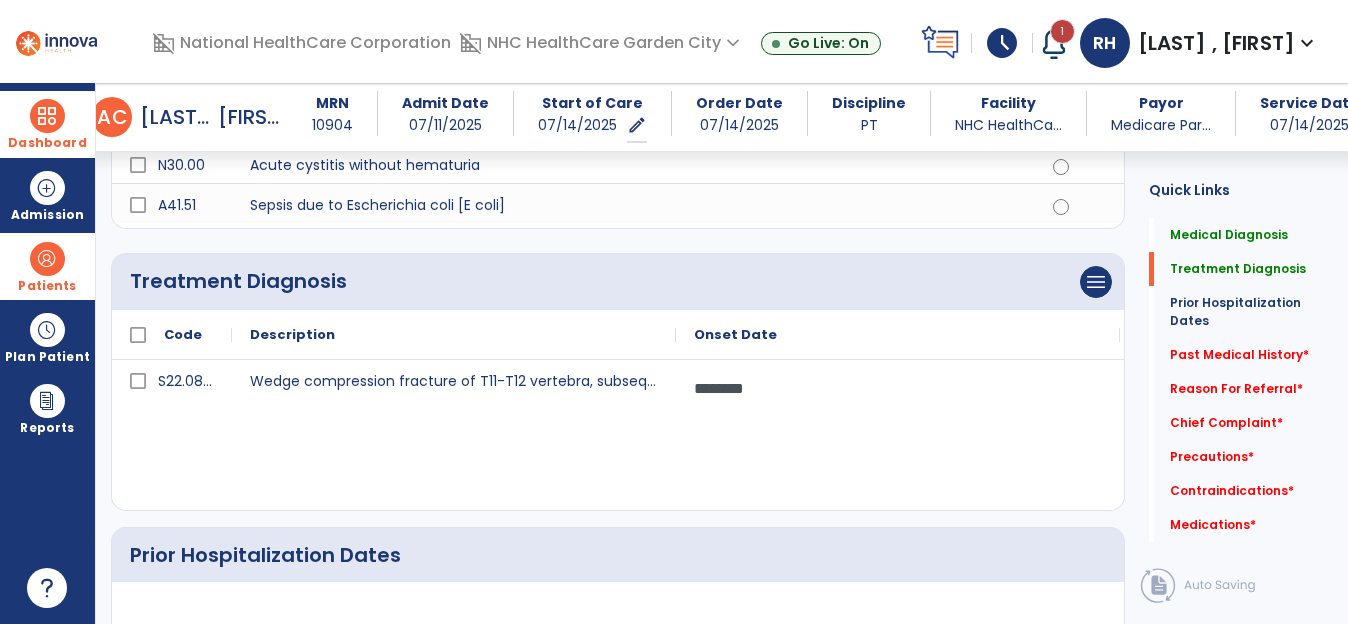scroll, scrollTop: 700, scrollLeft: 0, axis: vertical 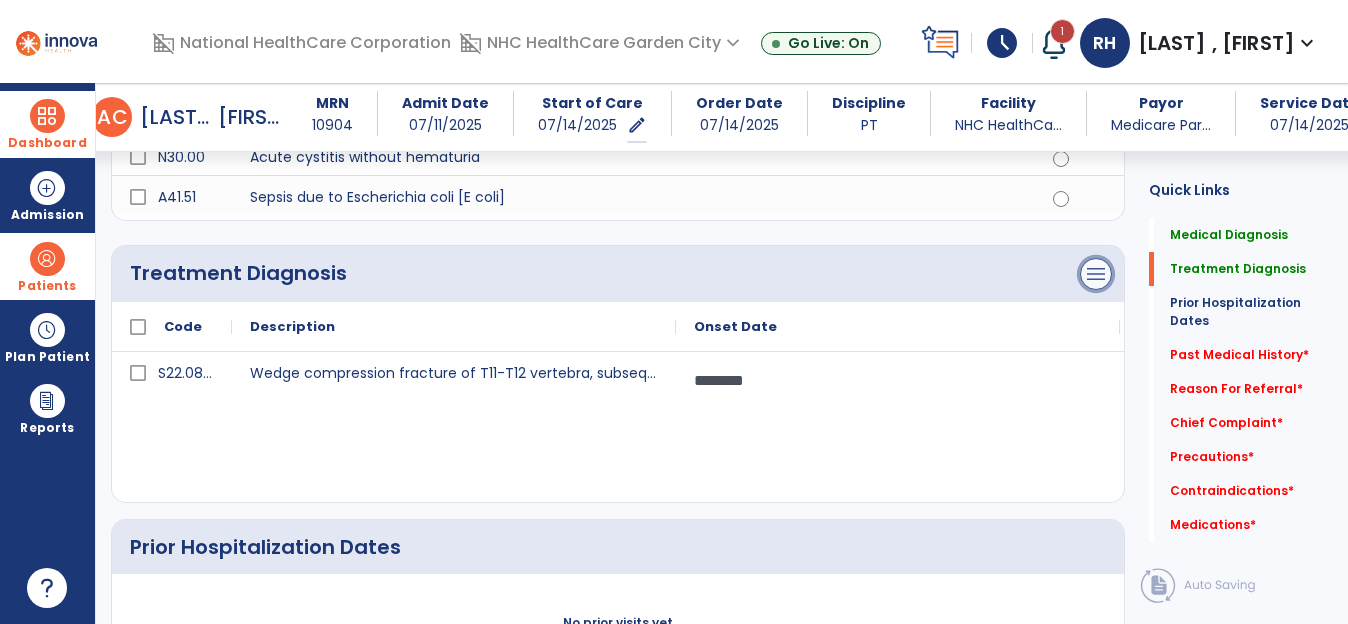 click on "menu" at bounding box center (1096, -343) 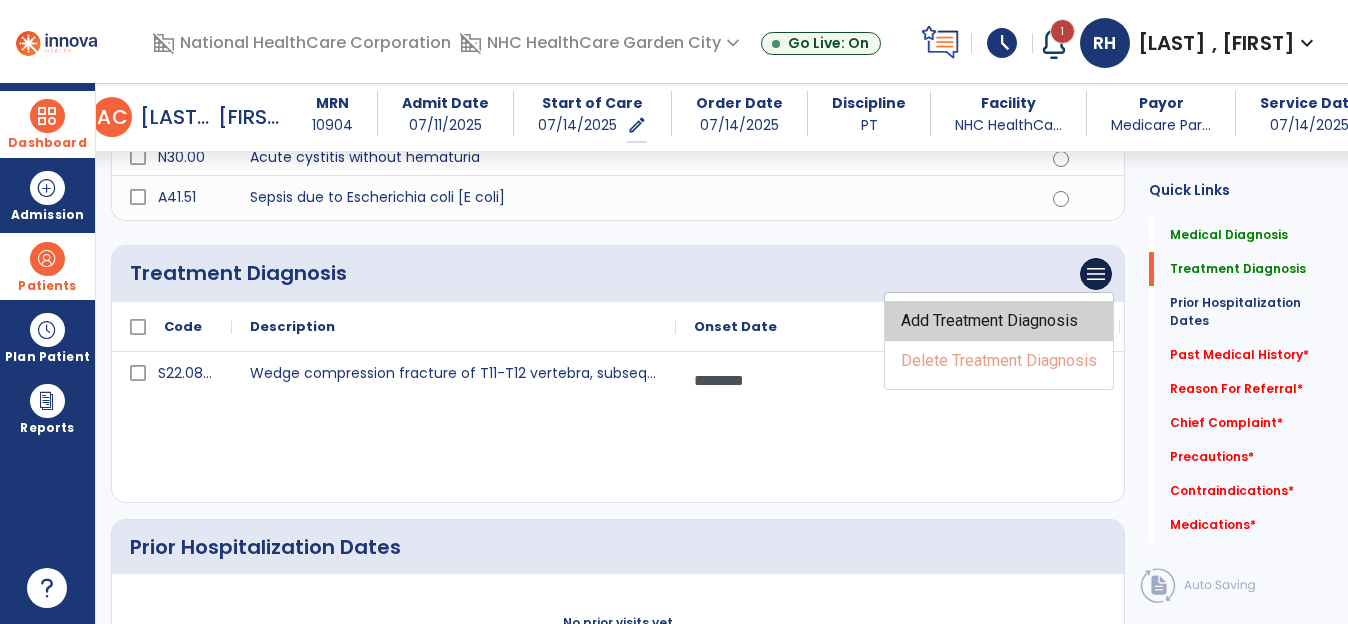 click on "Add Treatment Diagnosis" 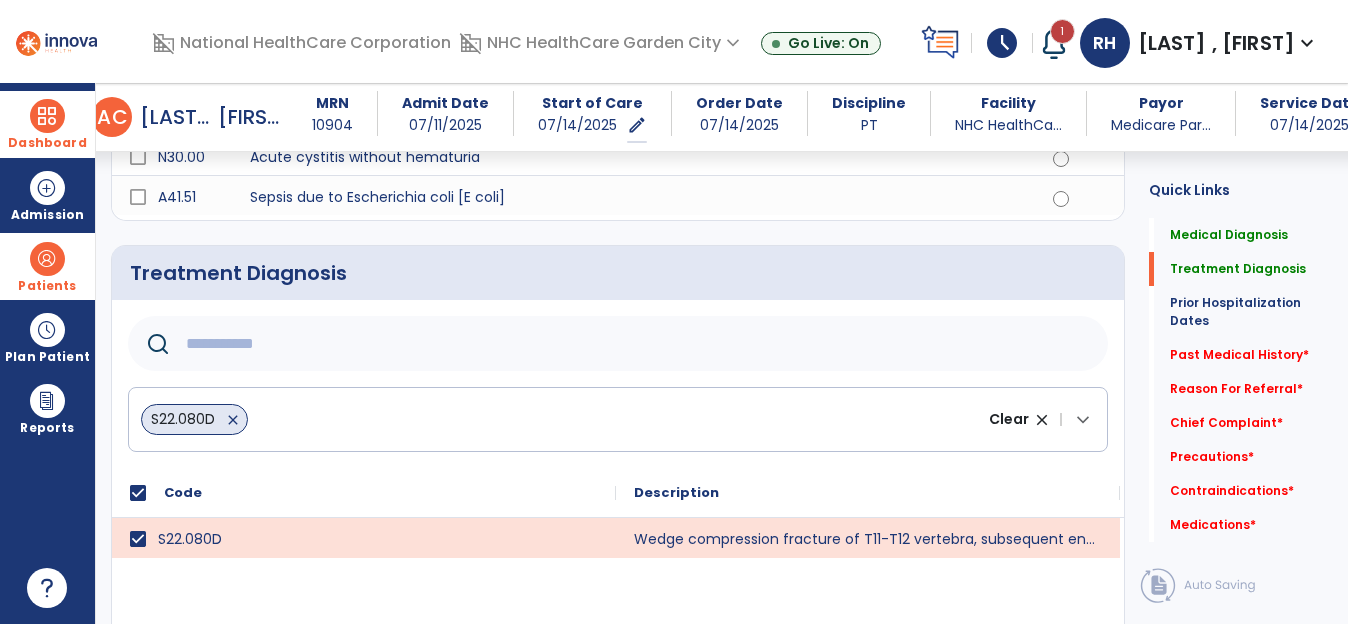 click on "S22.080D   close" 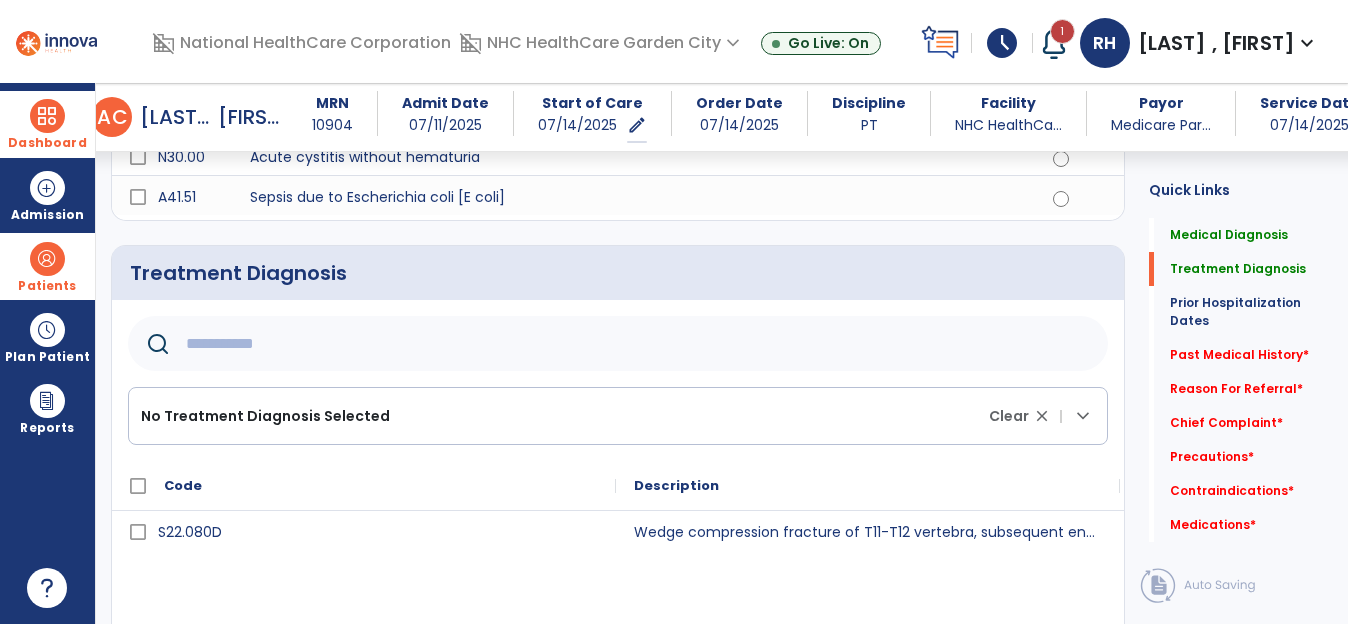 click on "No Treatment Diagnosis Selected" 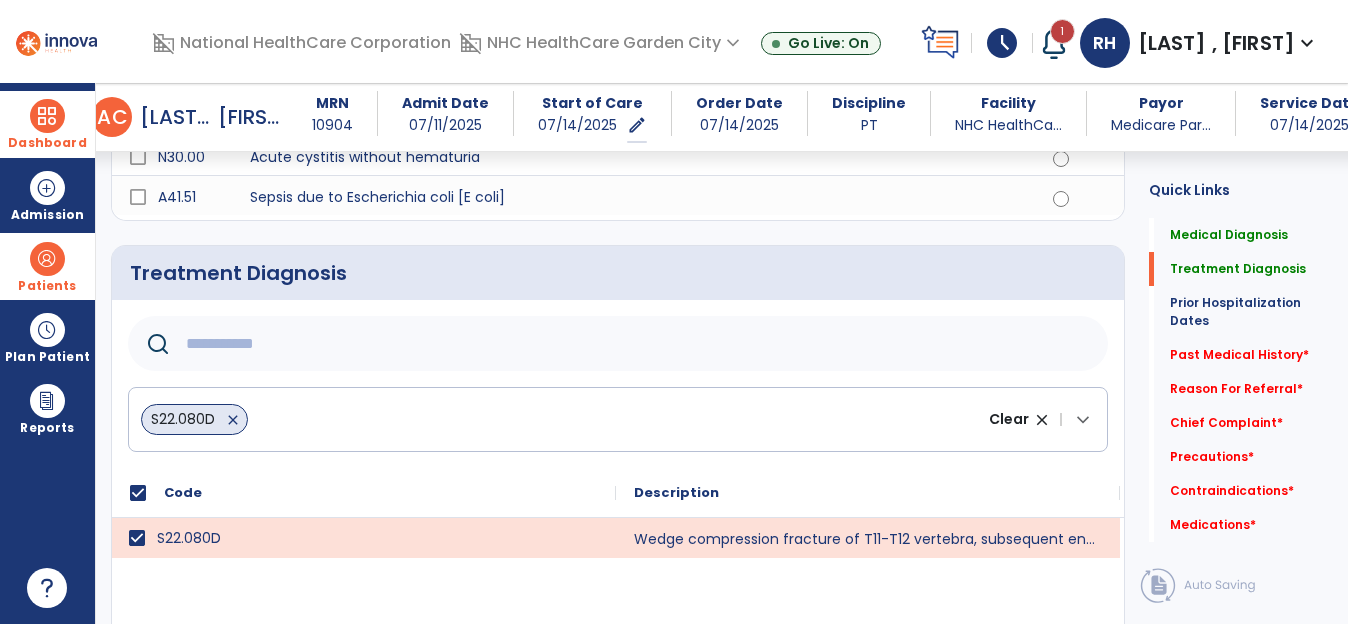 click on "Clear close |  keyboard_arrow_down" 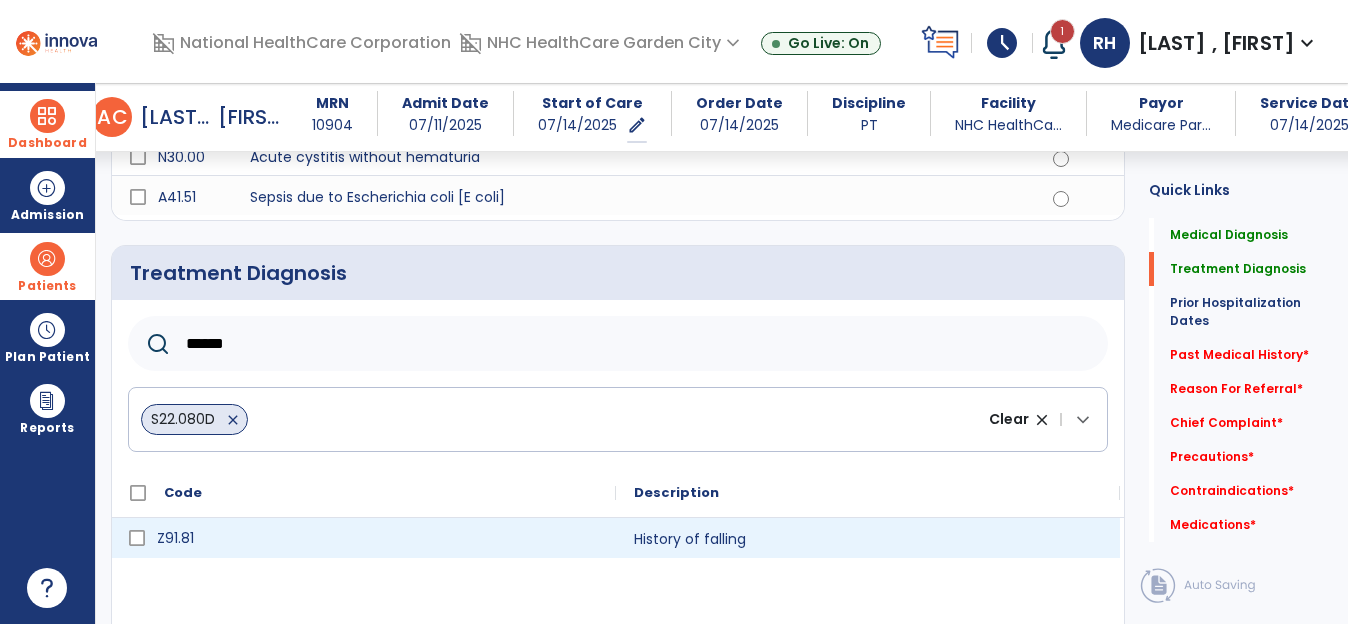 type on "******" 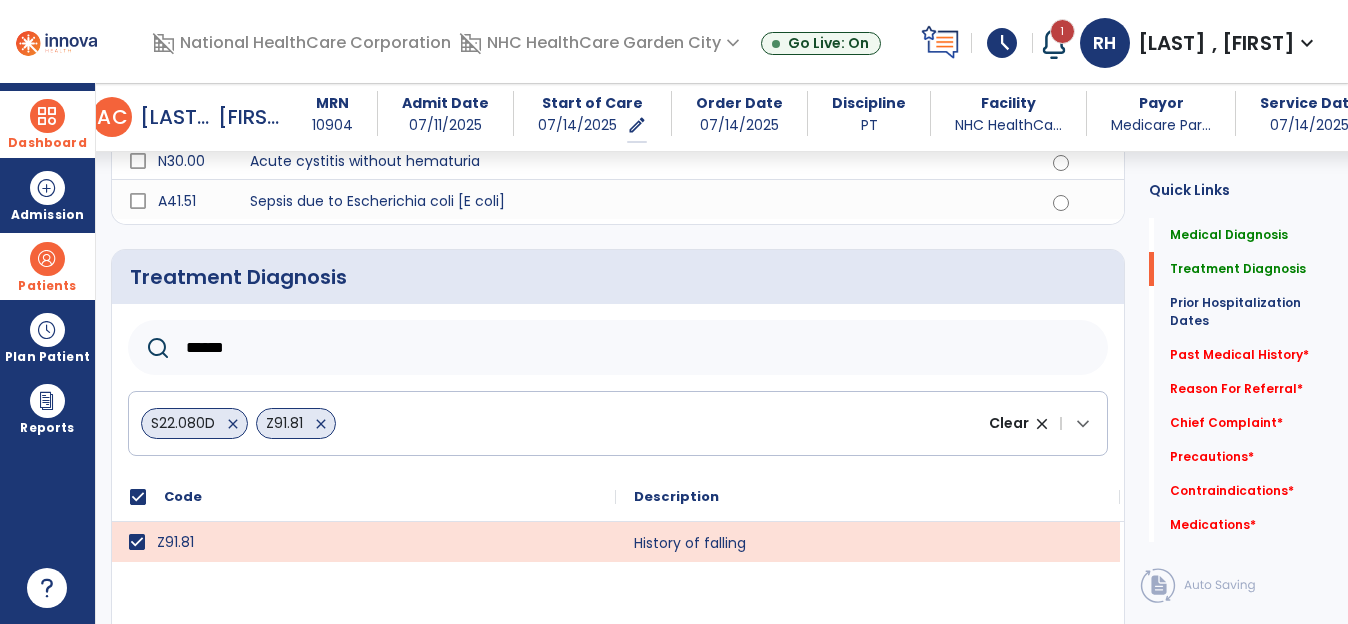 scroll, scrollTop: 700, scrollLeft: 0, axis: vertical 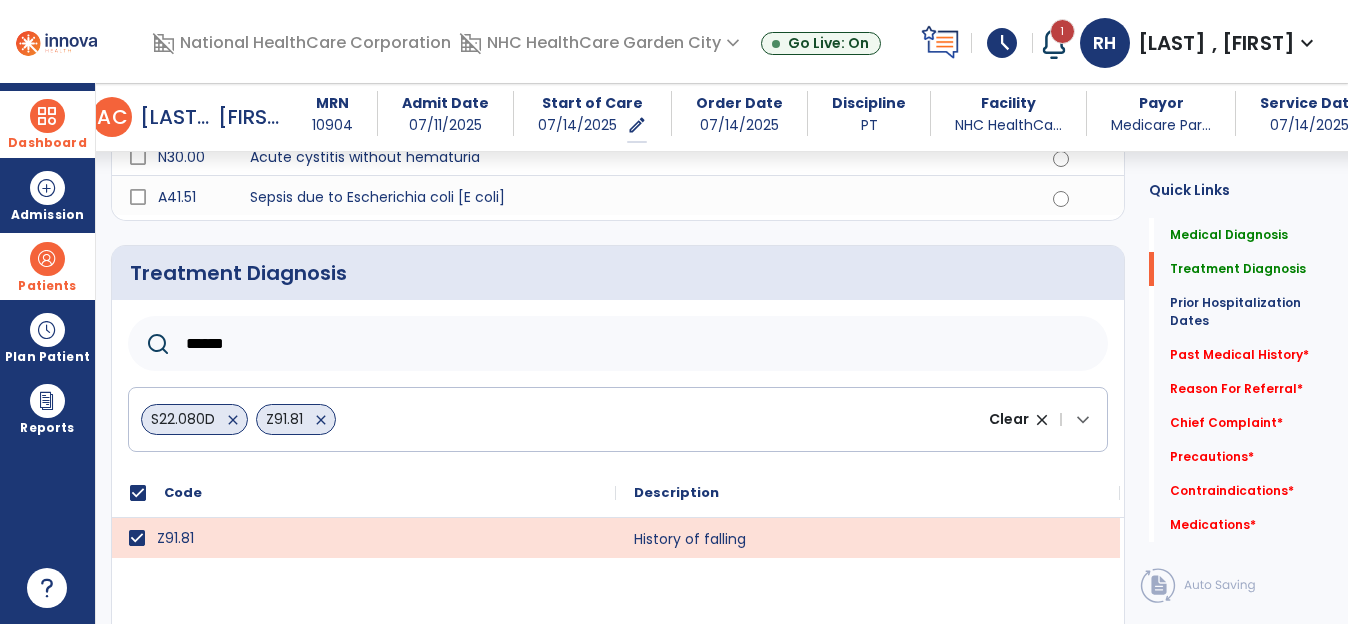 click on "Clear close |  keyboard_arrow_down" 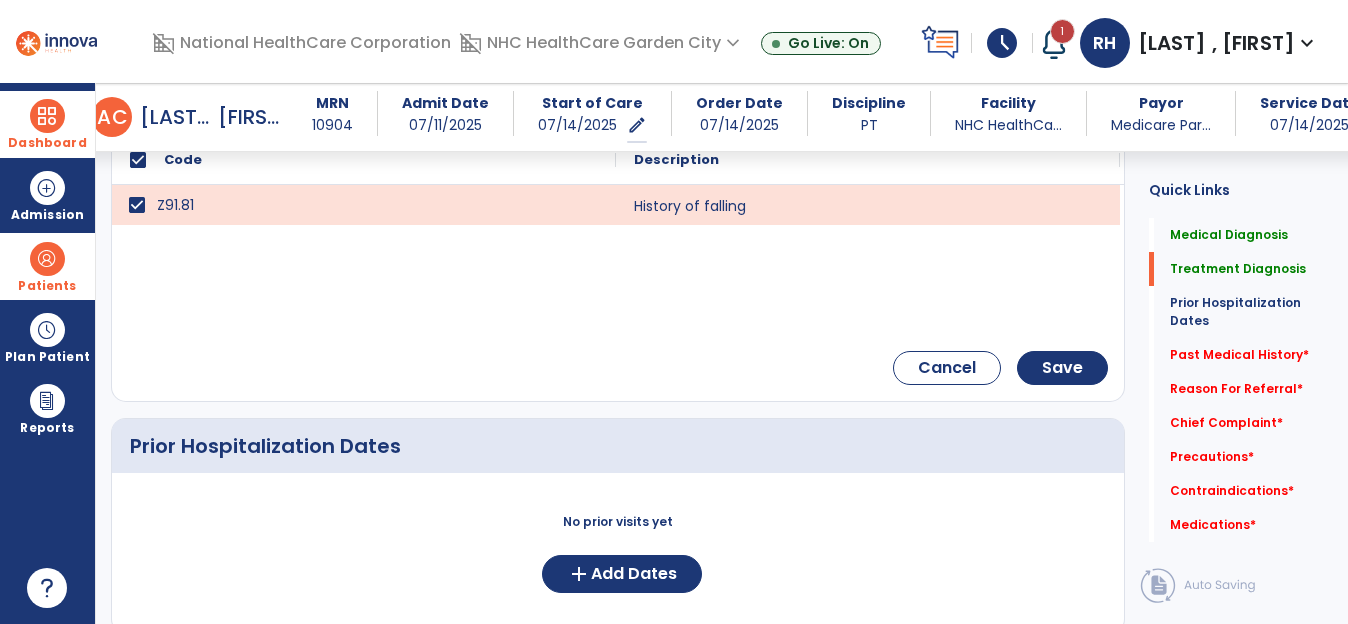 scroll, scrollTop: 1100, scrollLeft: 0, axis: vertical 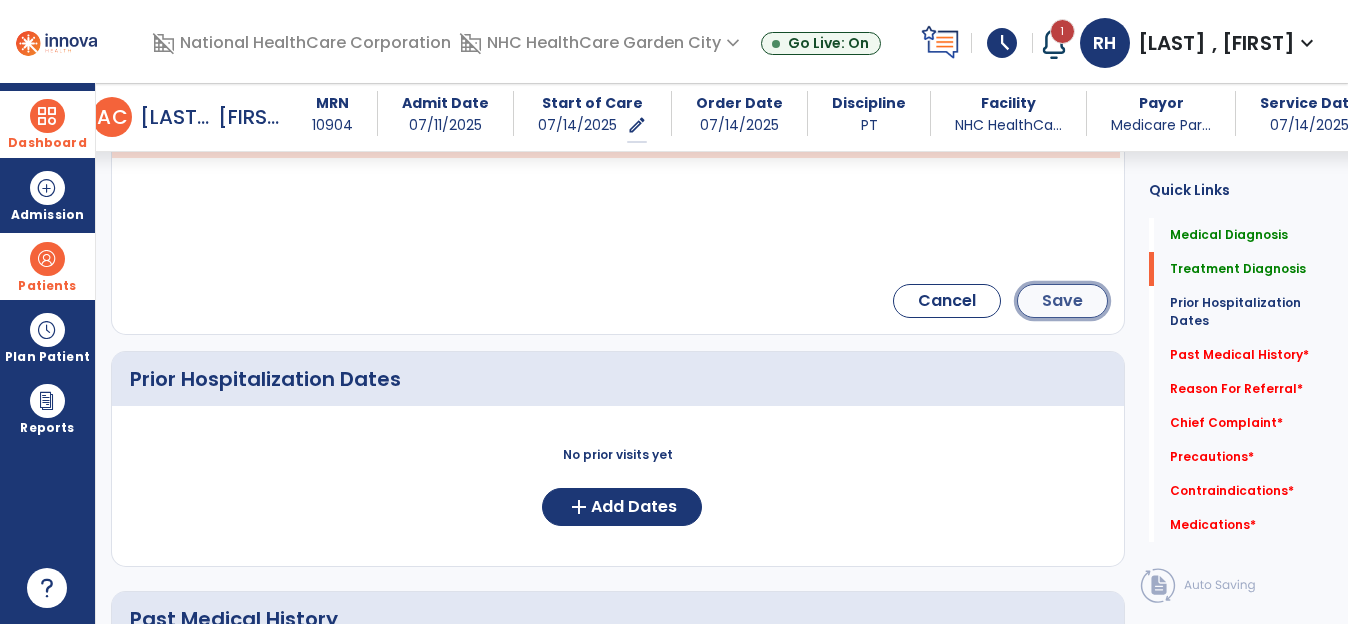 click on "Save" 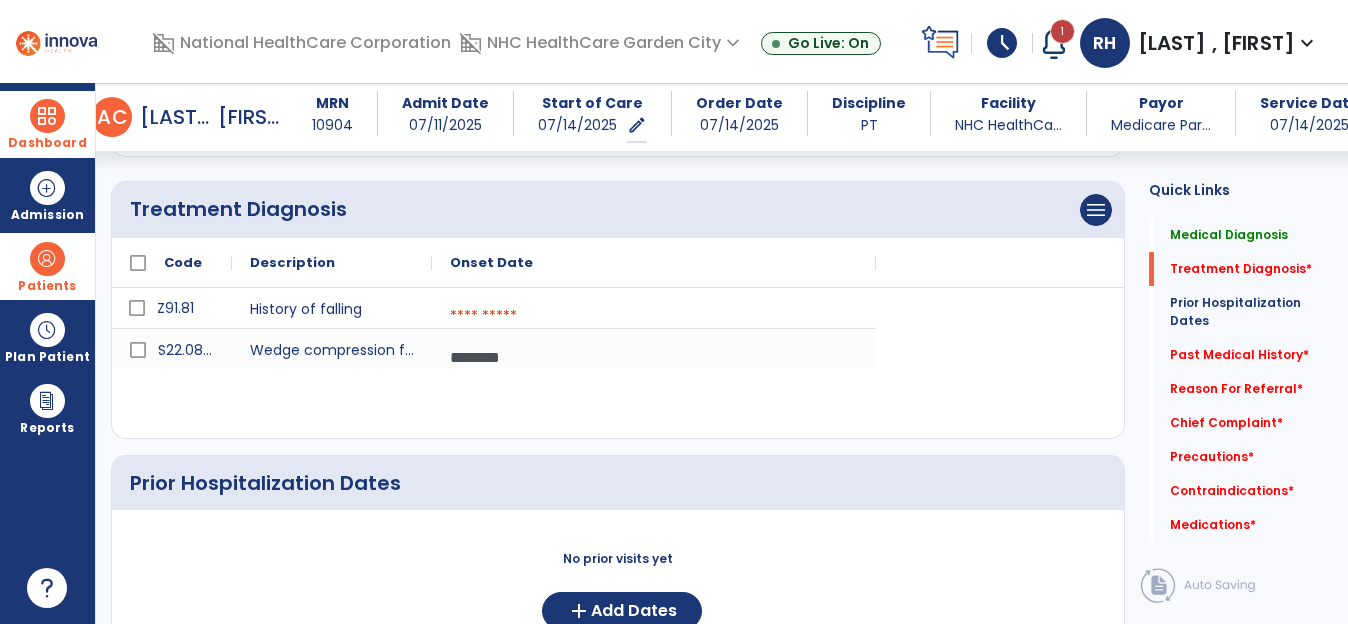 scroll, scrollTop: 734, scrollLeft: 0, axis: vertical 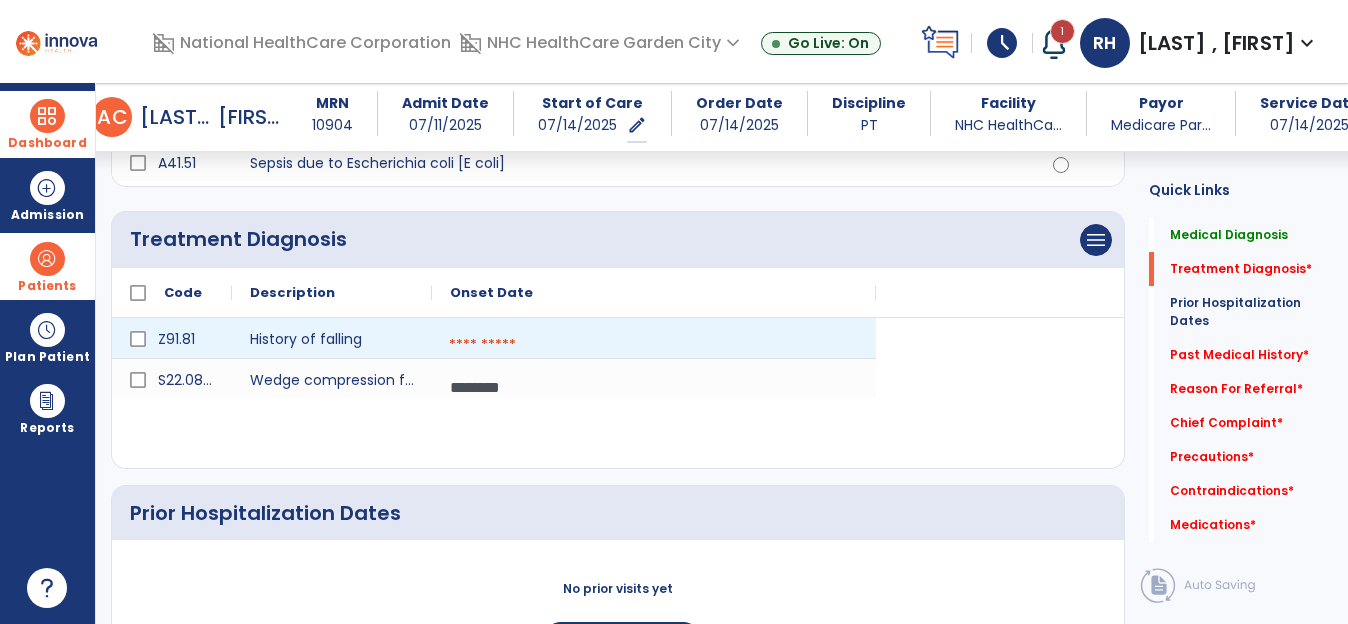 click at bounding box center [654, 345] 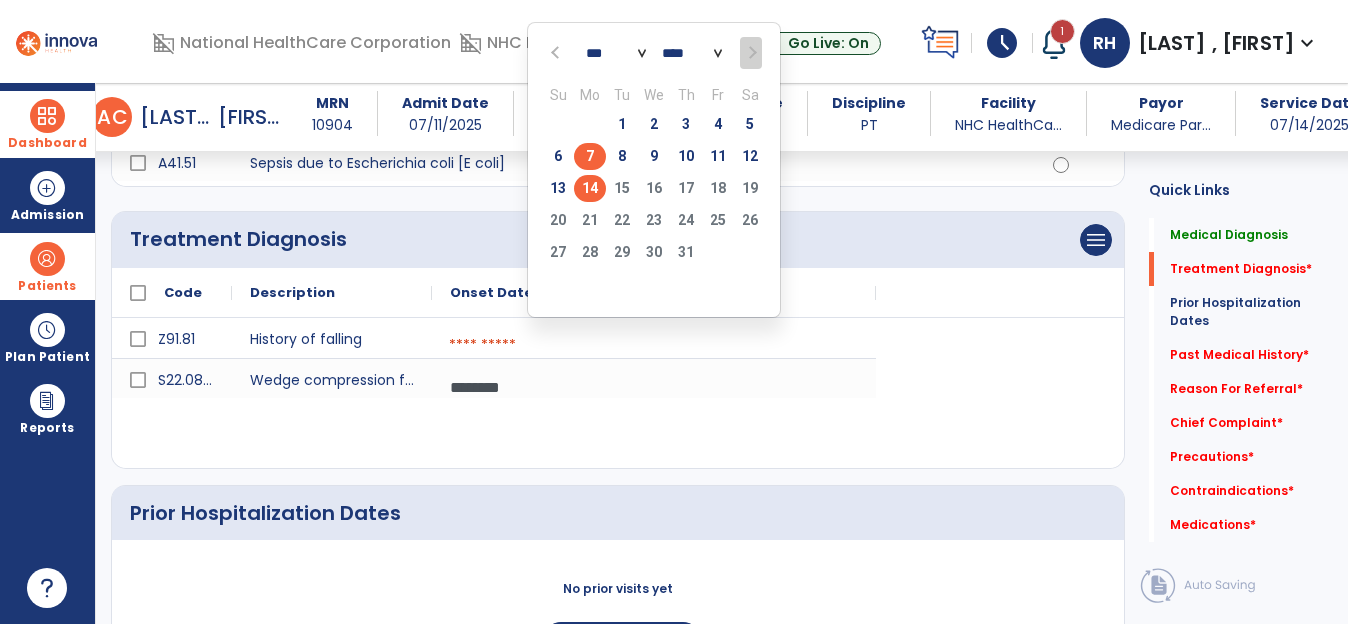 click on "7" 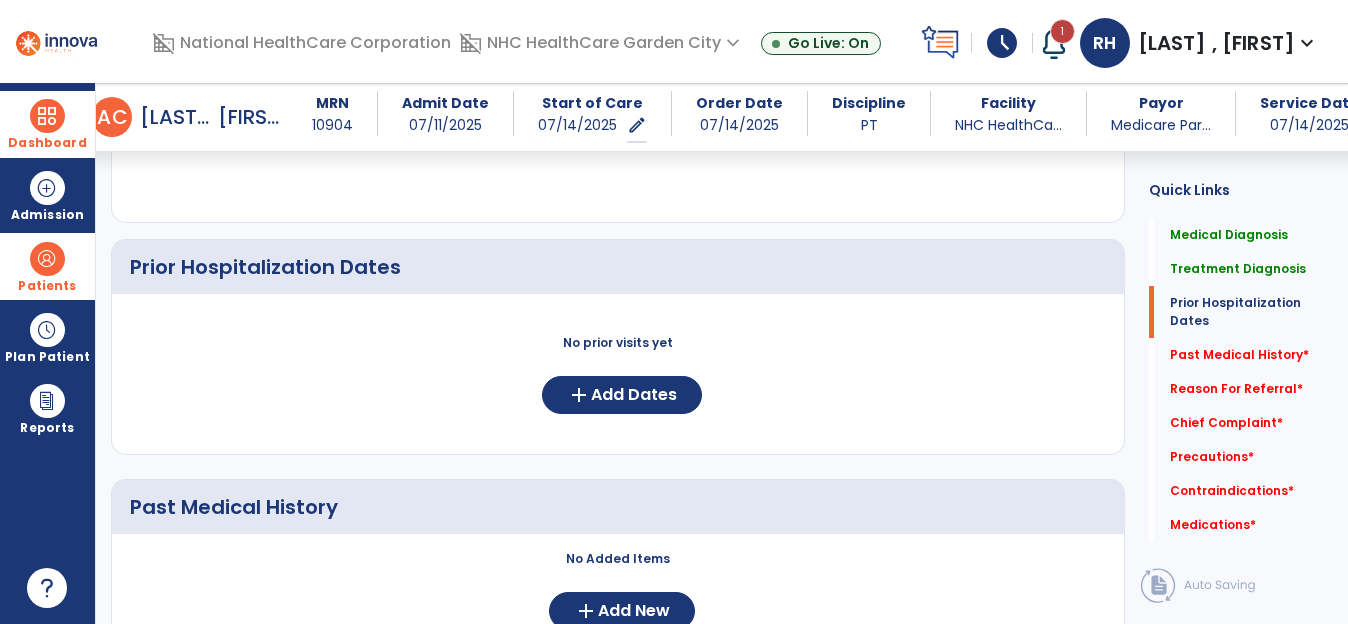 scroll, scrollTop: 1034, scrollLeft: 0, axis: vertical 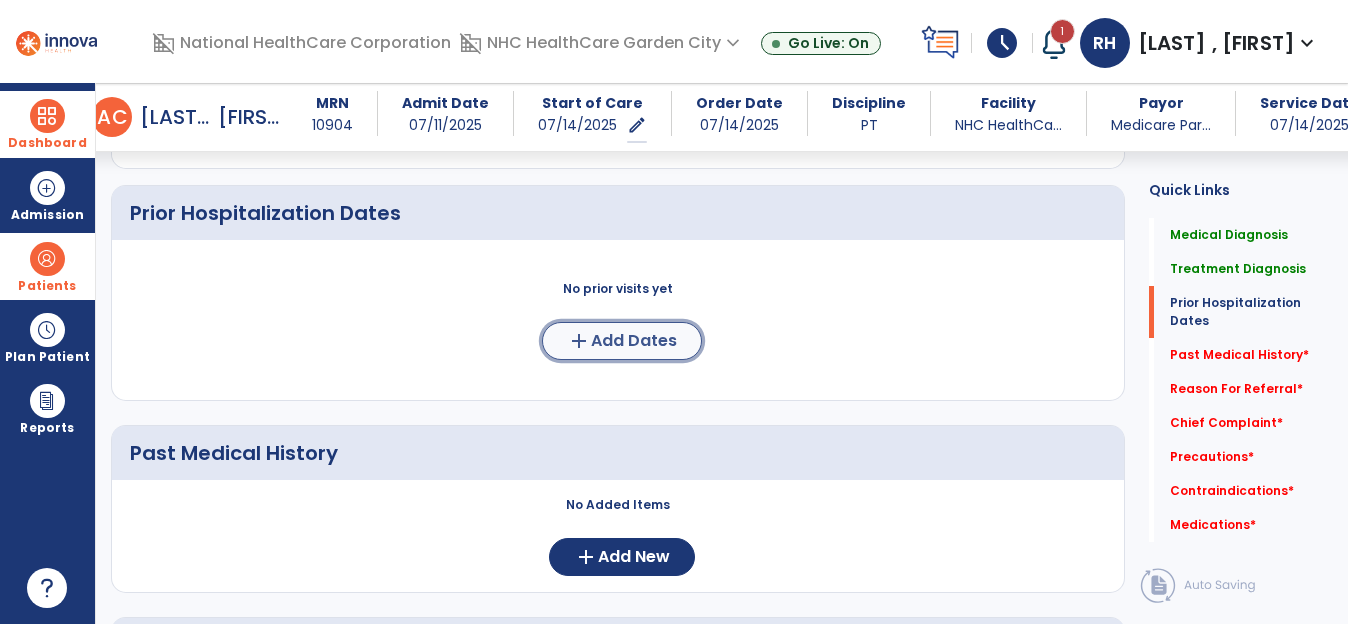 click on "Add Dates" 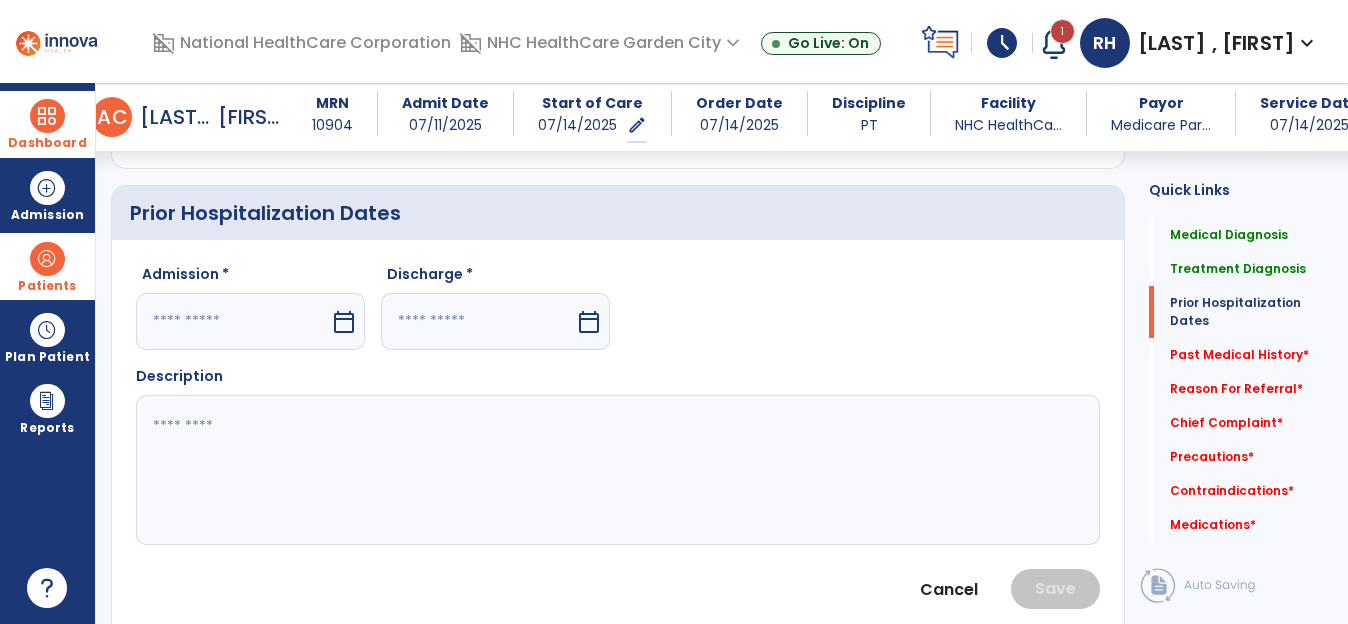 click on "calendar_today" at bounding box center [344, 322] 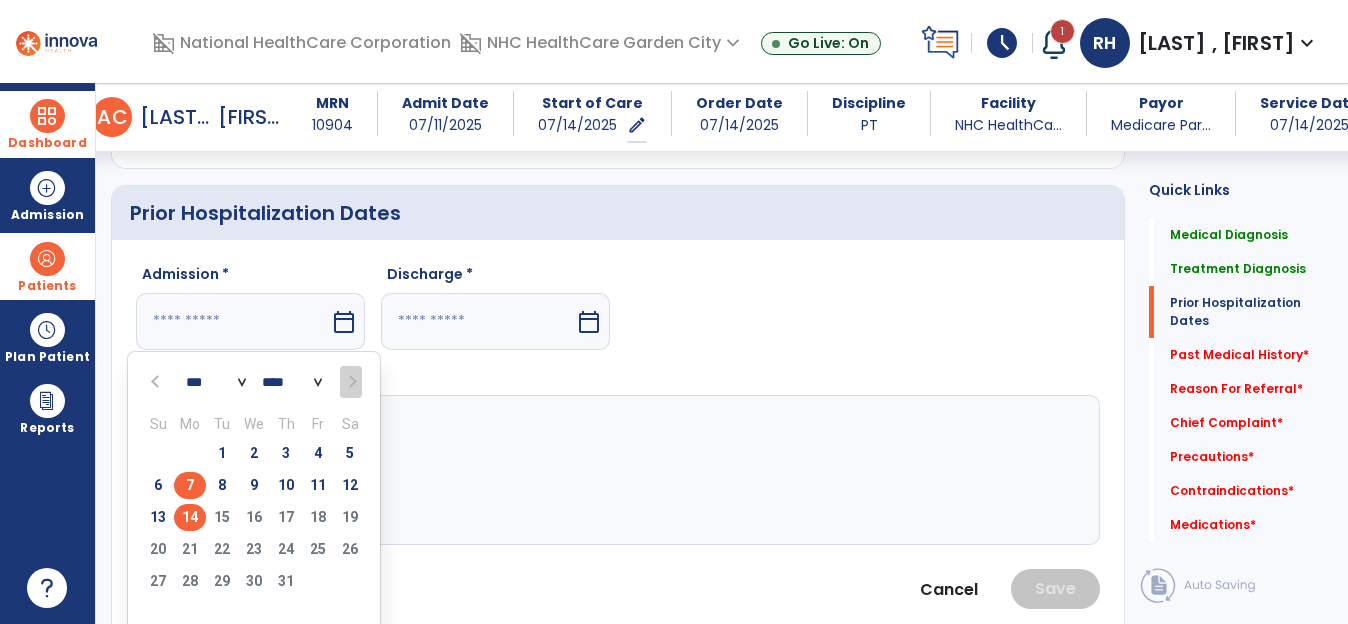 click on "7" at bounding box center (190, 485) 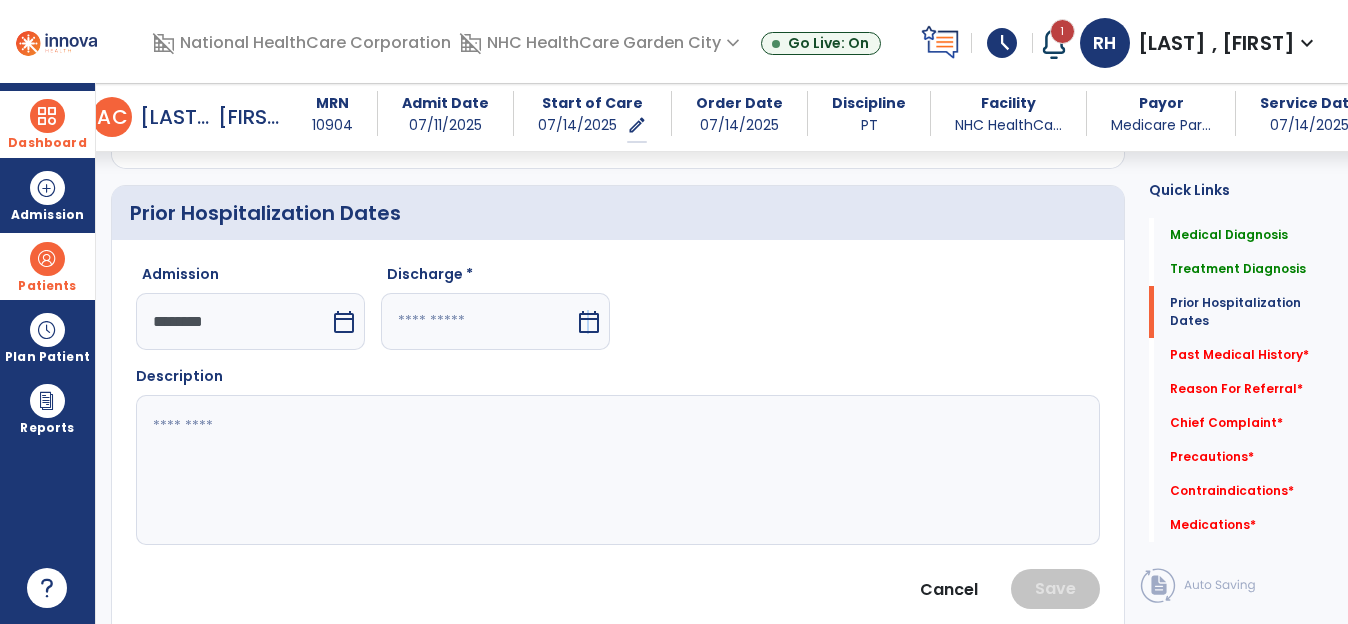 click on "calendar_today" at bounding box center (589, 322) 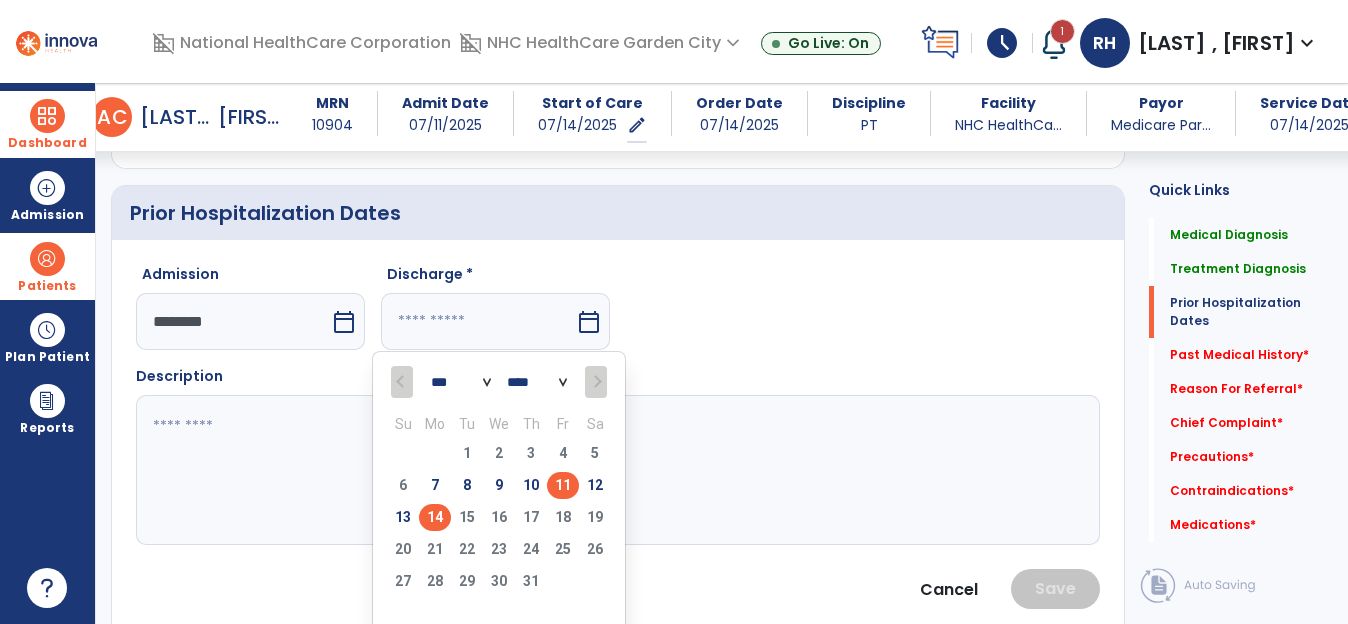 click on "11" at bounding box center [563, 485] 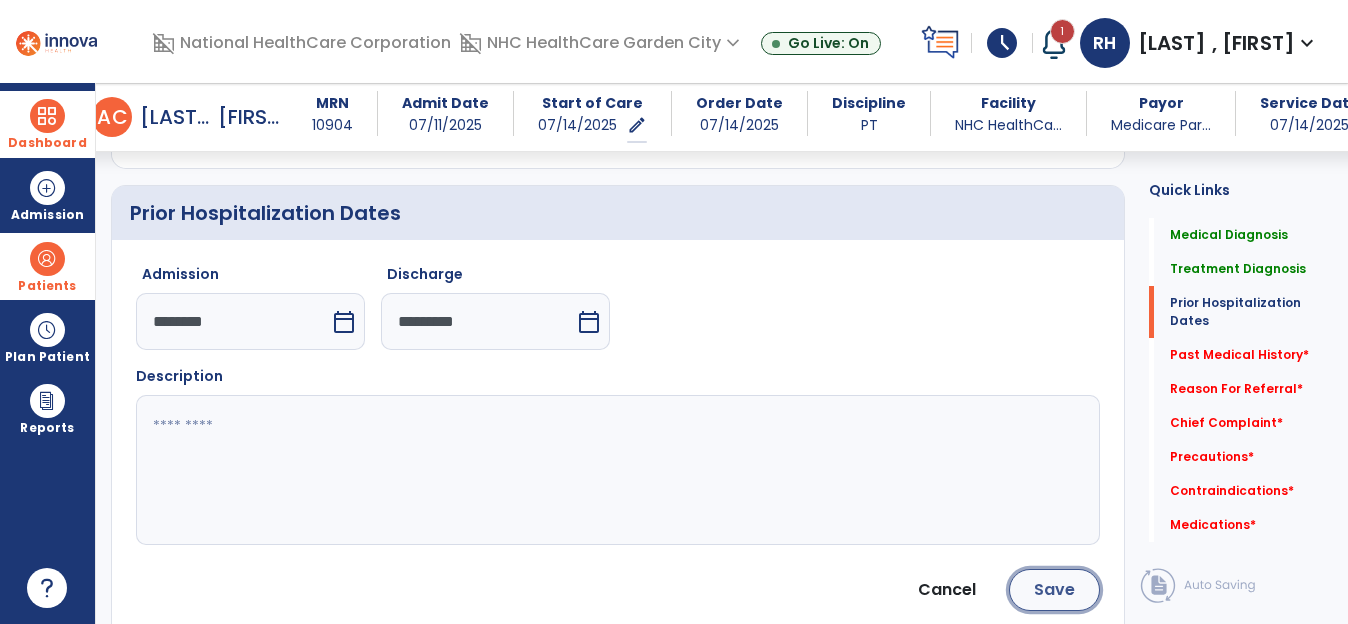 click on "Save" 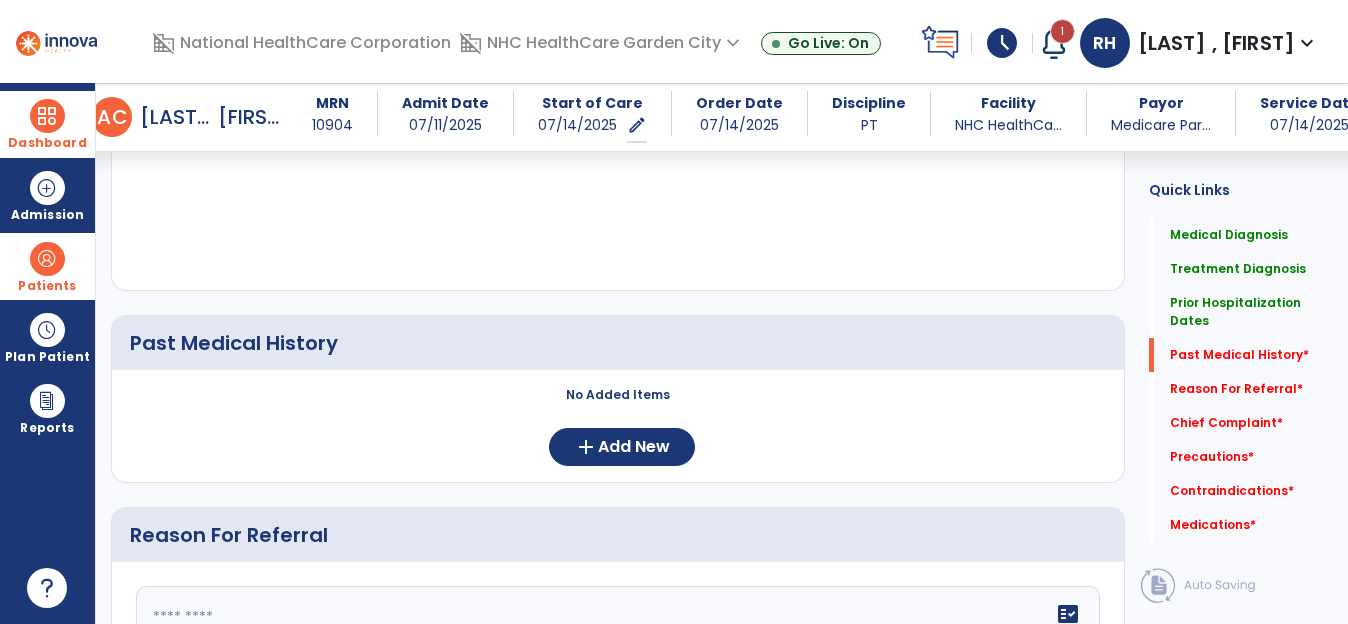 scroll, scrollTop: 1334, scrollLeft: 0, axis: vertical 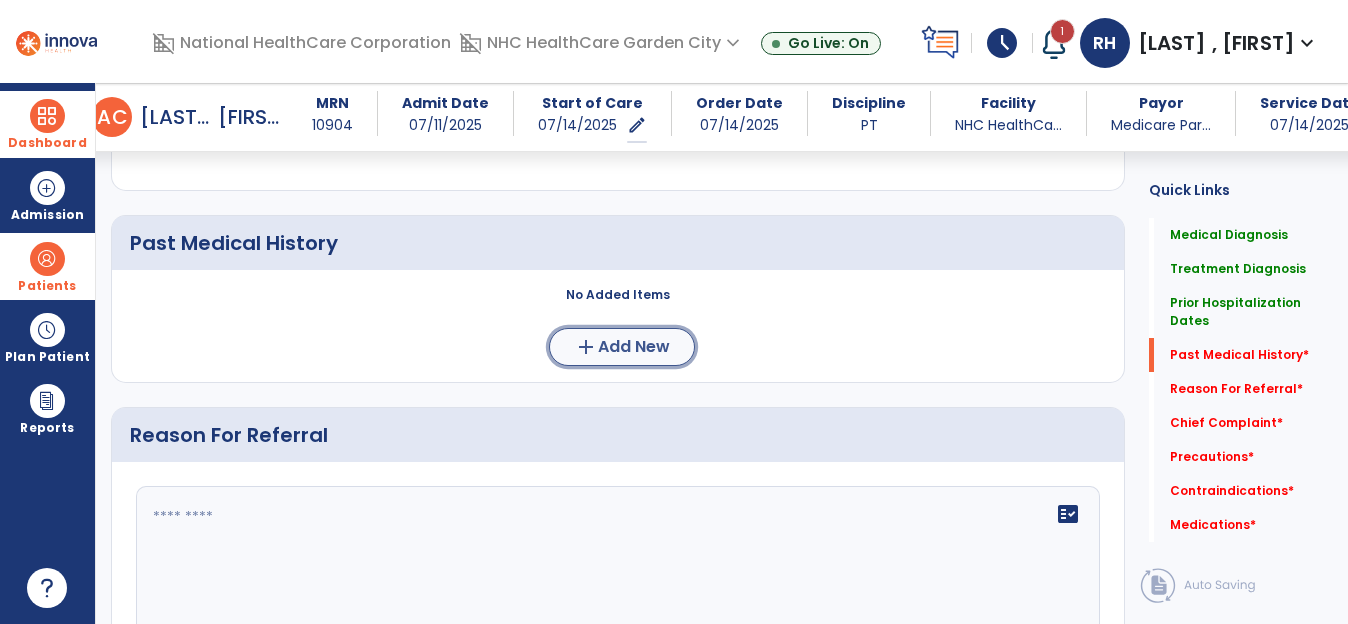 click on "Add New" 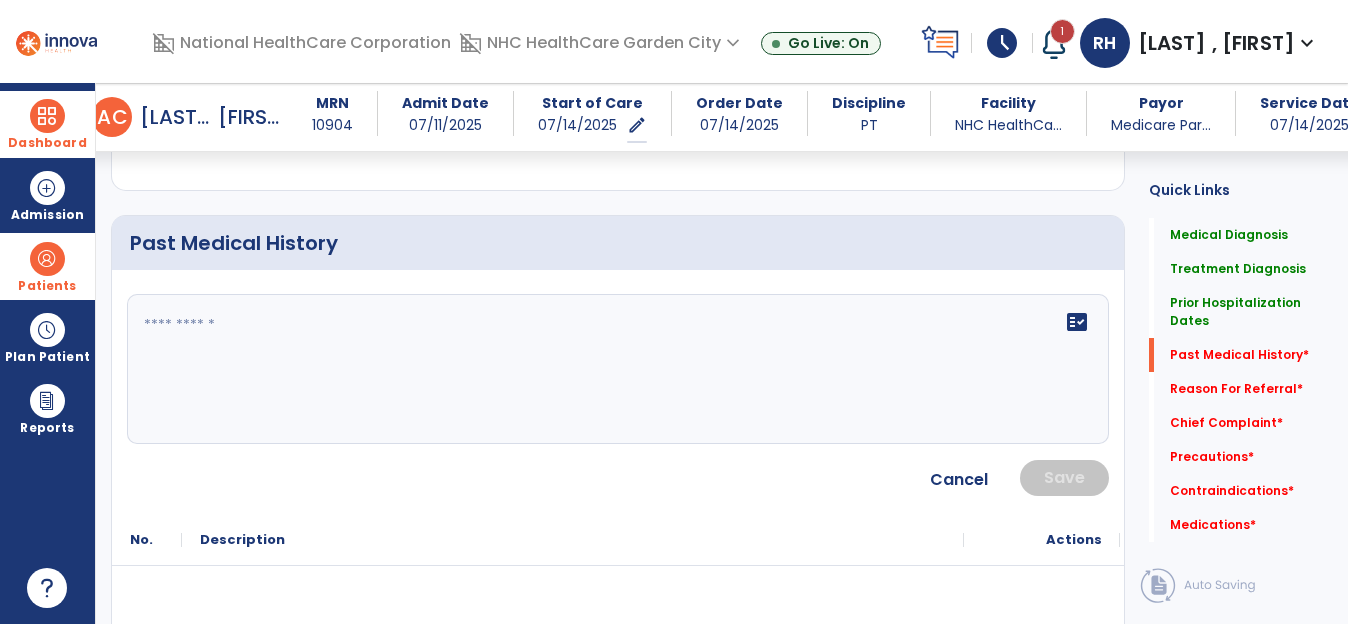 click 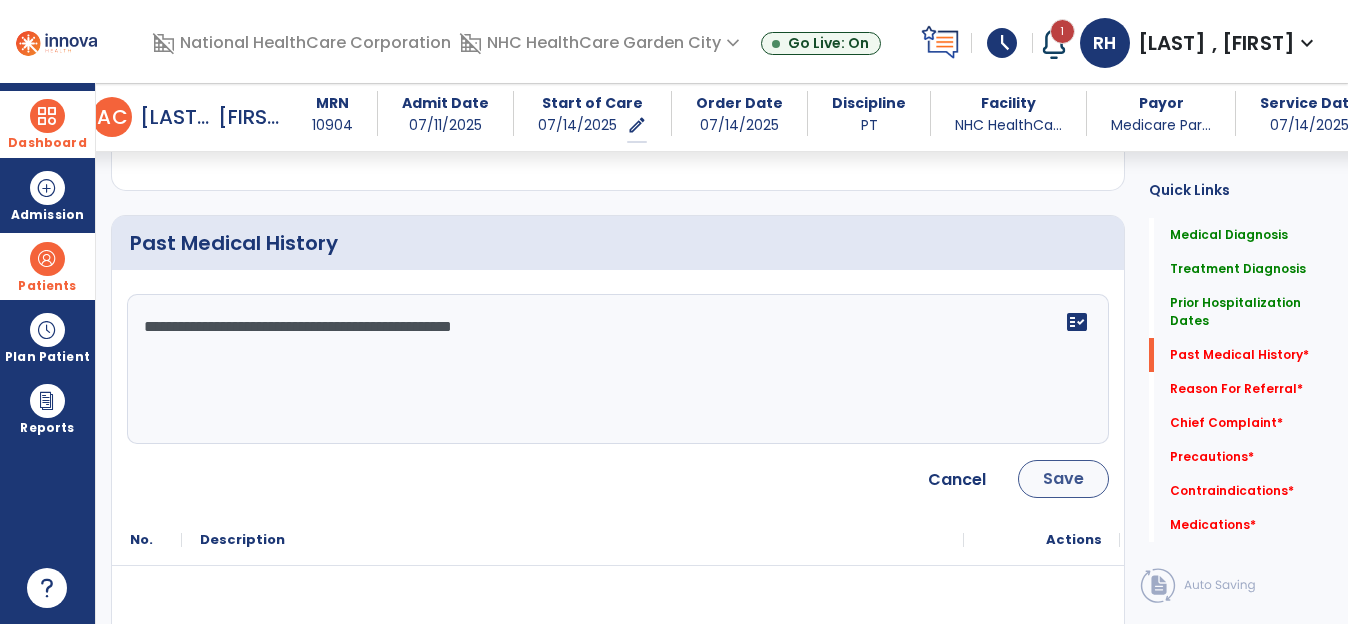type on "**********" 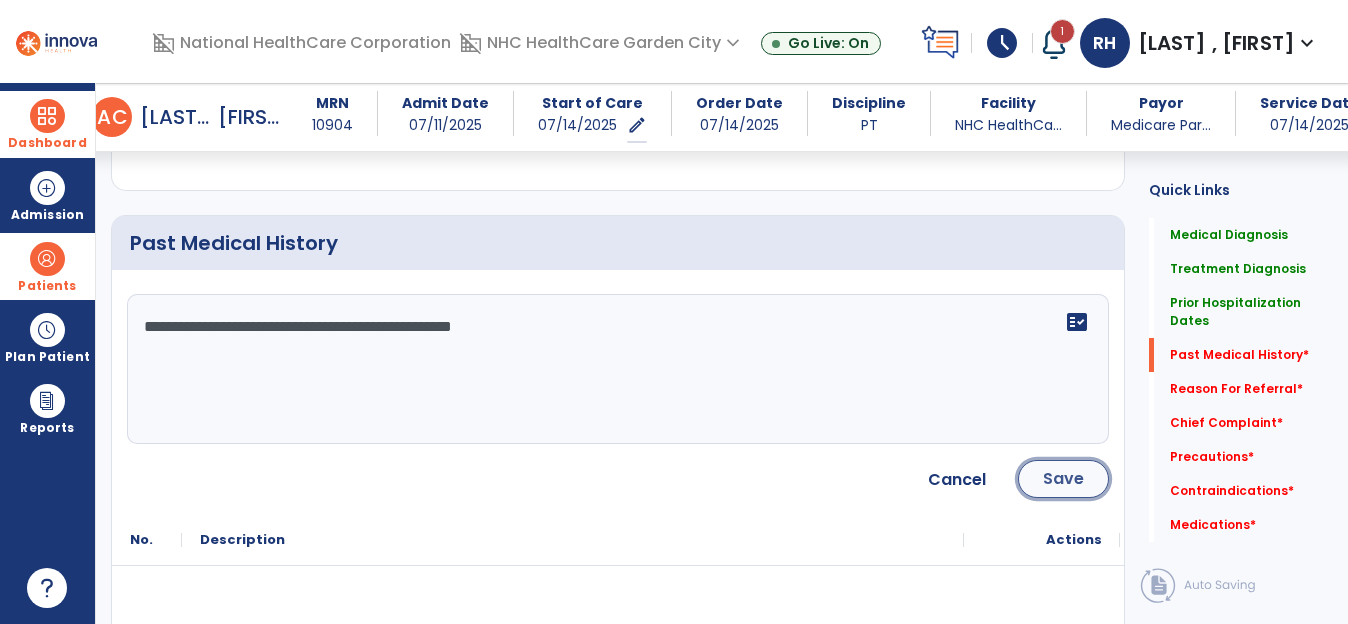 click on "Save" 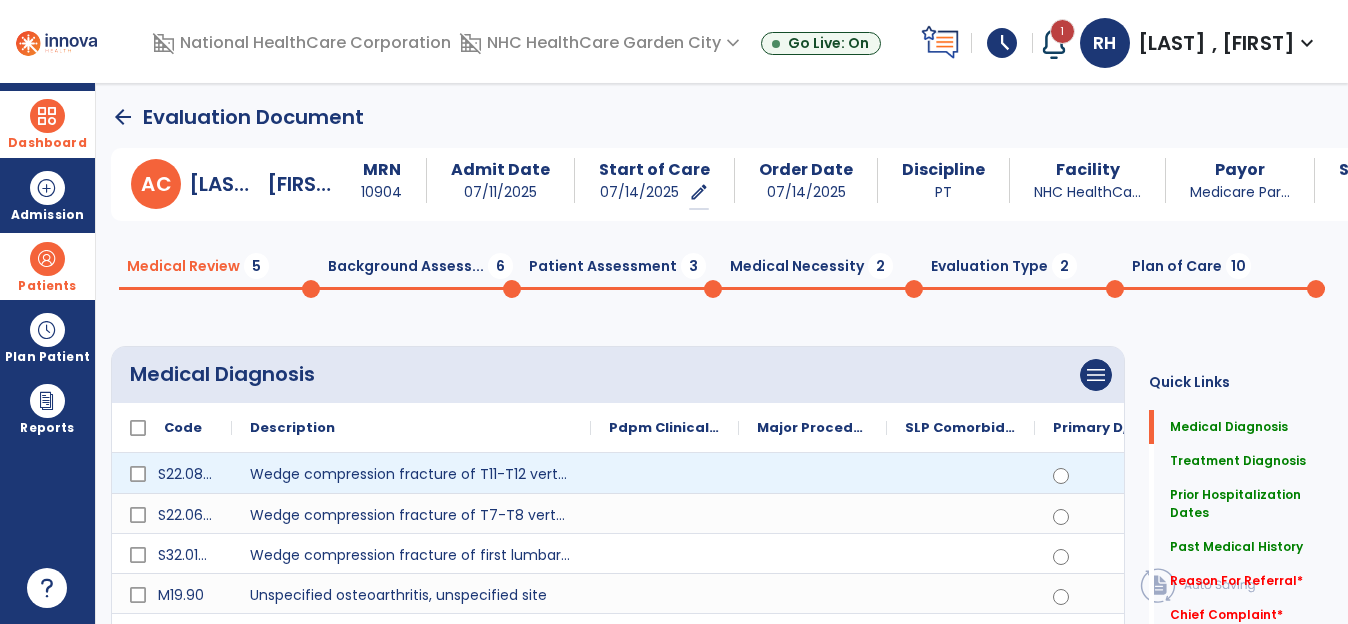 scroll, scrollTop: 0, scrollLeft: 0, axis: both 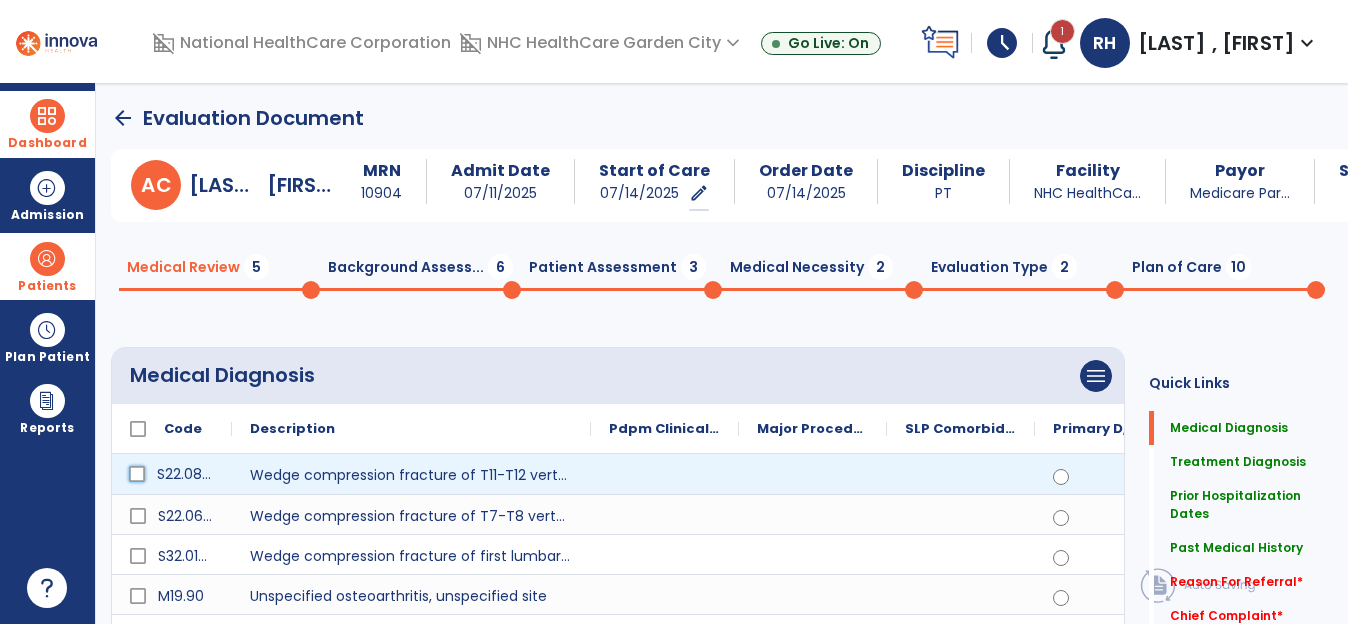 click on "S22.080D" 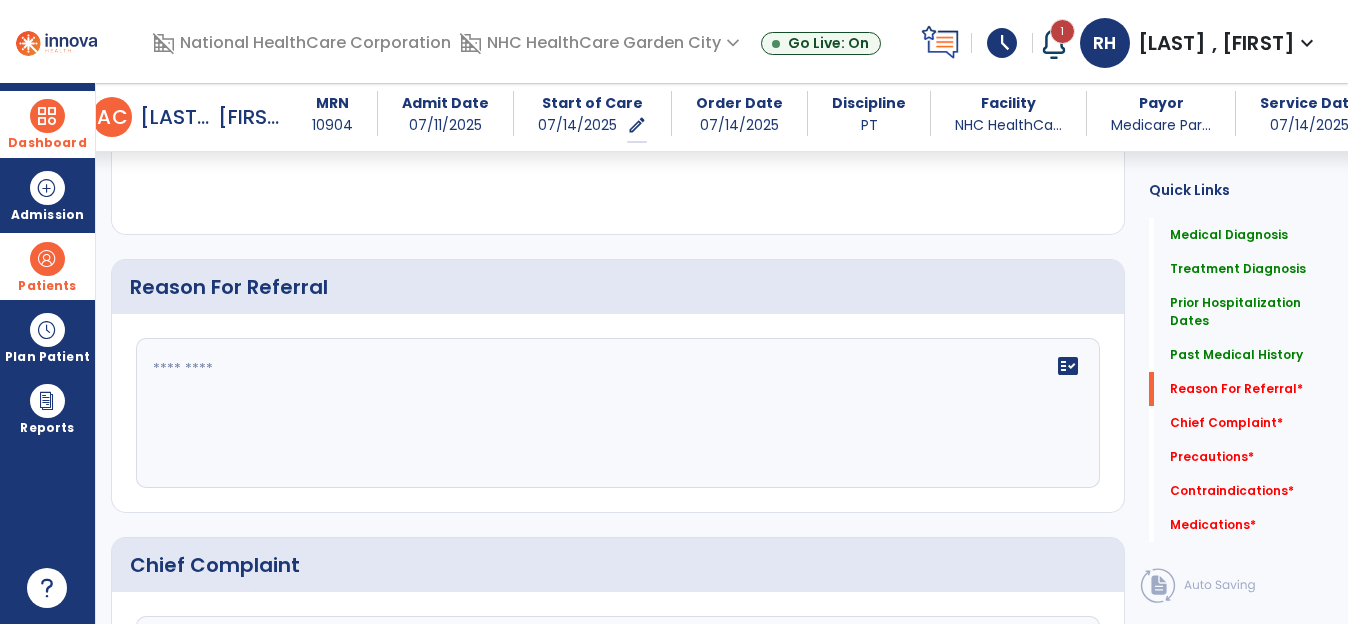 scroll, scrollTop: 1600, scrollLeft: 0, axis: vertical 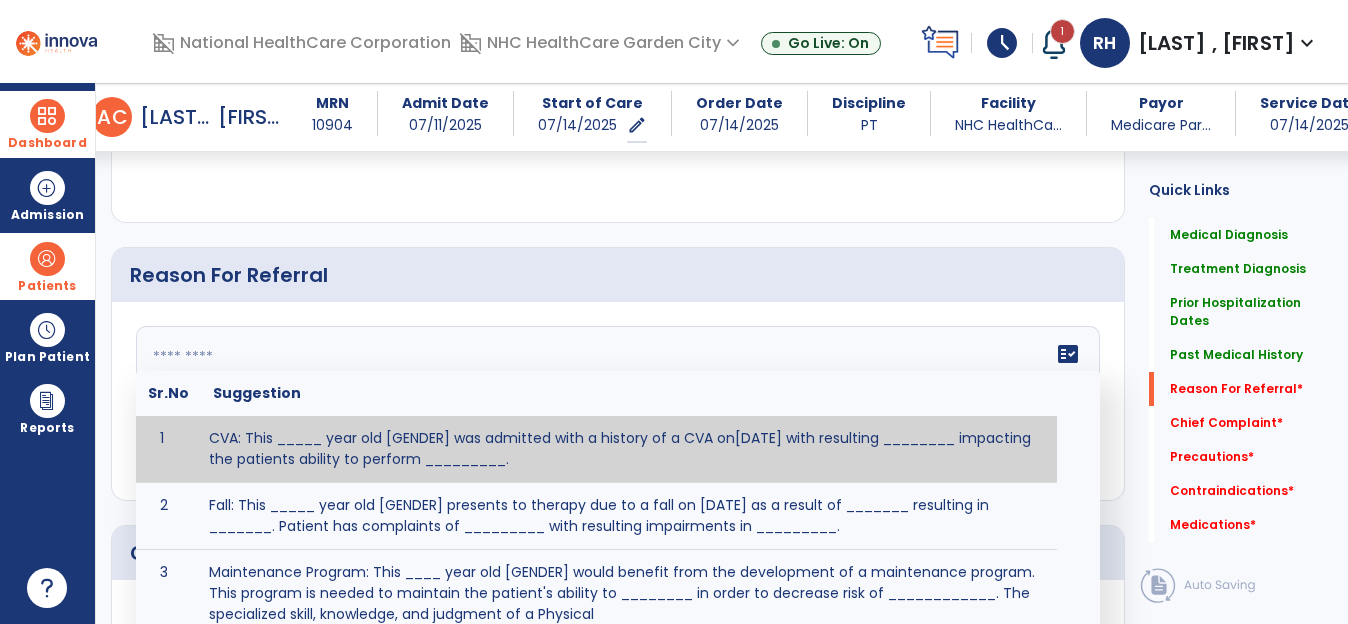 click on "fact_check  Sr.No Suggestion 1 CVA: This _____ year old [GENDER] was admitted with a history of a CVA on[DATE] with resulting ________ impacting the patients ability to perform _________. 2 Fall: This _____ year old [GENDER] presents to therapy due to a fall on [DATE] as a result of _______ resulting in _______.  Patient has complaints of _________ with resulting impairments in _________. 3 Maintenance Program: This ____ year old [GENDER] would benefit from the development of a maintenance program.  This program is needed to maintain the patient's ability to ________ in order to decrease risk of ____________.  The specialized skill, knowledge, and judgment of a Physical  4 Fall at Home: This _____ year old [GENDER] fell at home, resulting  in ________.  This has impacted this patient's _______.  As a result of these noted limitations in functional activities, this patient is unable to safely return to home.  This patient requires skilled therapy in order to improve safety and function. 5 6 7 8 9 10" 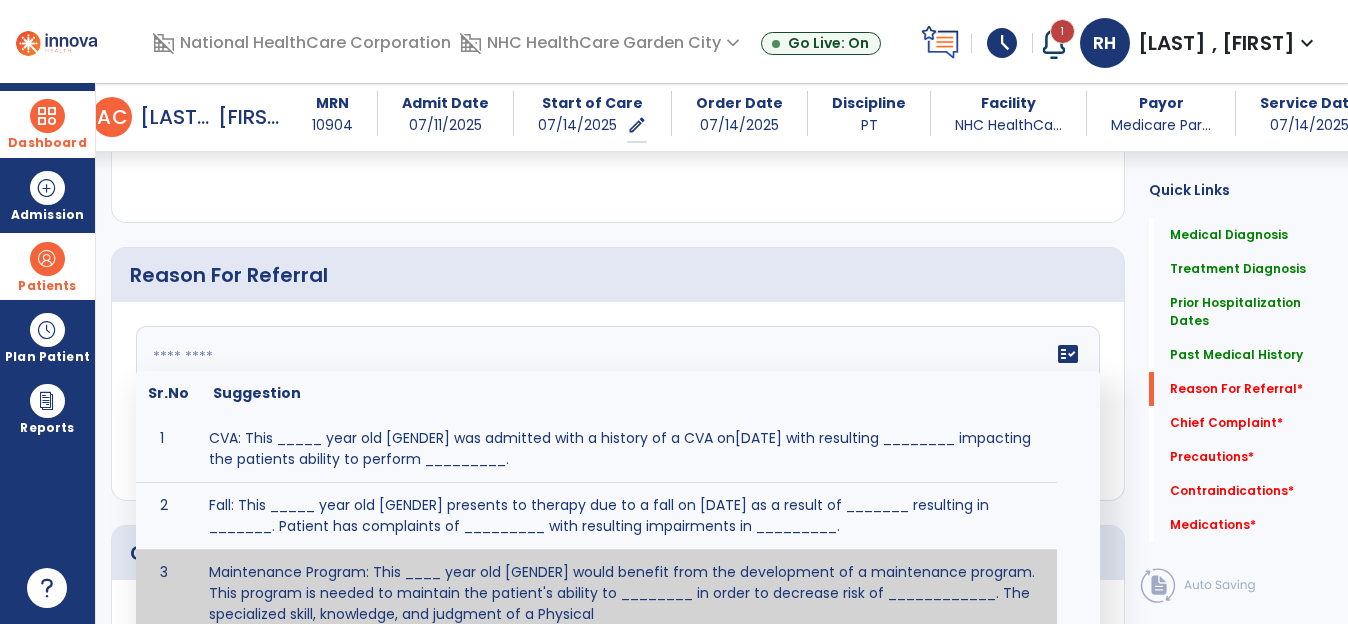 click 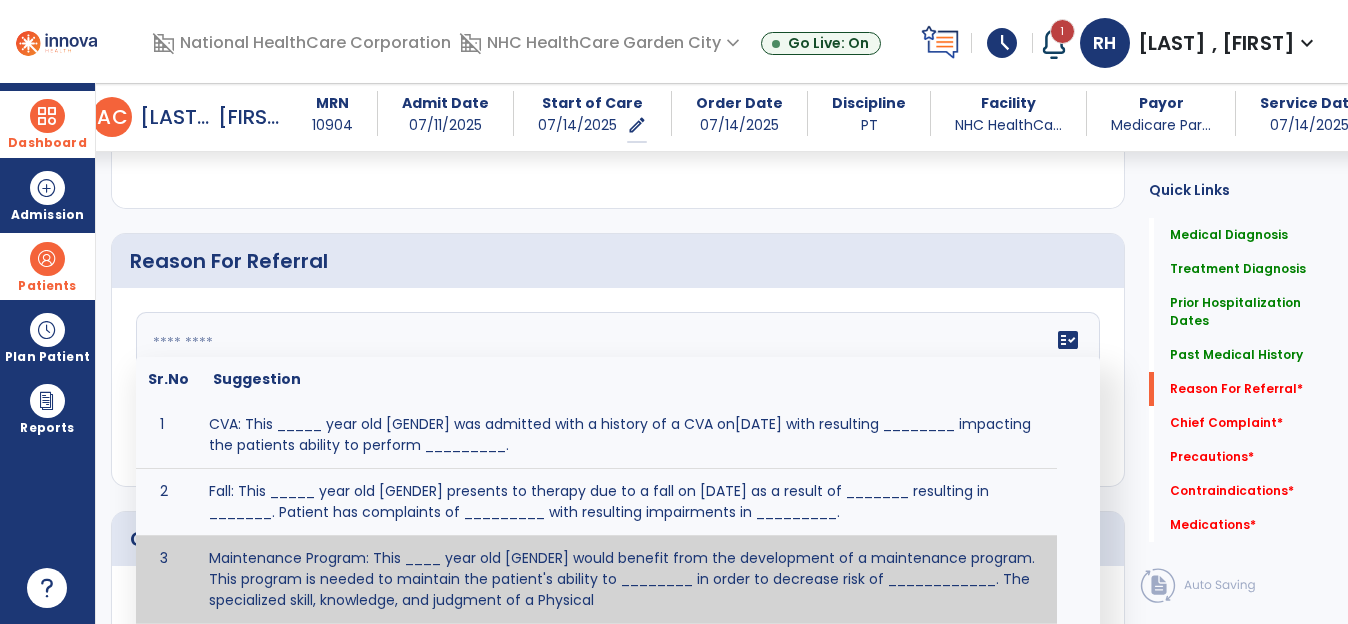 paste on "**********" 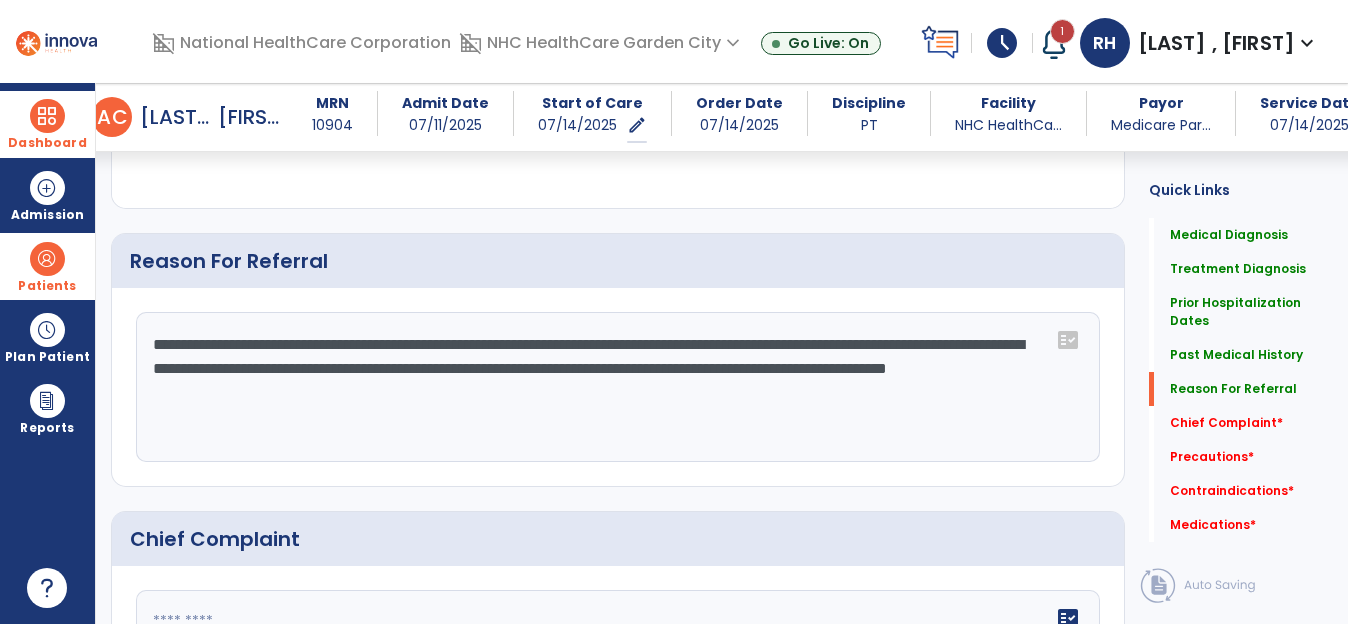 drag, startPoint x: 549, startPoint y: 338, endPoint x: 531, endPoint y: 336, distance: 18.110771 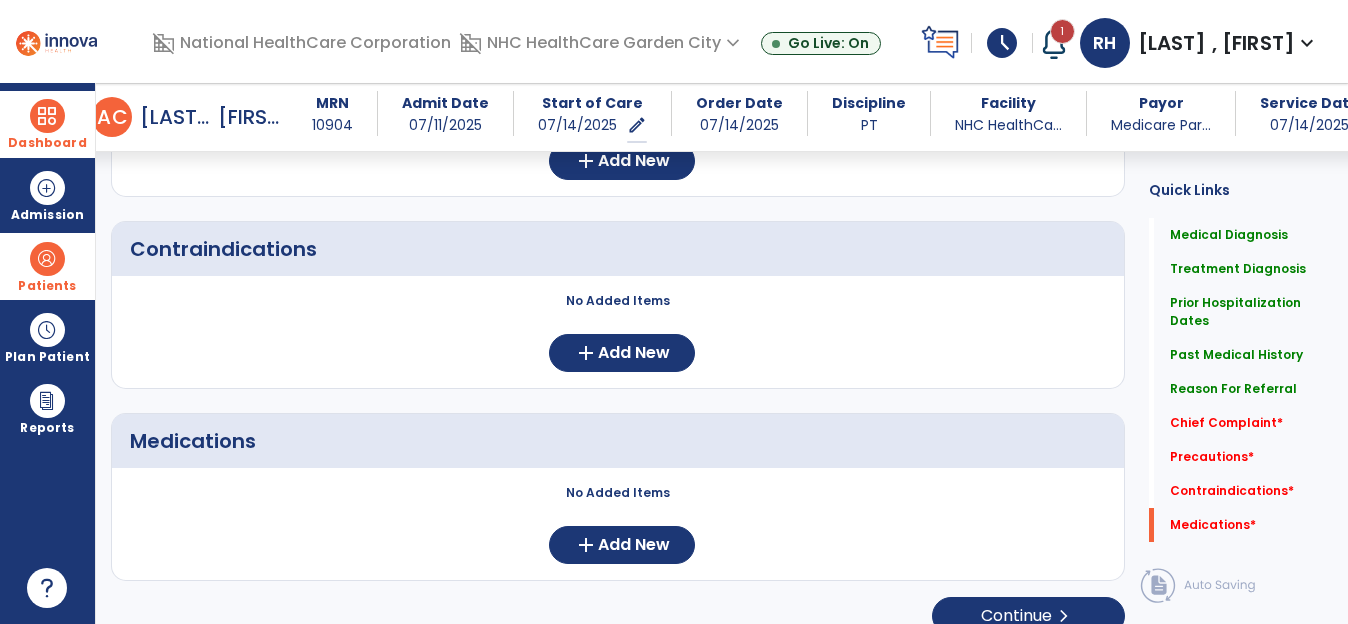 scroll, scrollTop: 2401, scrollLeft: 0, axis: vertical 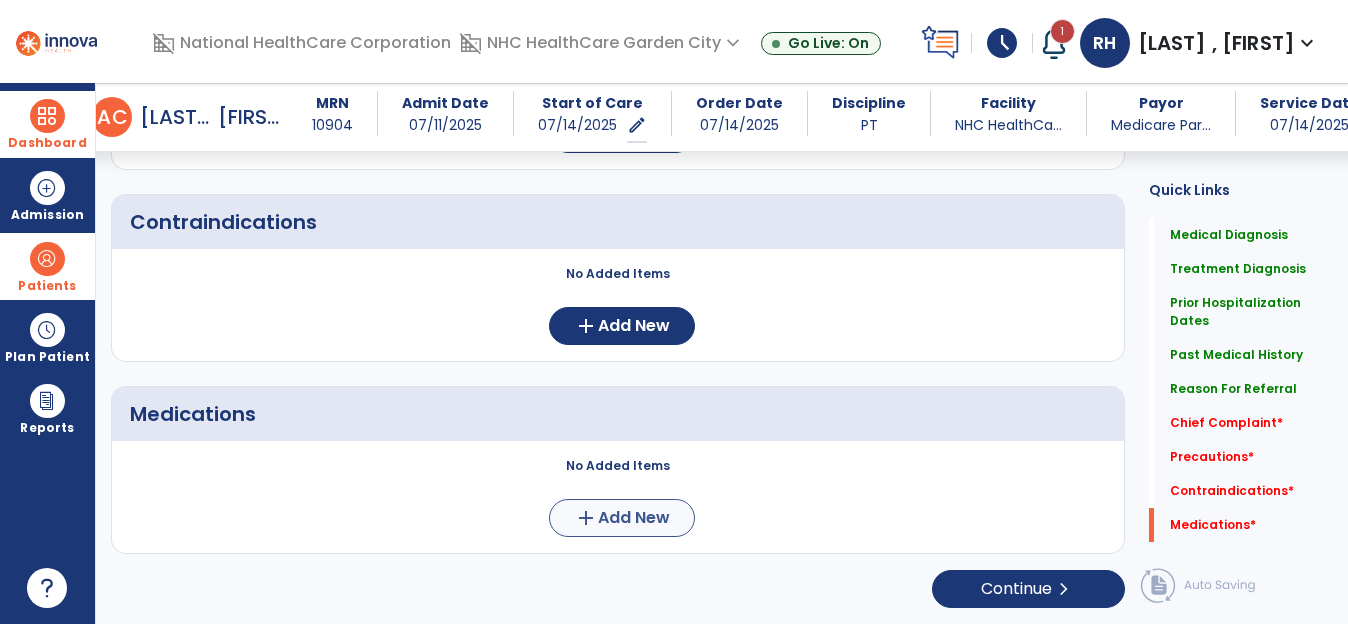 type on "**********" 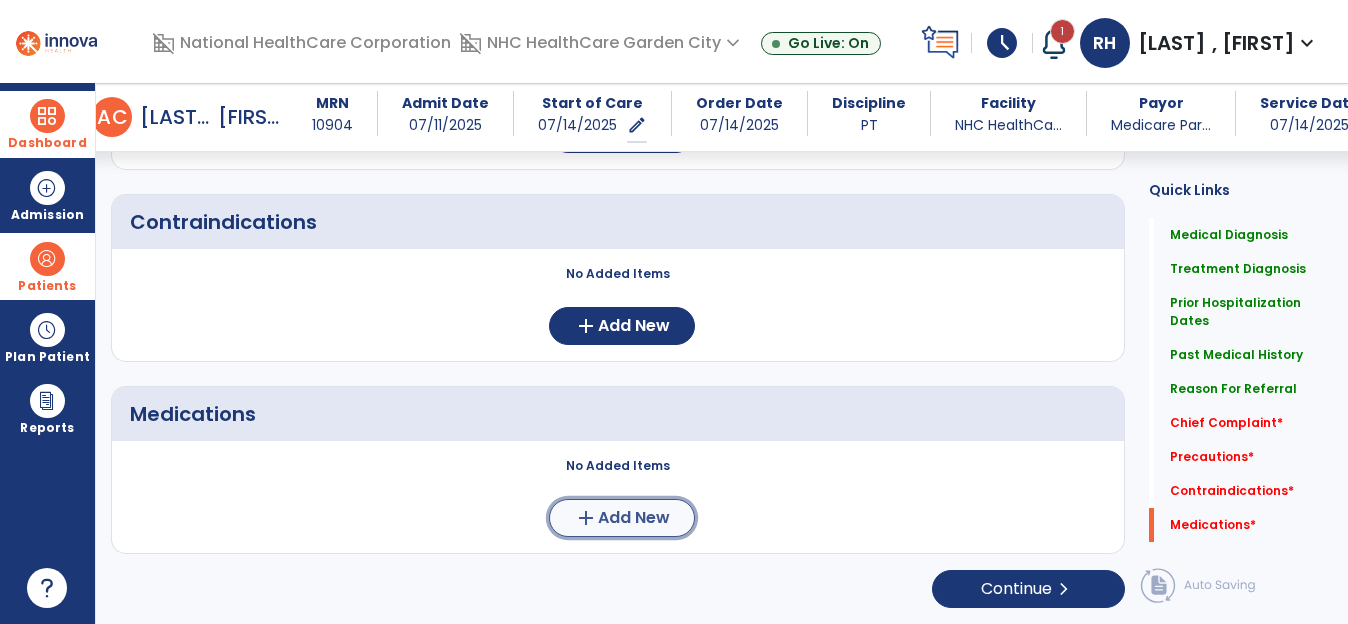 click on "add" 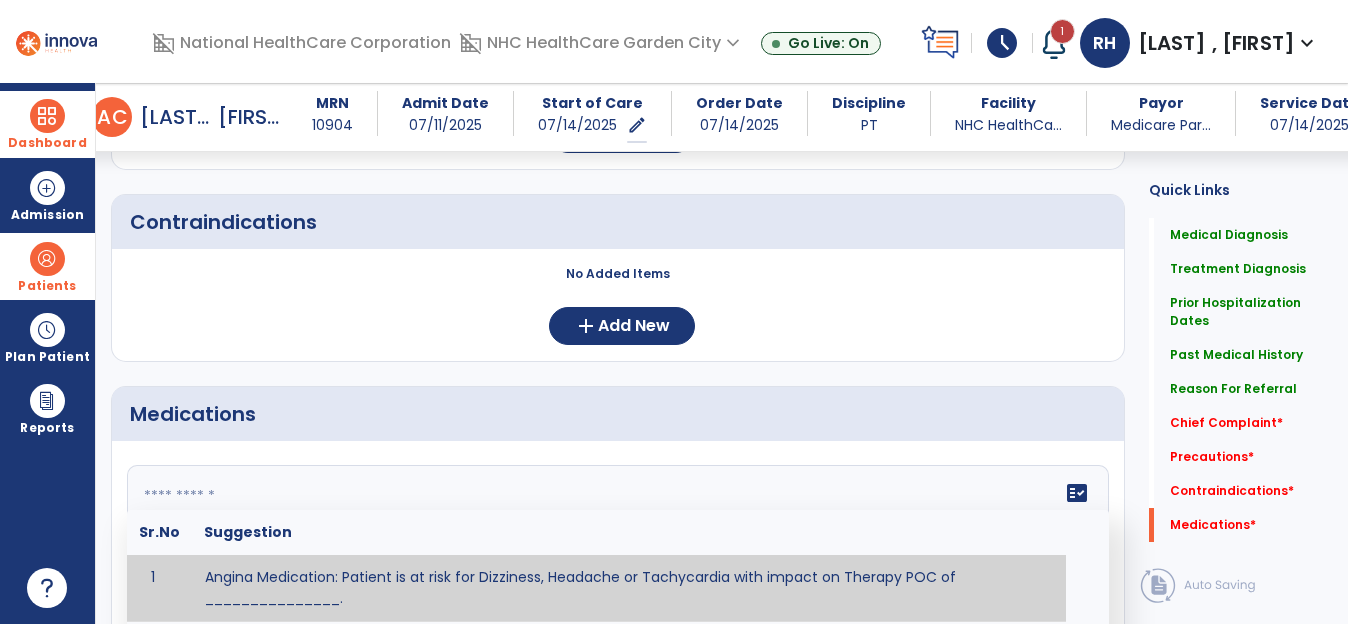 click 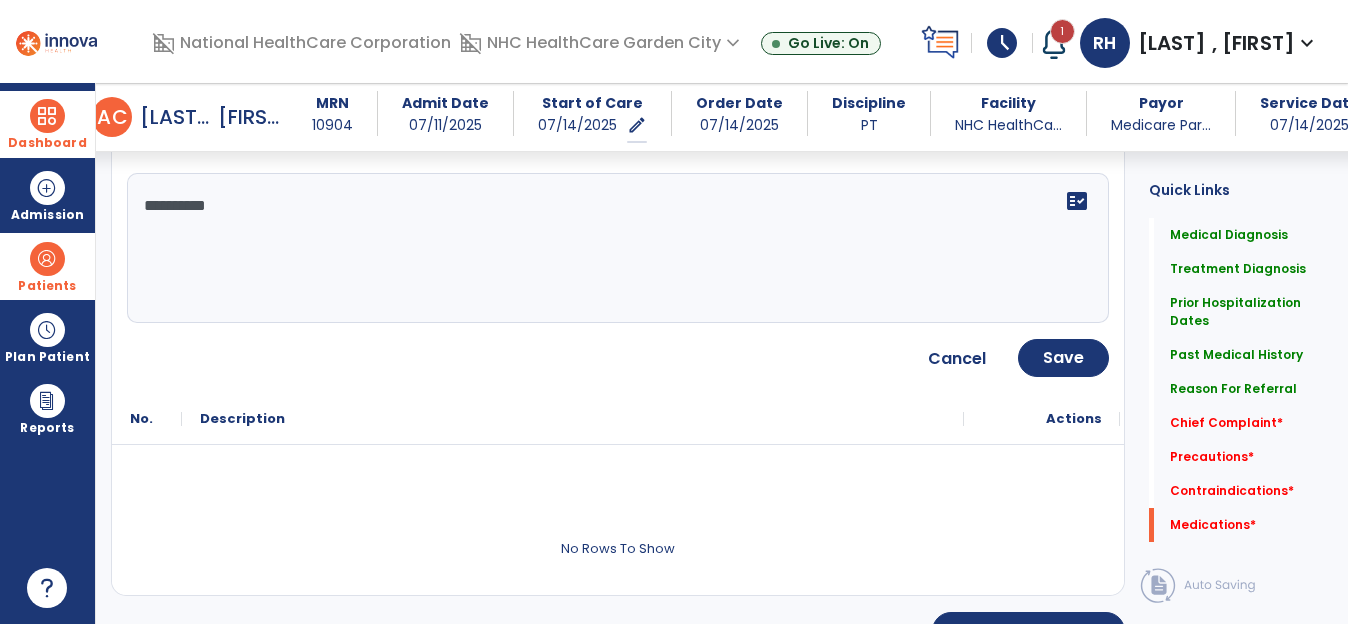 scroll, scrollTop: 2735, scrollLeft: 0, axis: vertical 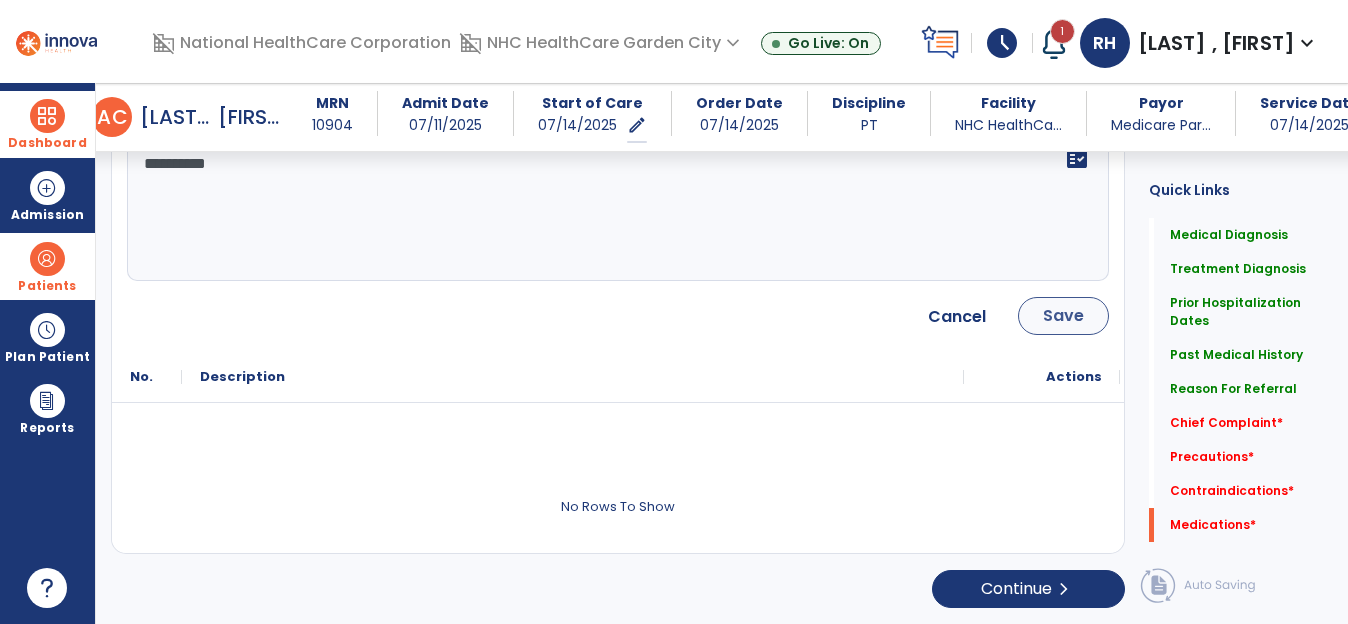 type on "**********" 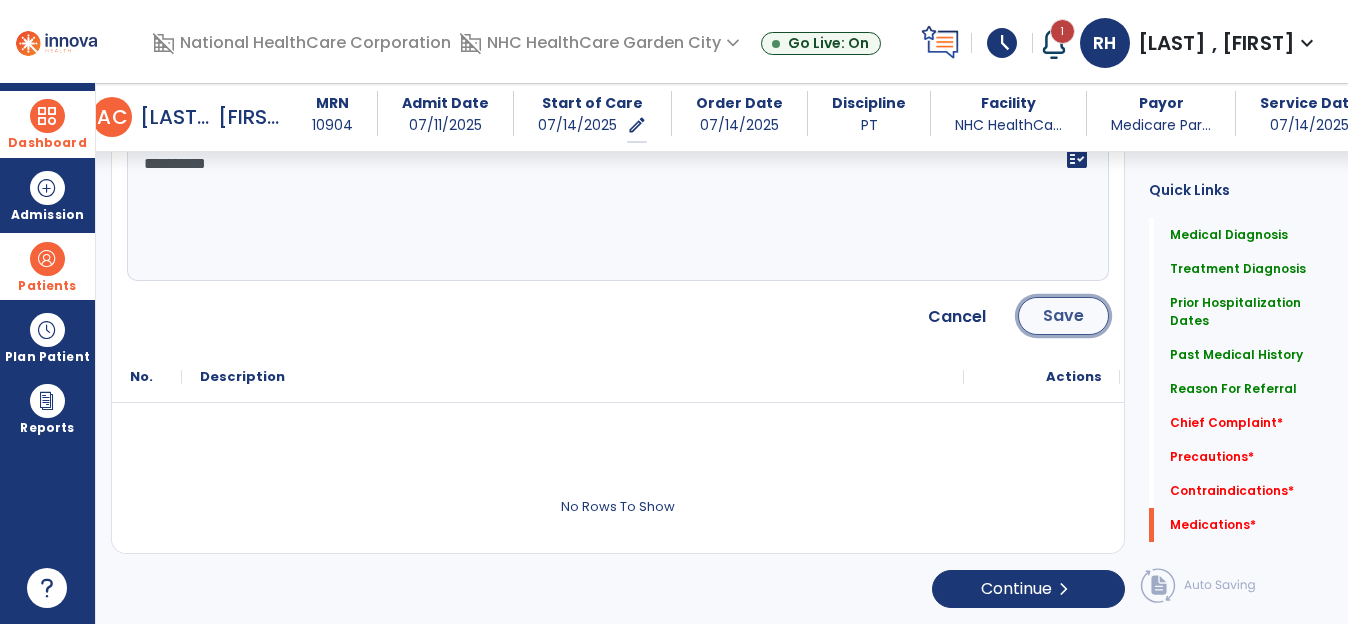 click on "Save" 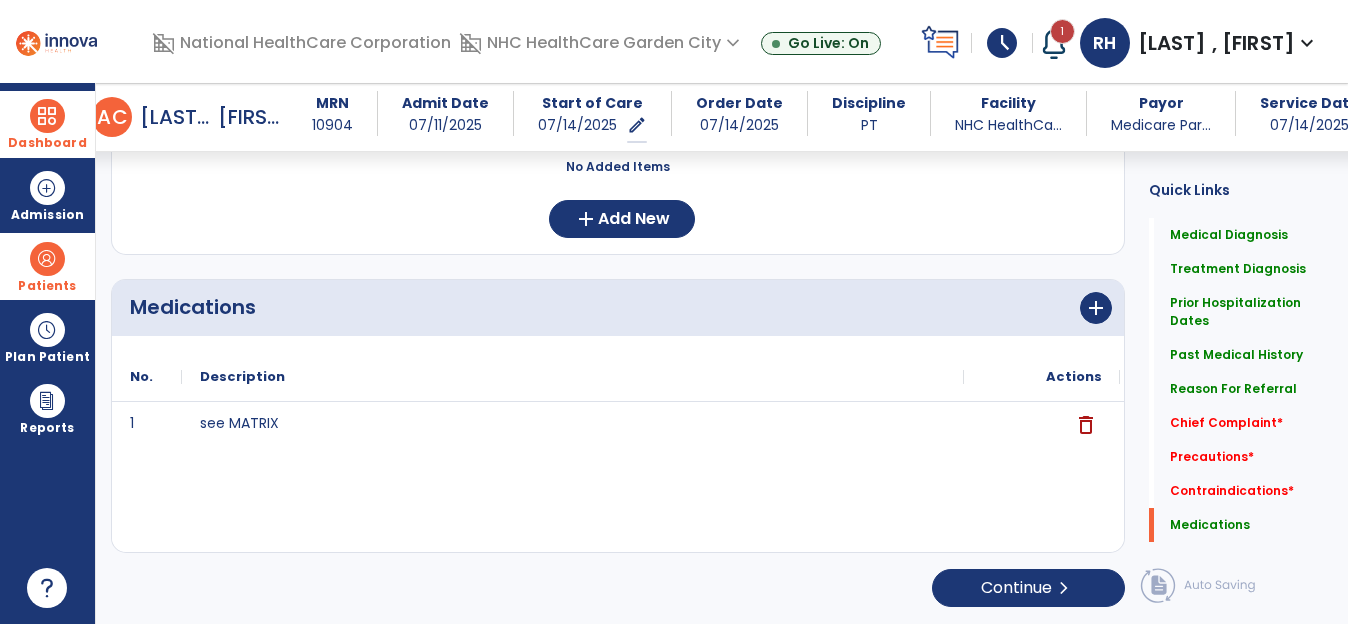 scroll, scrollTop: 2507, scrollLeft: 0, axis: vertical 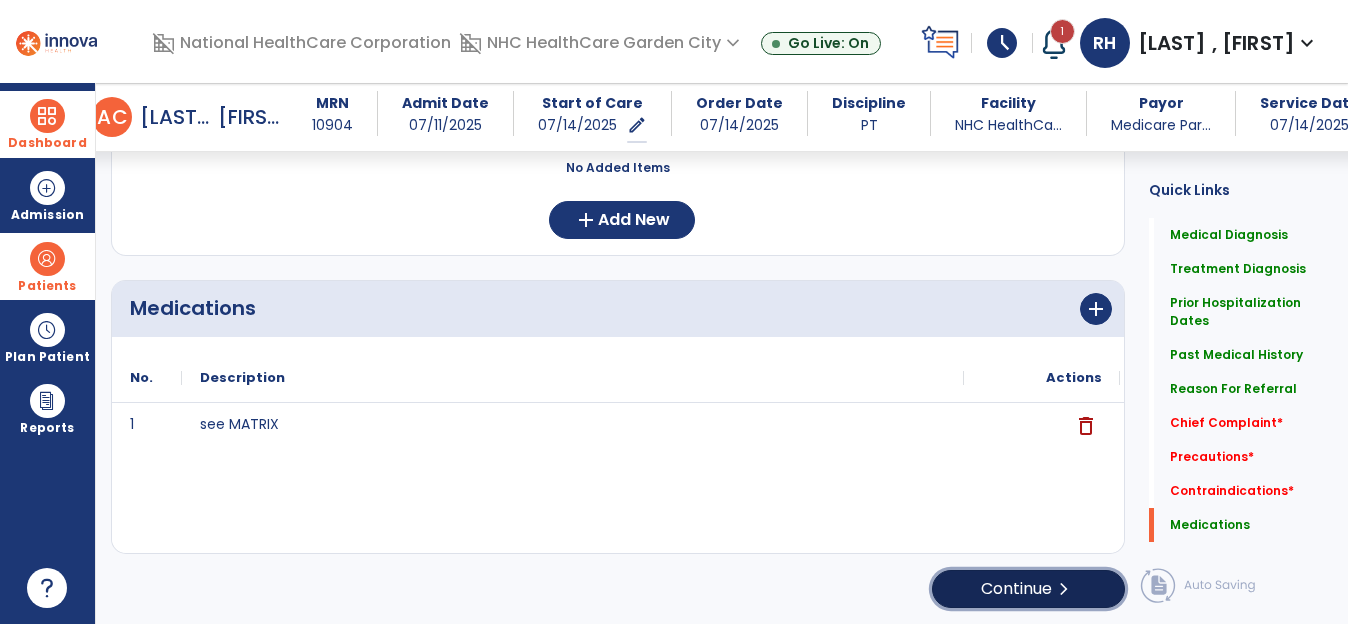 click on "Continue  chevron_right" 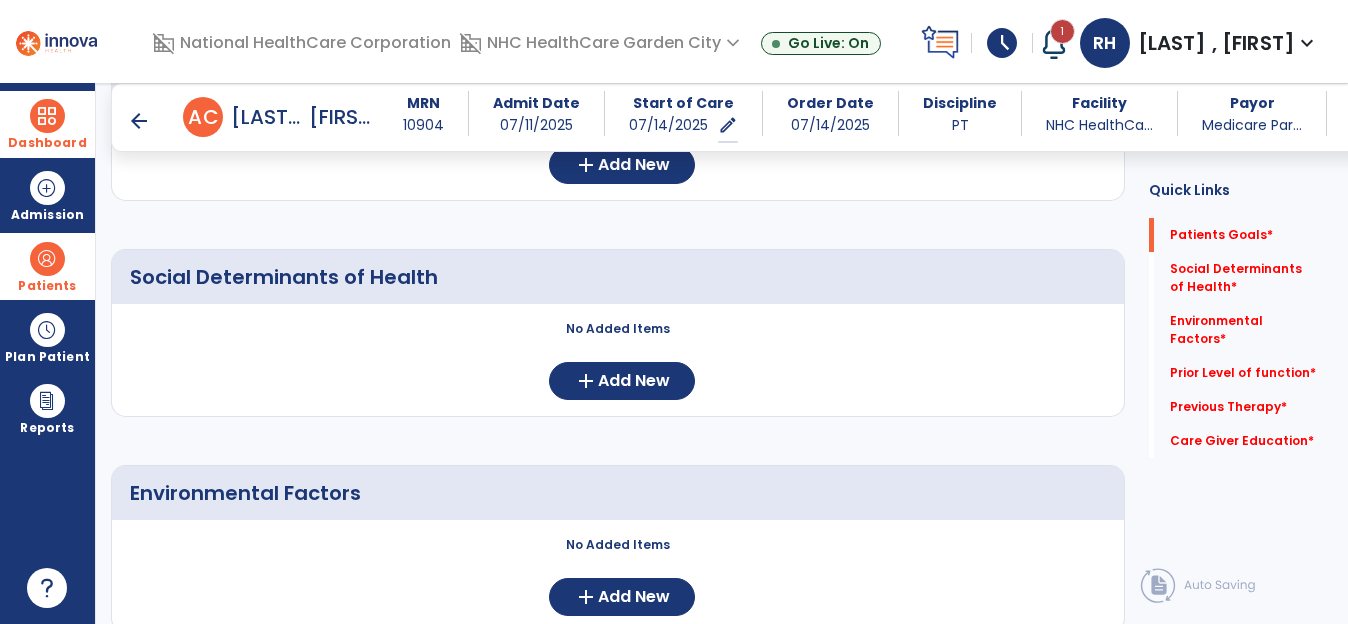 scroll, scrollTop: 300, scrollLeft: 0, axis: vertical 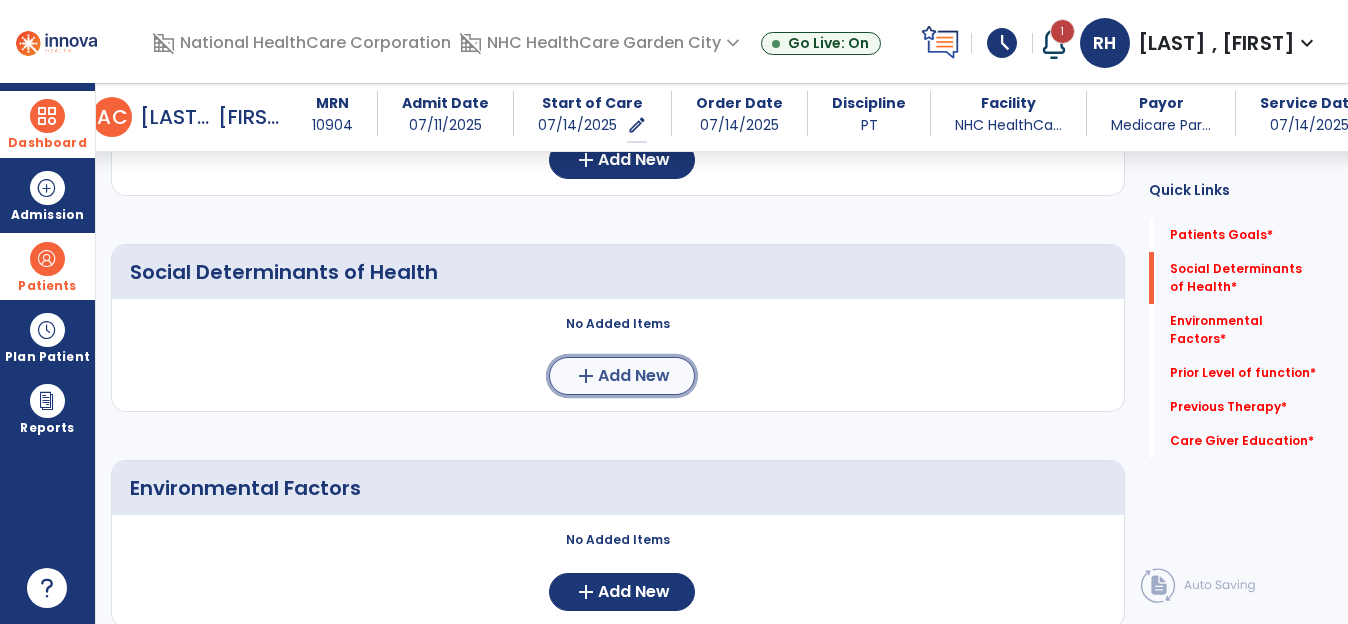 click on "add" 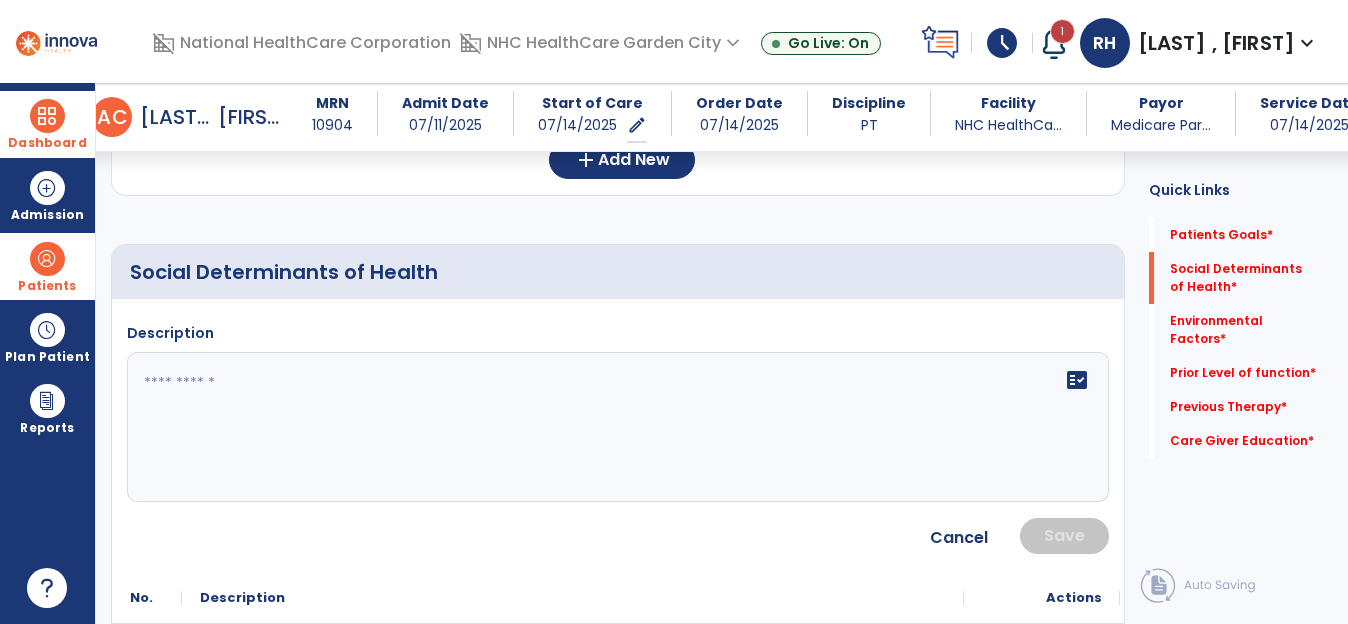 click on "fact_check" 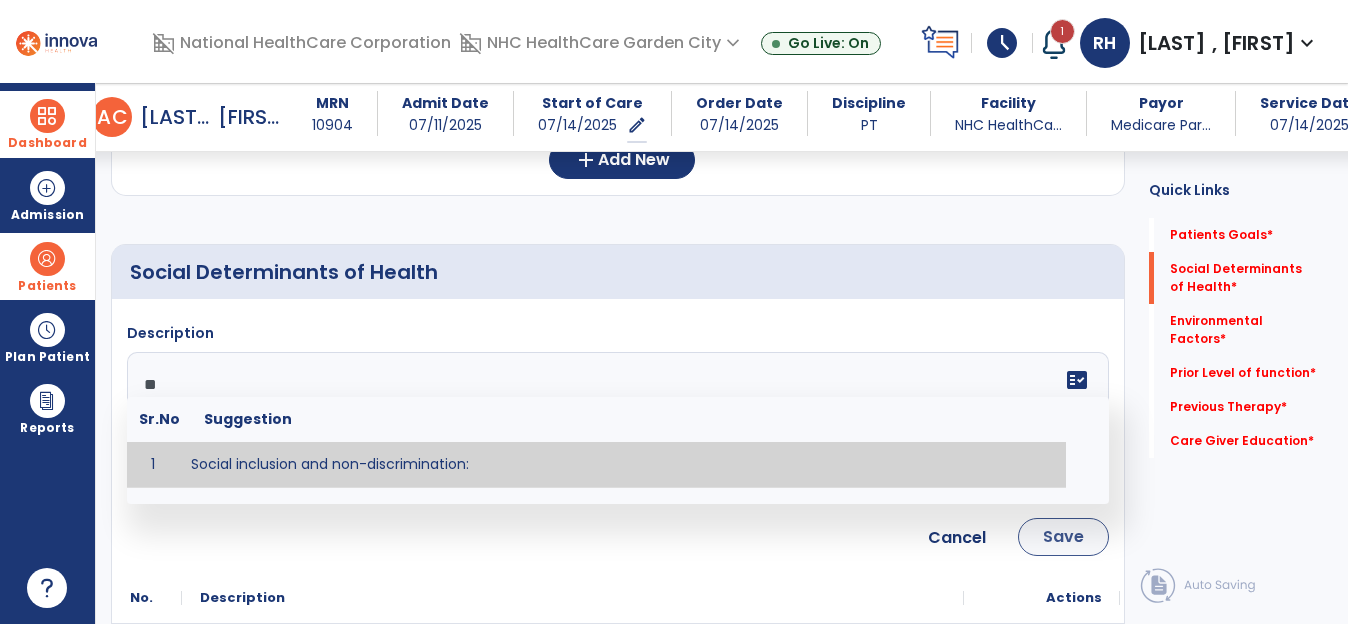 type on "**" 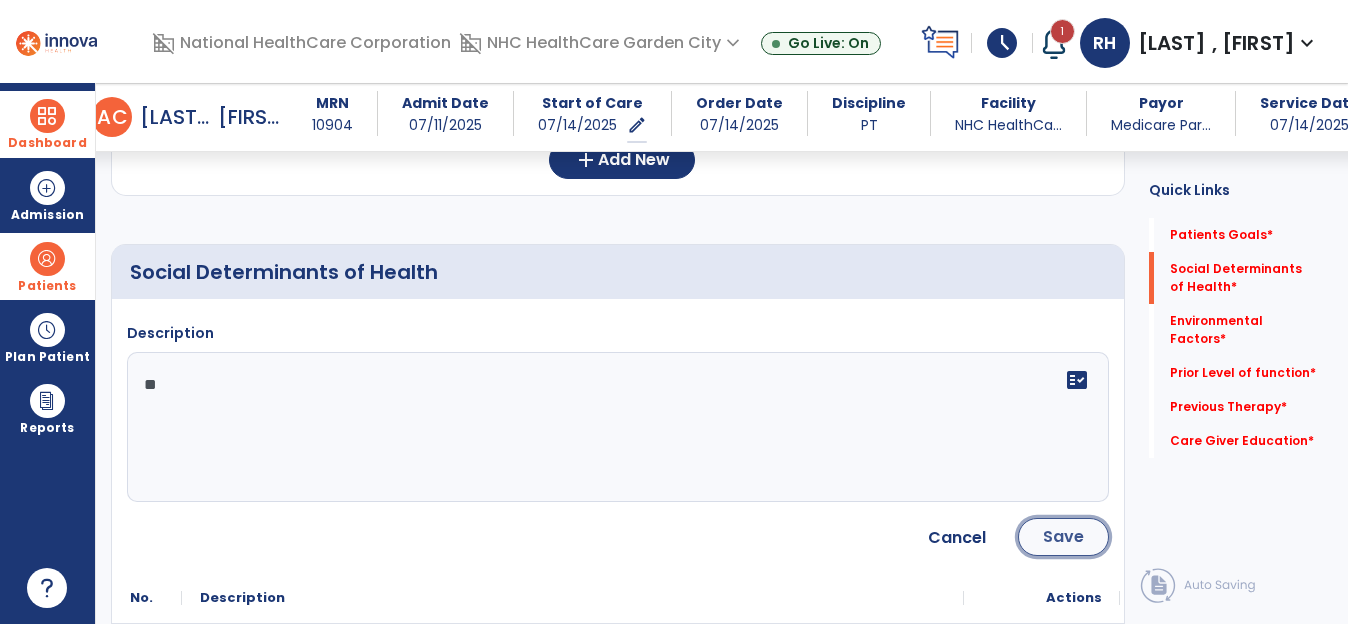 click on "Save" 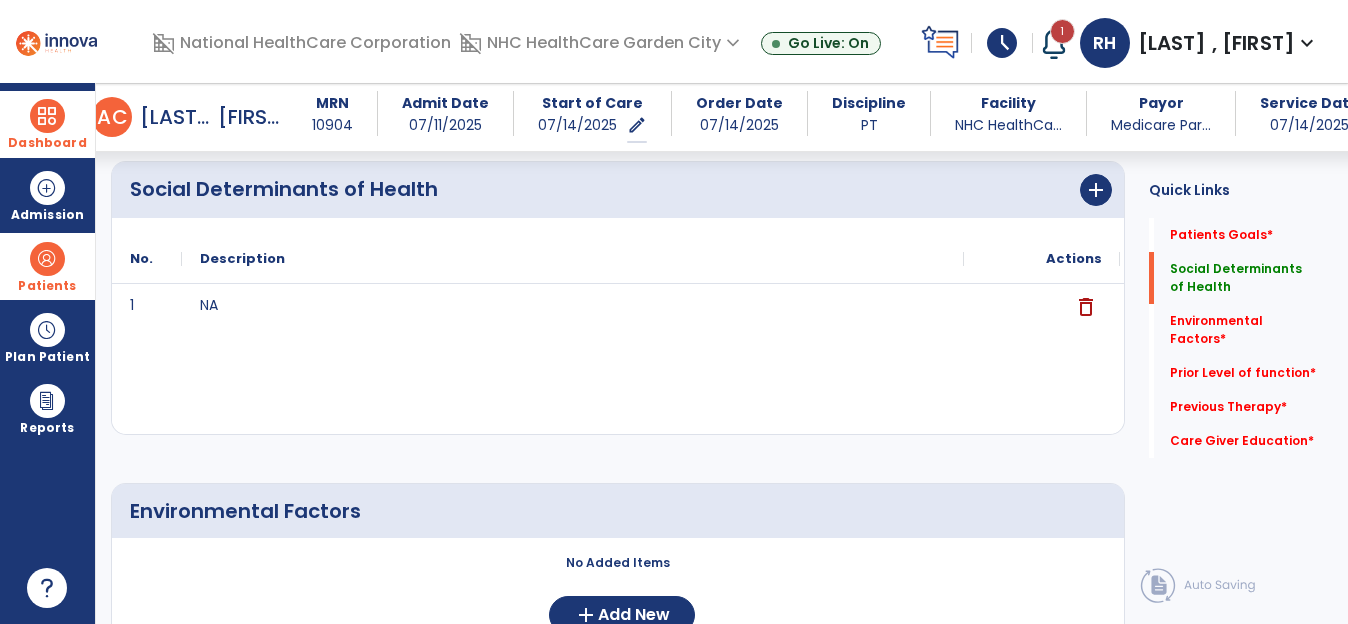 scroll, scrollTop: 500, scrollLeft: 0, axis: vertical 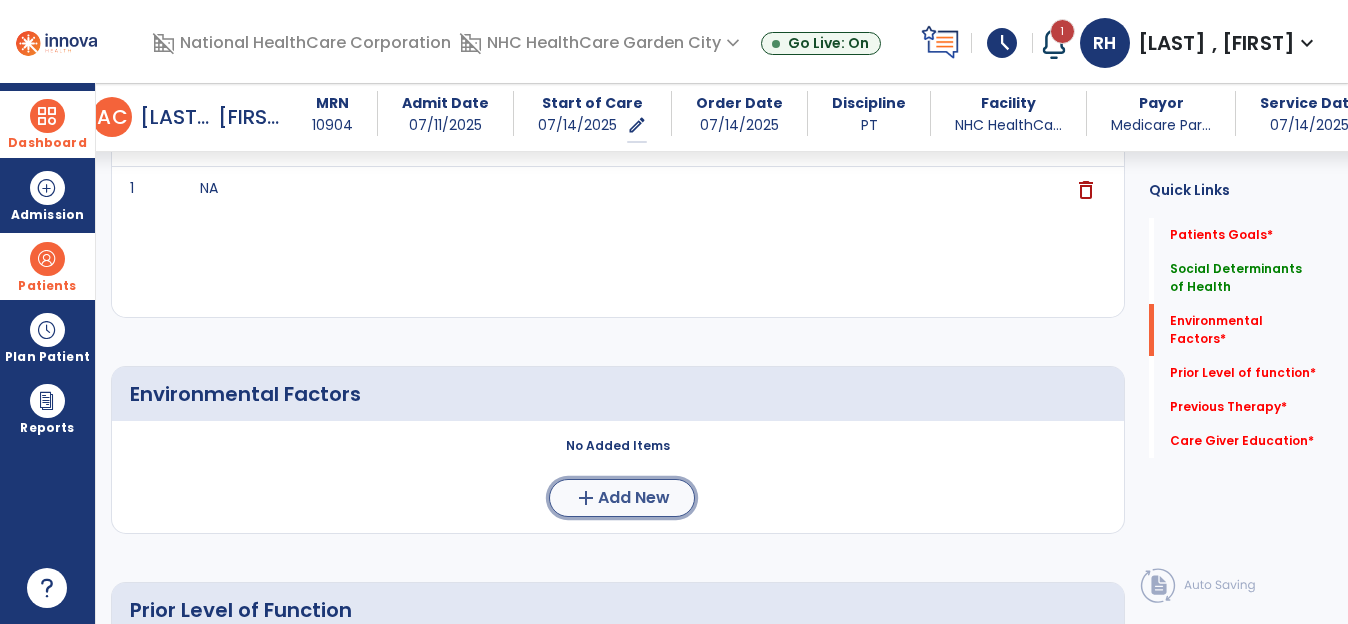 click on "Add New" 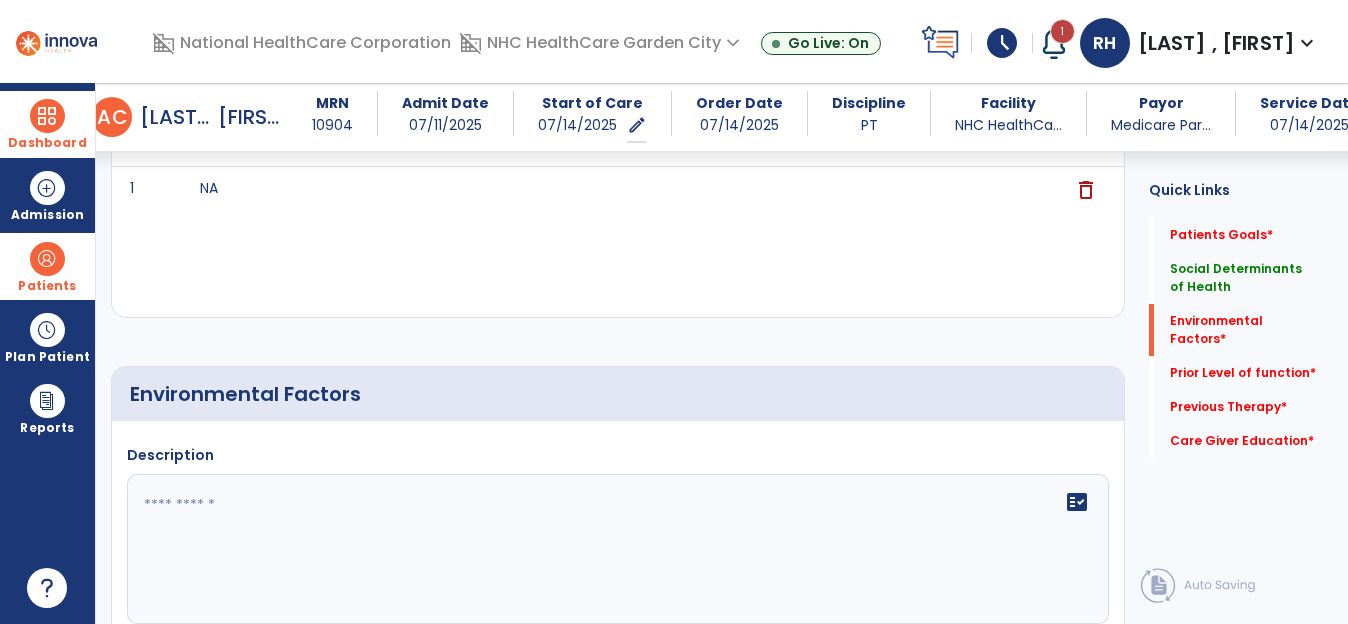 click 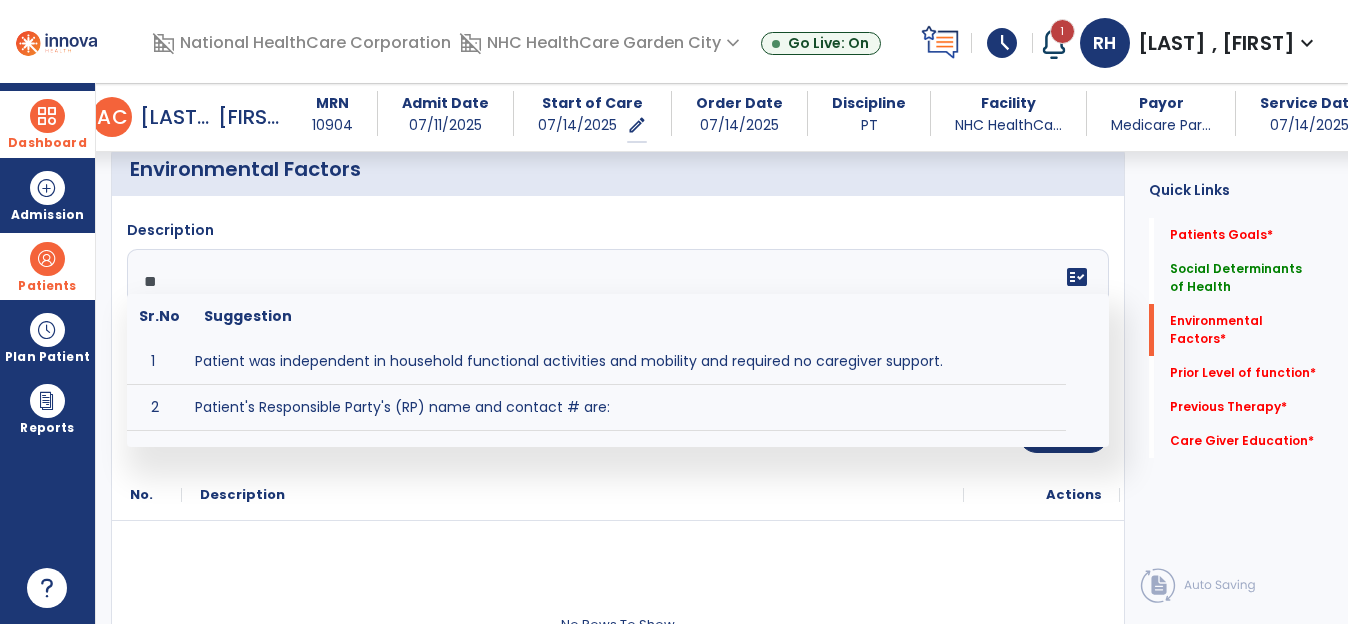 scroll, scrollTop: 800, scrollLeft: 0, axis: vertical 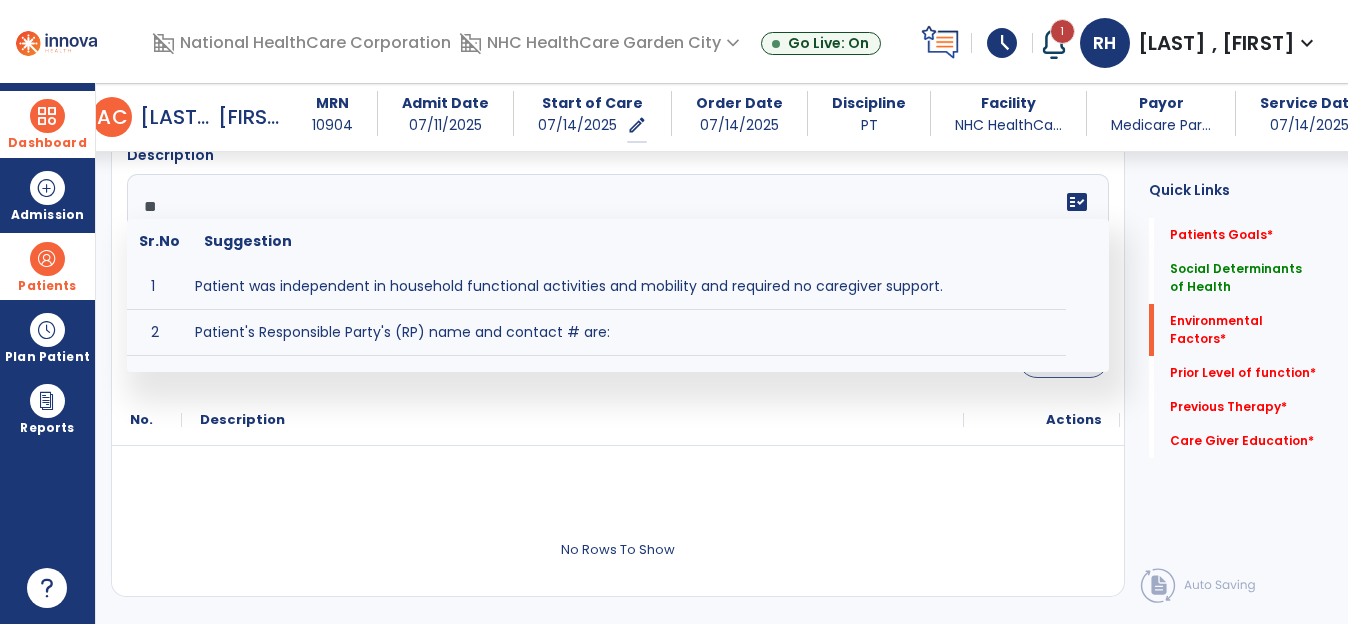 type on "**" 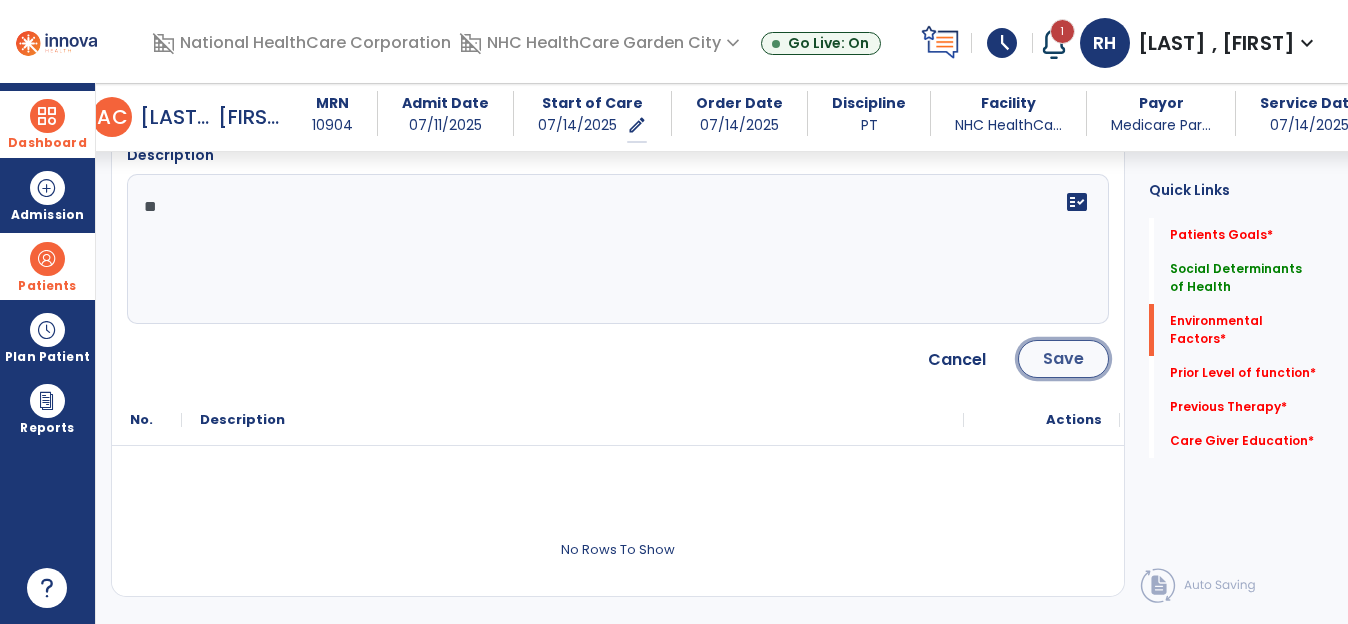 click on "Save" 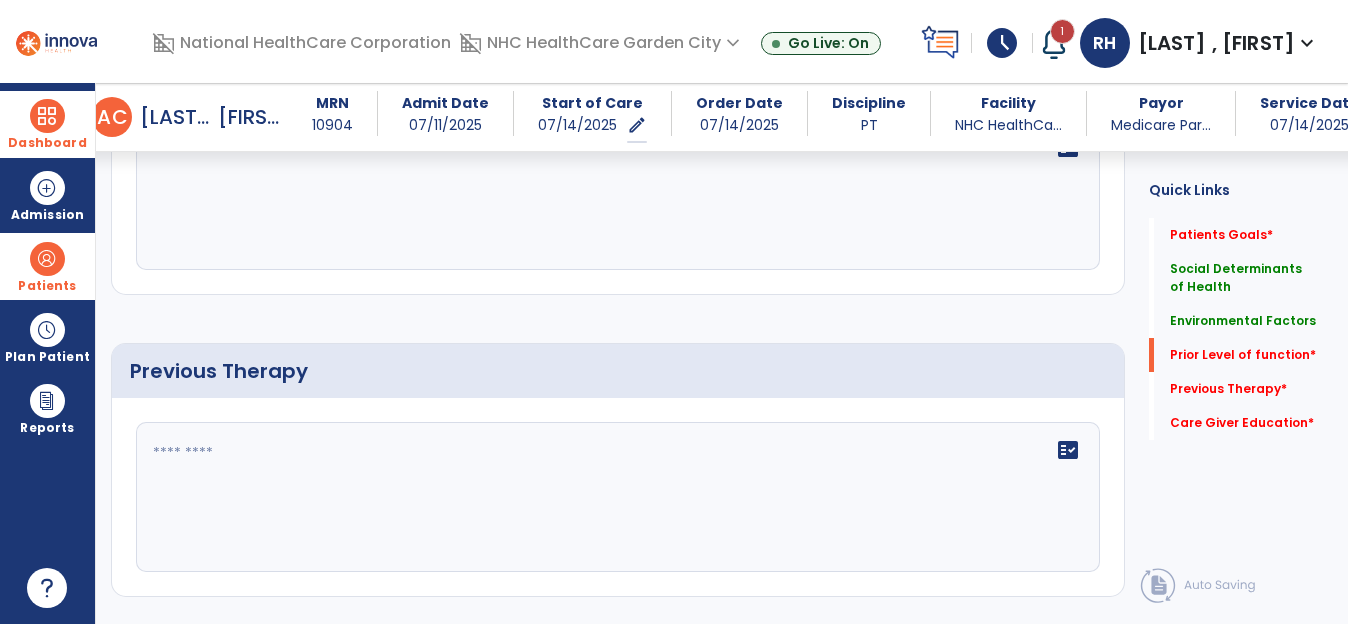 scroll, scrollTop: 1200, scrollLeft: 0, axis: vertical 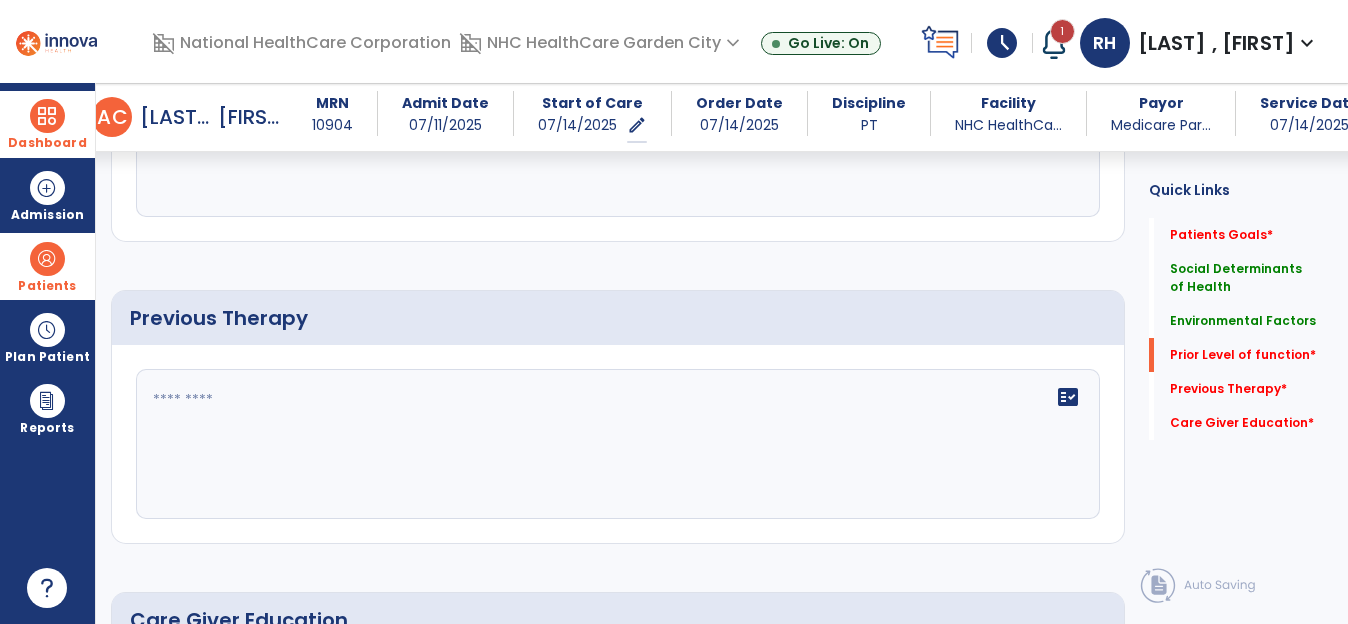 click on "fact_check" 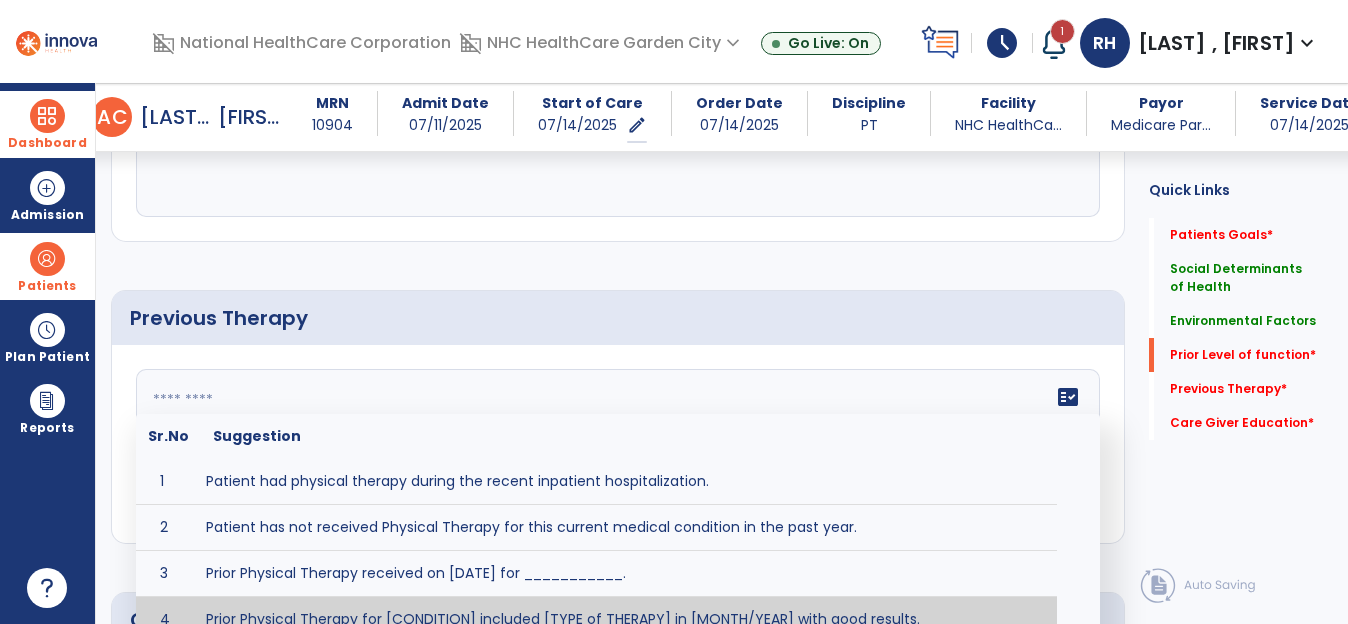 scroll, scrollTop: 1219, scrollLeft: 0, axis: vertical 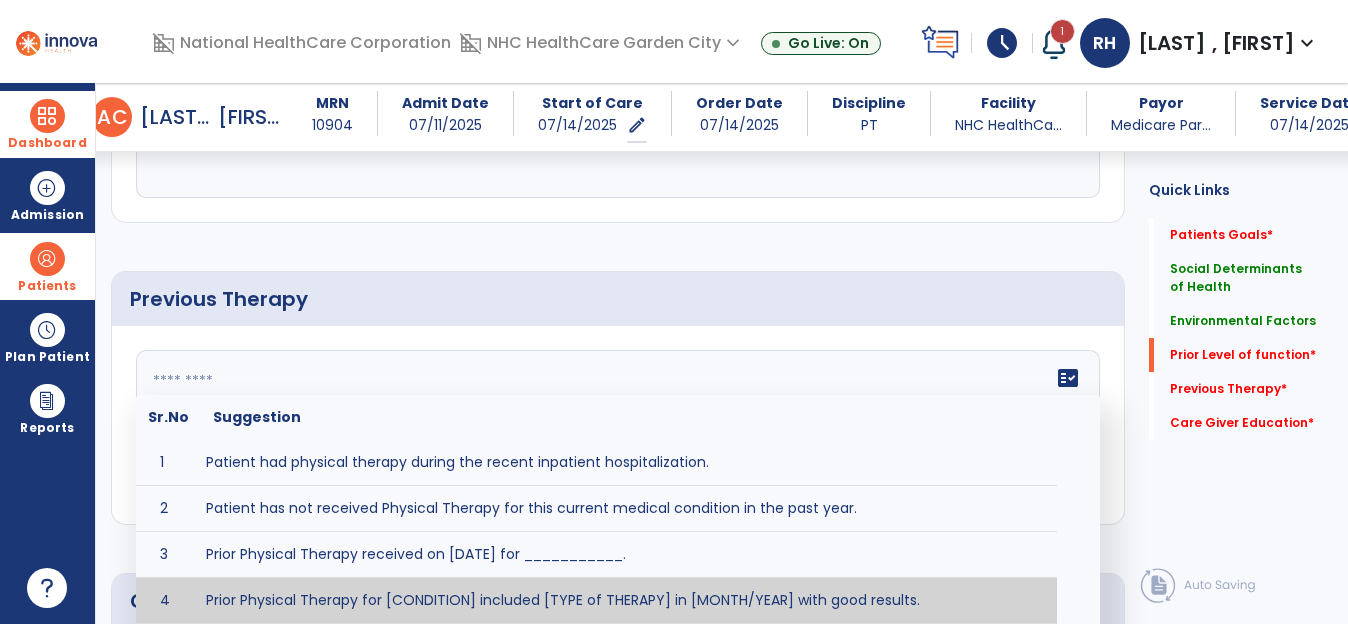 paste on "**********" 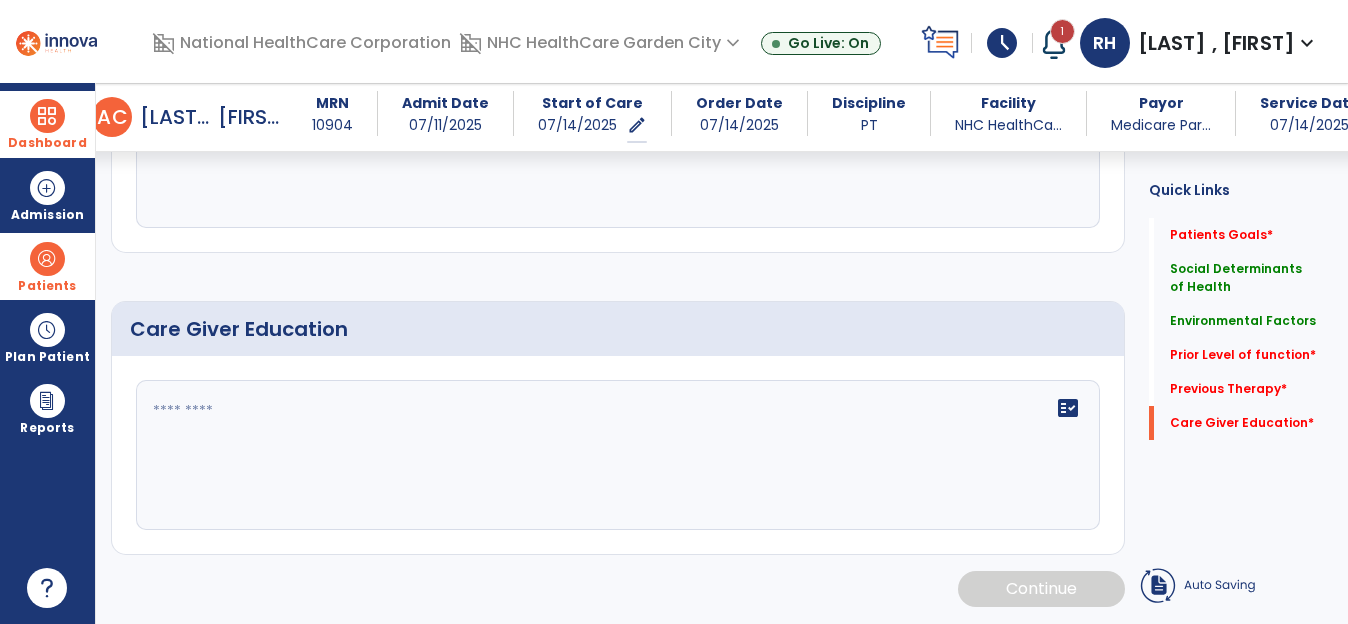 scroll, scrollTop: 1492, scrollLeft: 0, axis: vertical 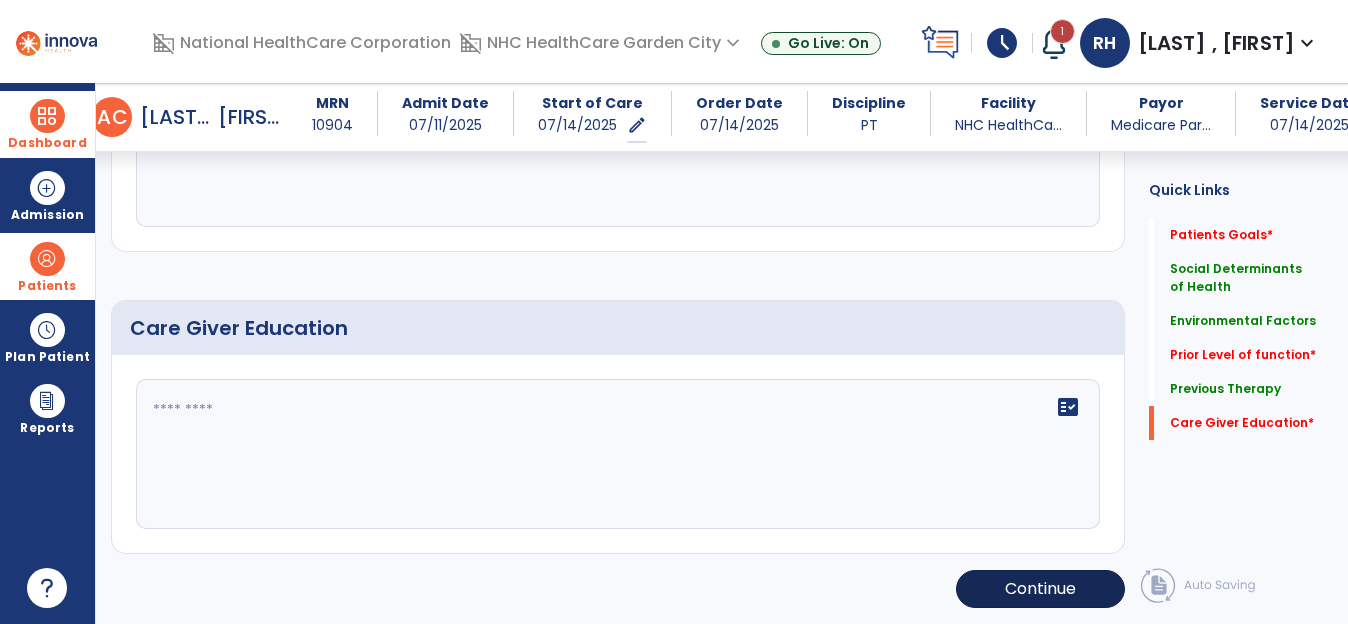 type on "**********" 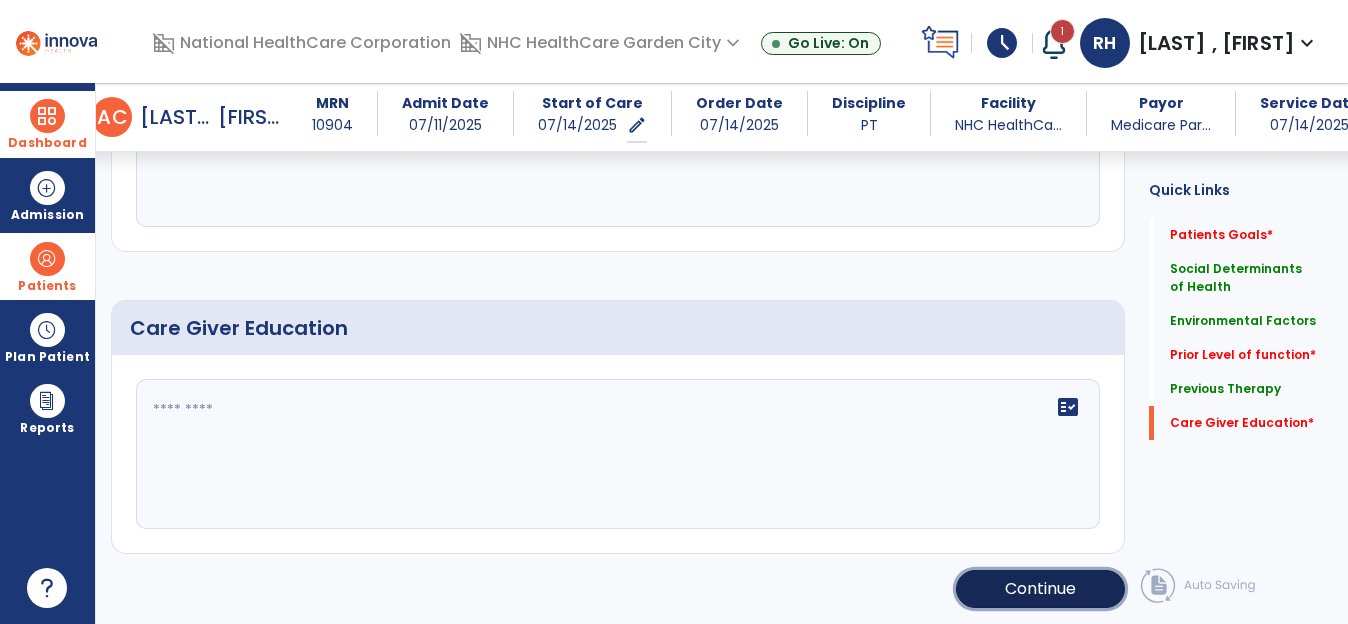 click on "Continue" 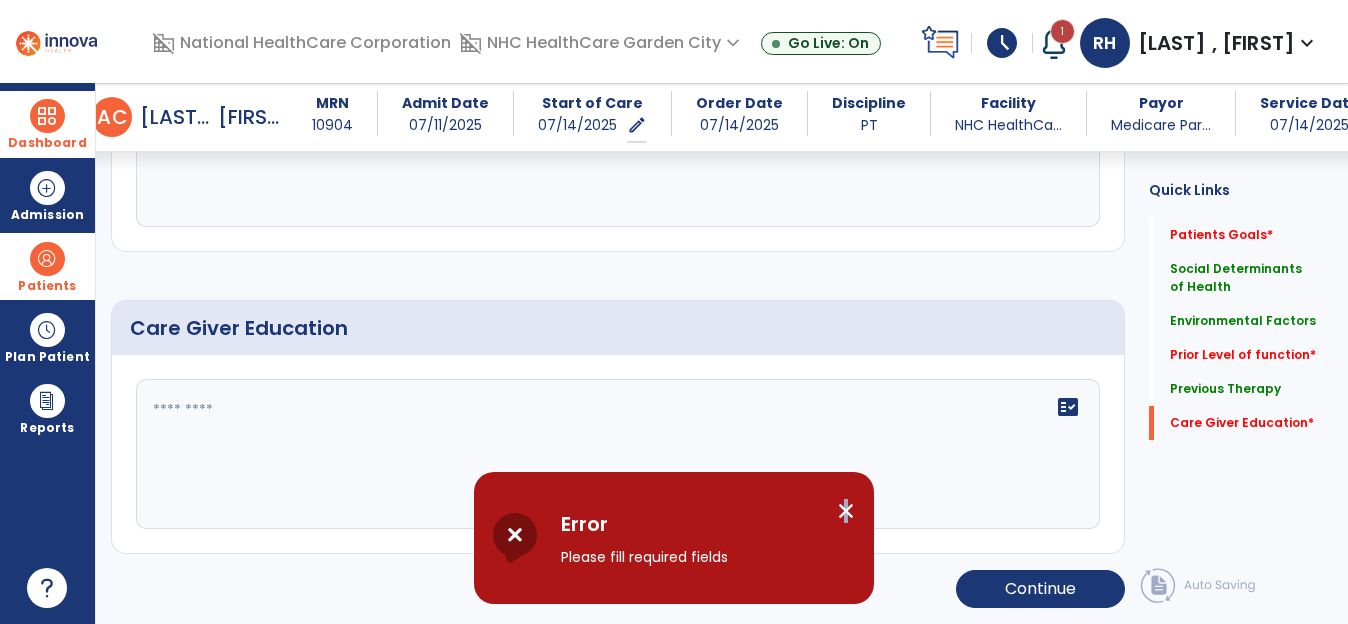 drag, startPoint x: 840, startPoint y: 513, endPoint x: 864, endPoint y: 518, distance: 24.5153 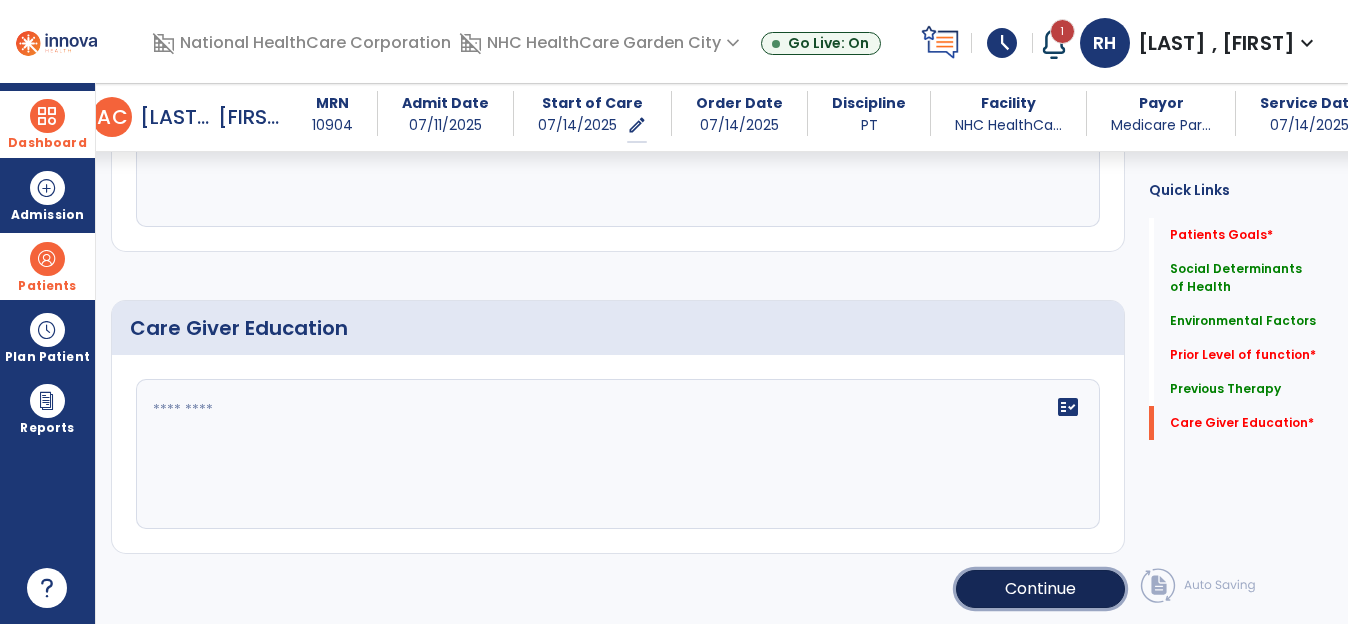click on "Continue" 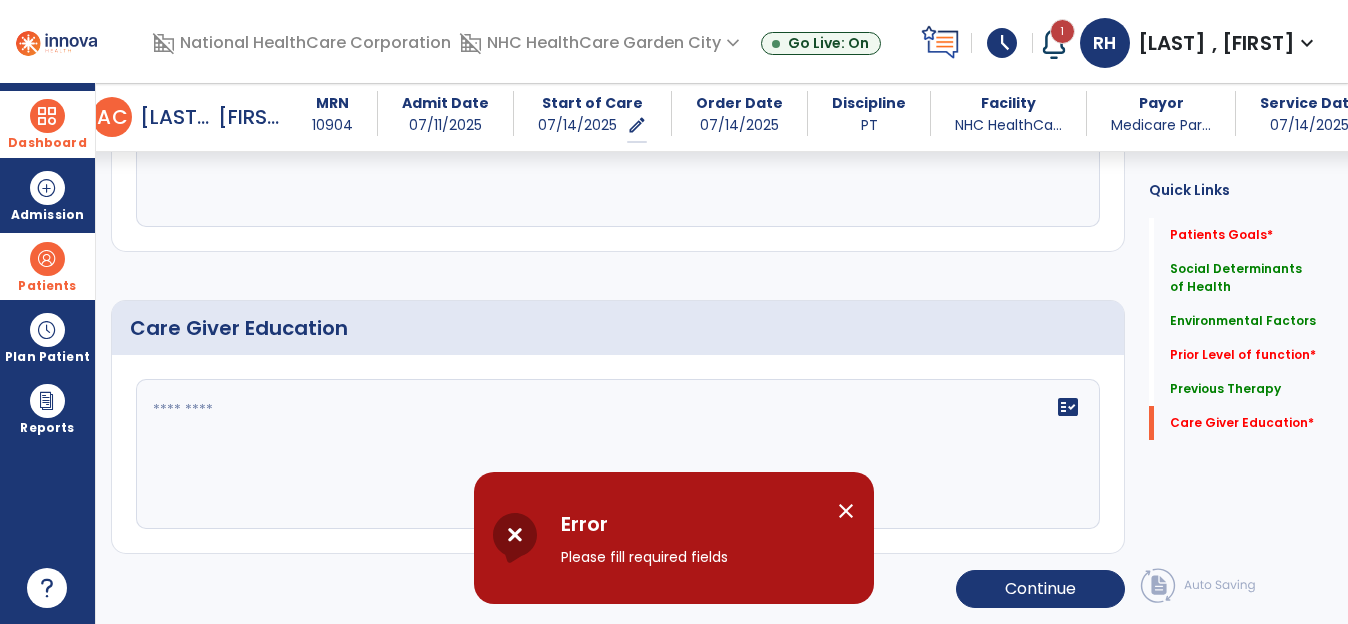click on "close" at bounding box center [846, 511] 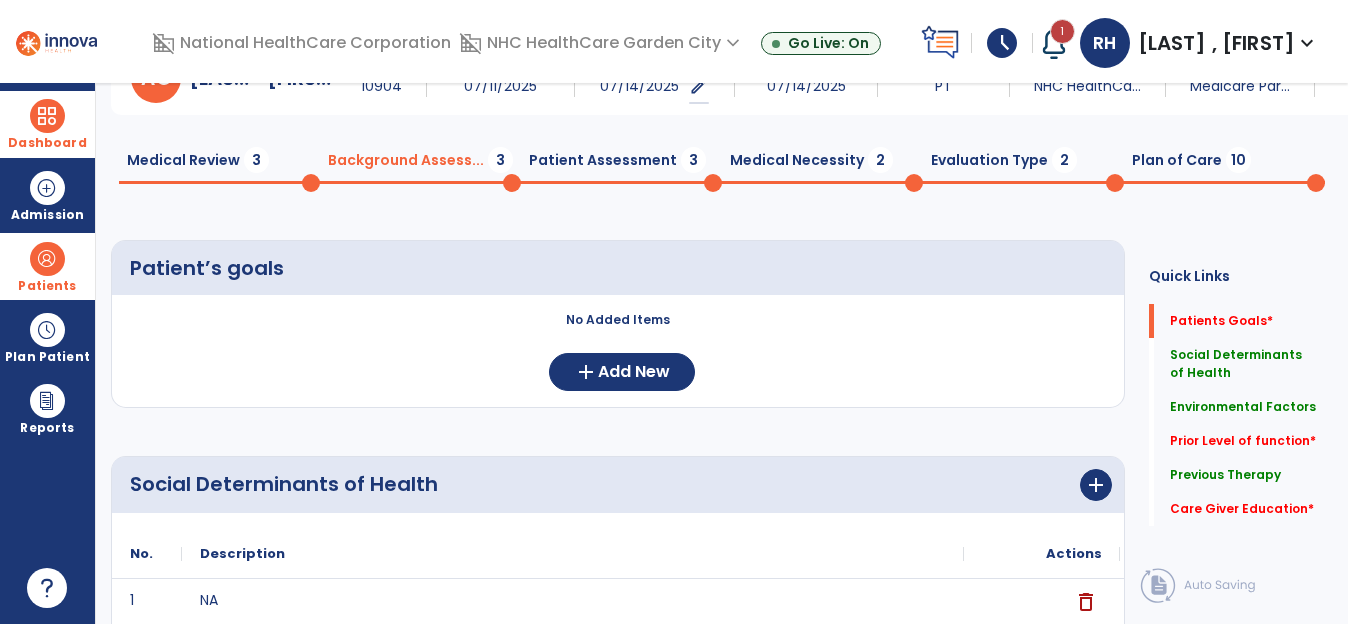 scroll, scrollTop: 0, scrollLeft: 0, axis: both 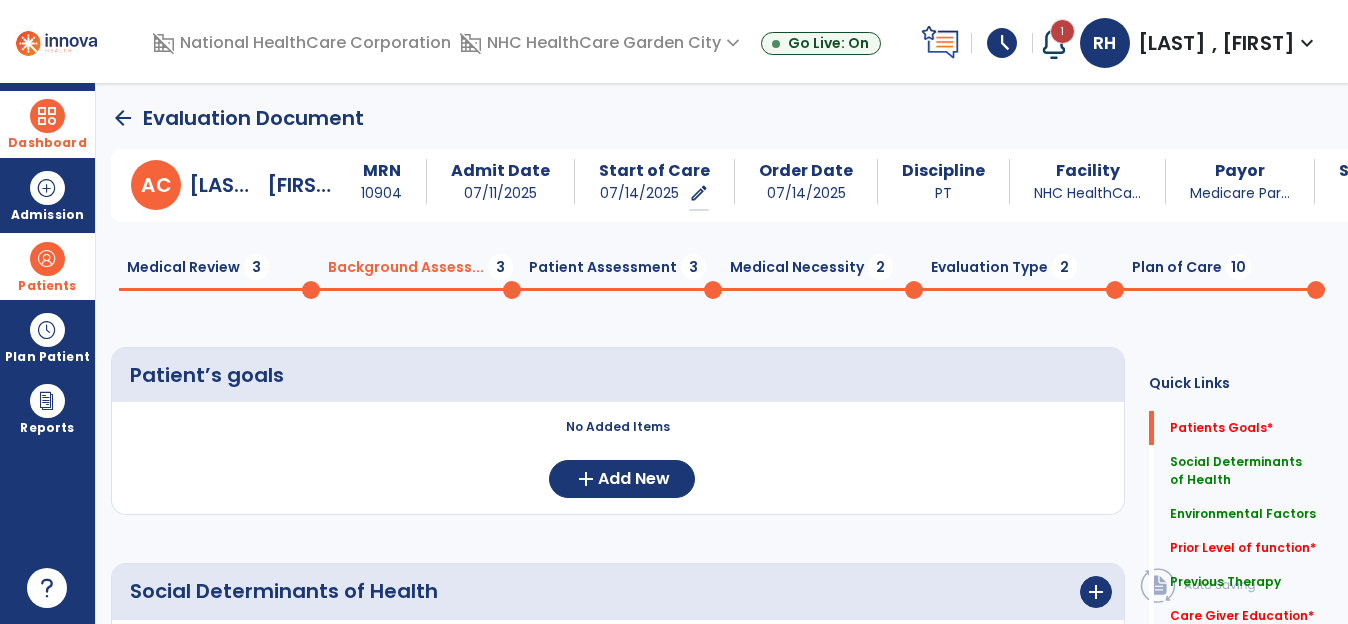 click on "Patient Assessment  3" 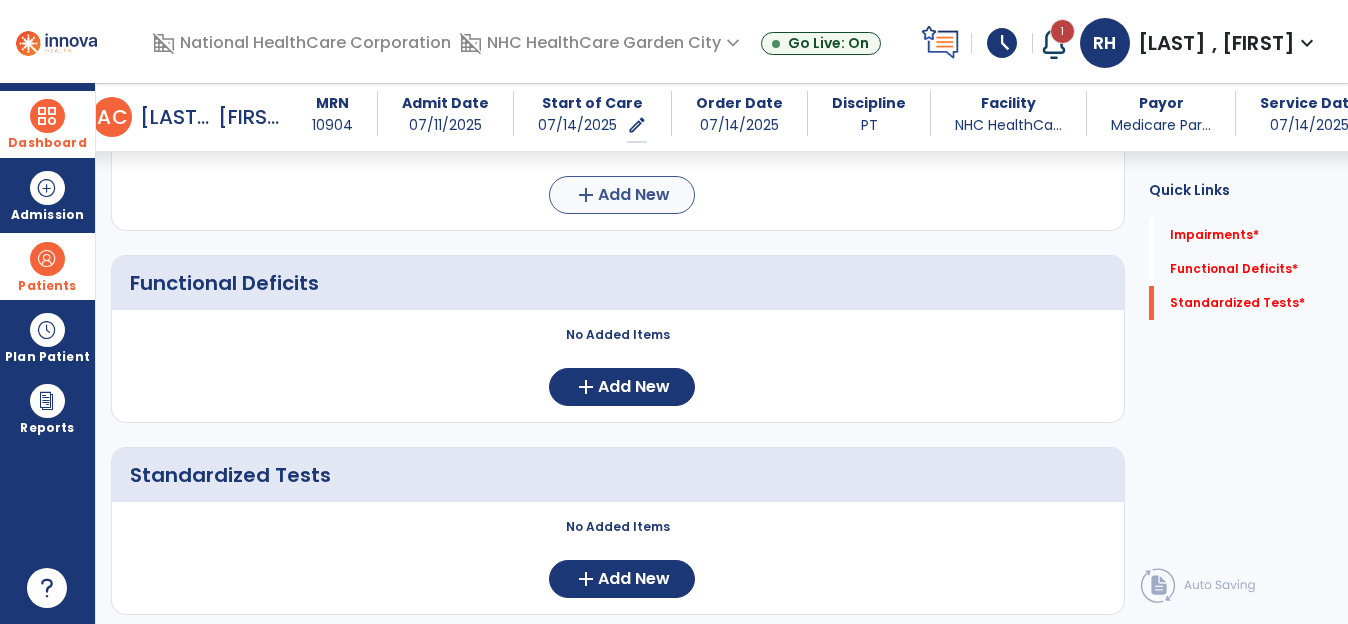 scroll, scrollTop: 326, scrollLeft: 0, axis: vertical 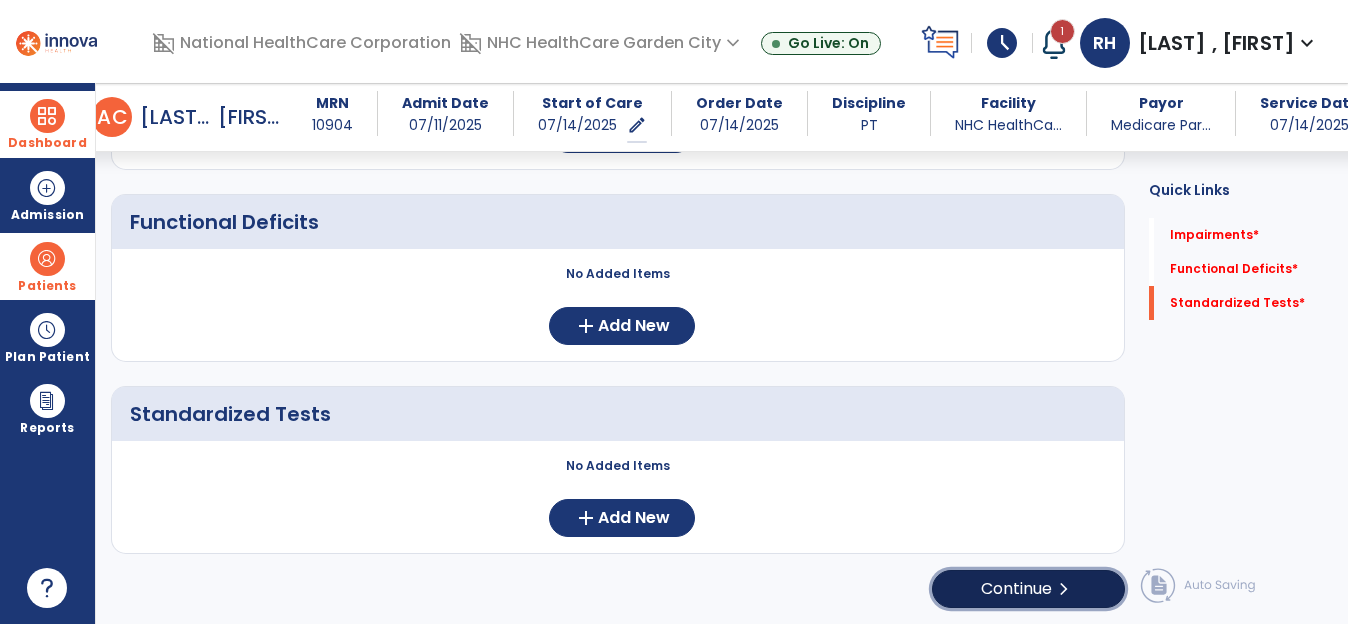click on "Continue  chevron_right" 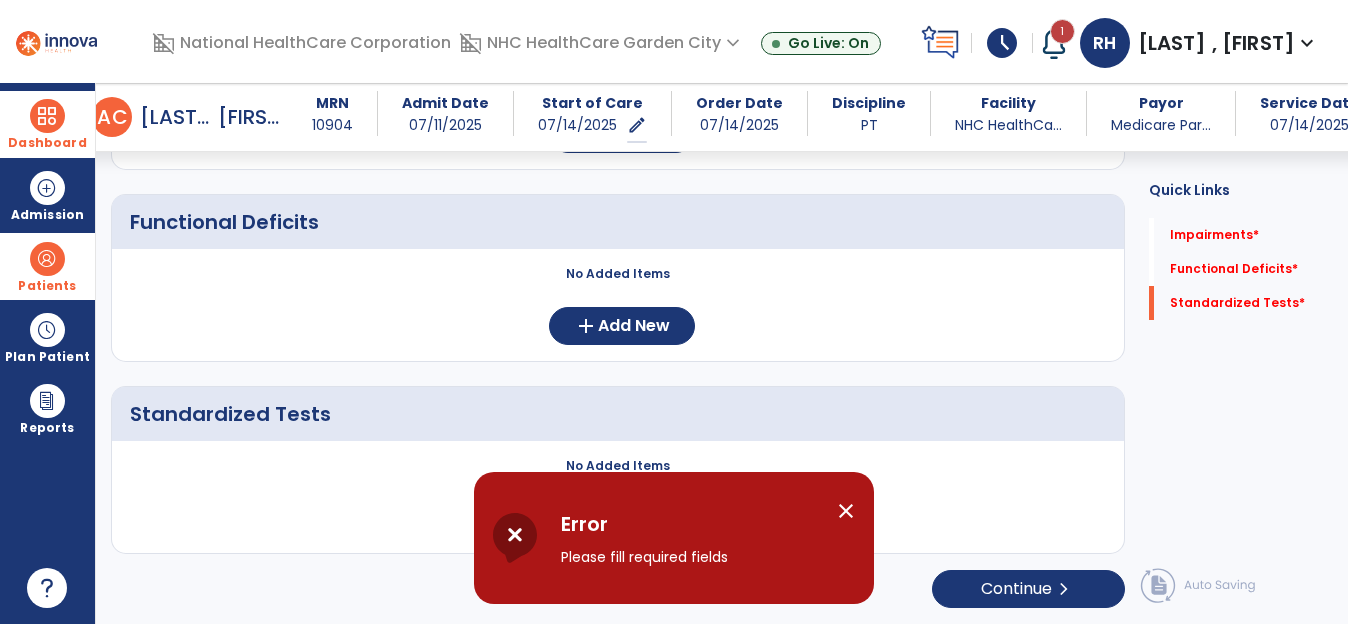 click on "close" at bounding box center (846, 511) 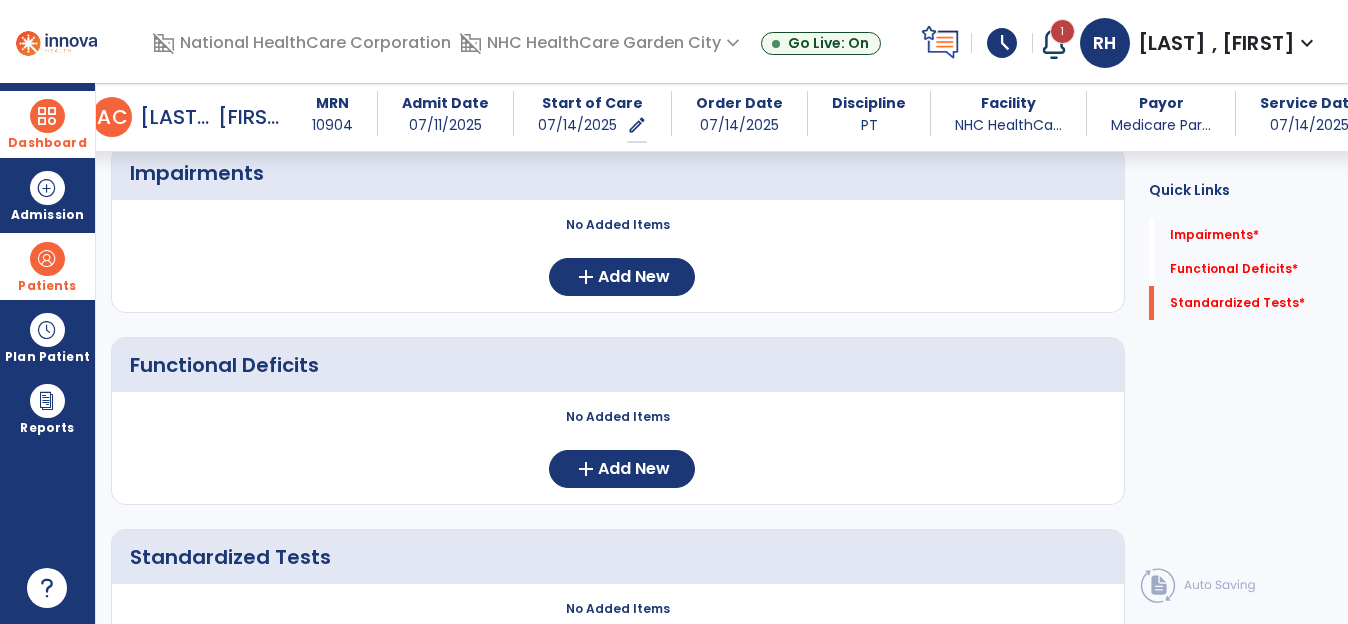 scroll, scrollTop: 0, scrollLeft: 0, axis: both 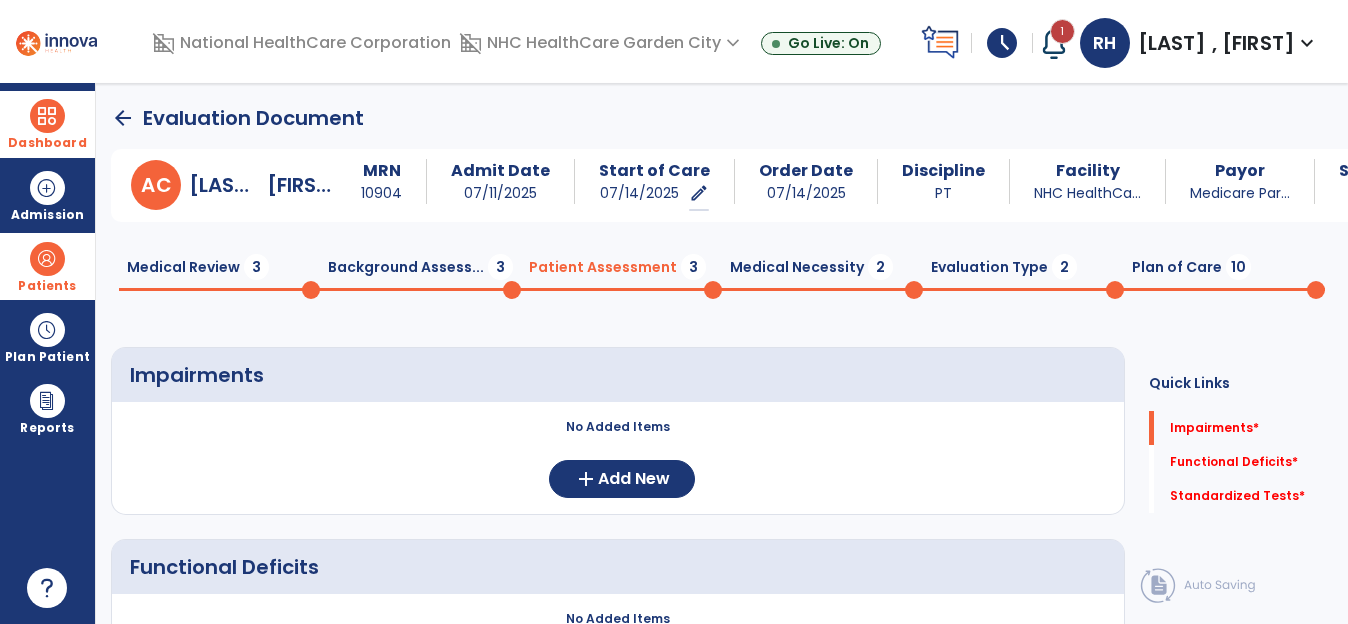 click on "Medical Necessity  2" 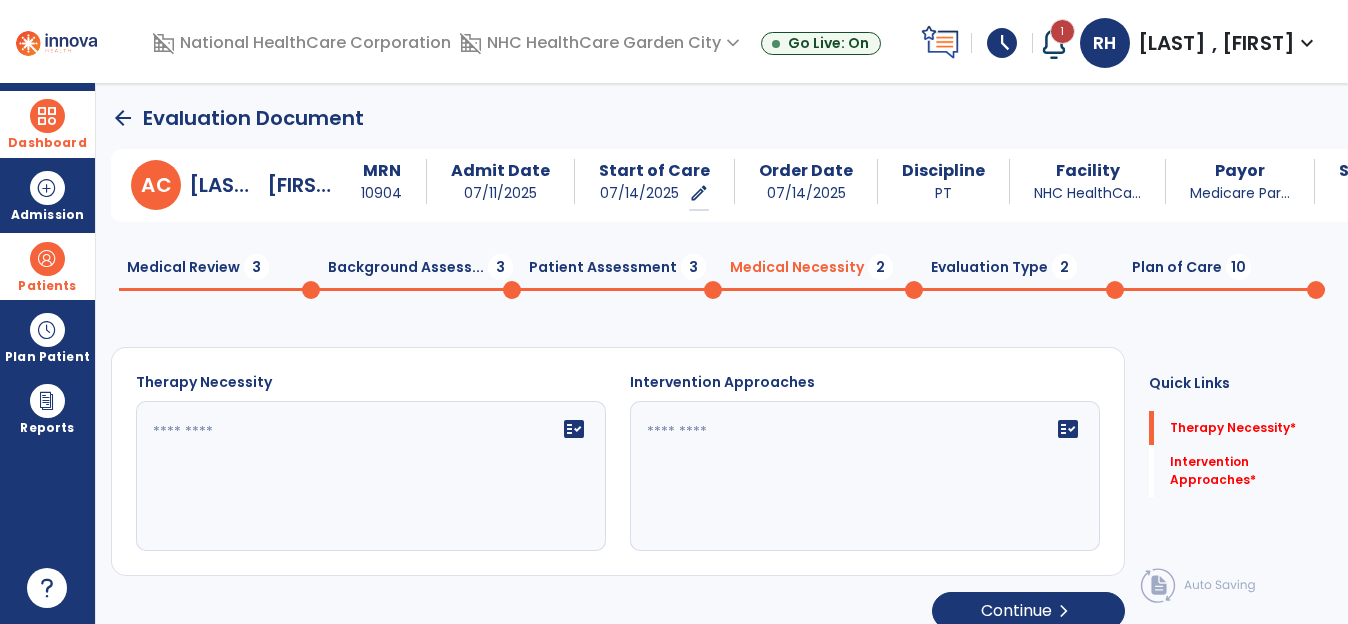 click 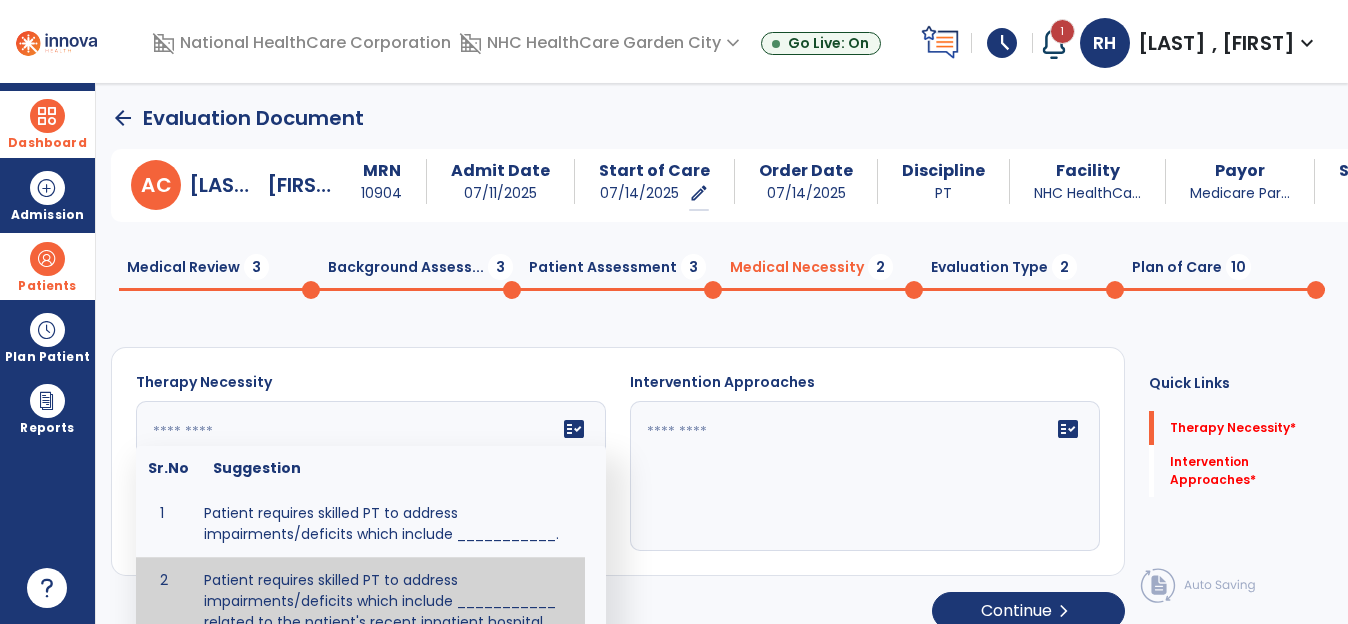 click 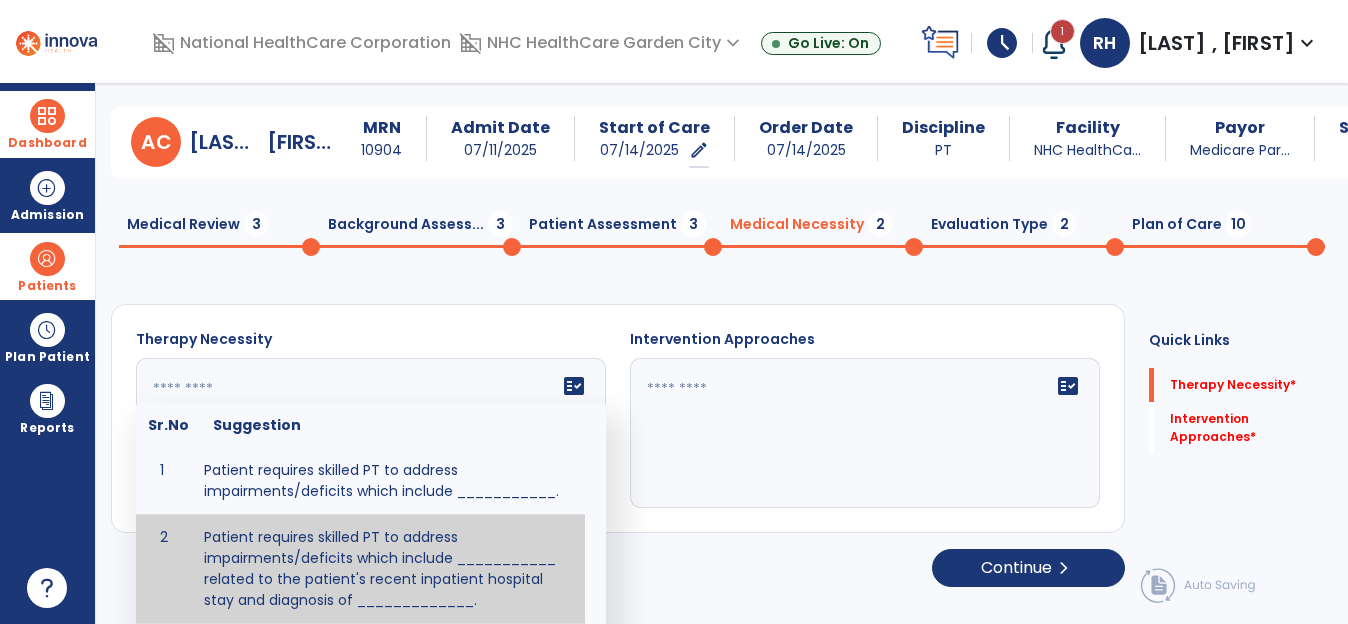 paste on "**********" 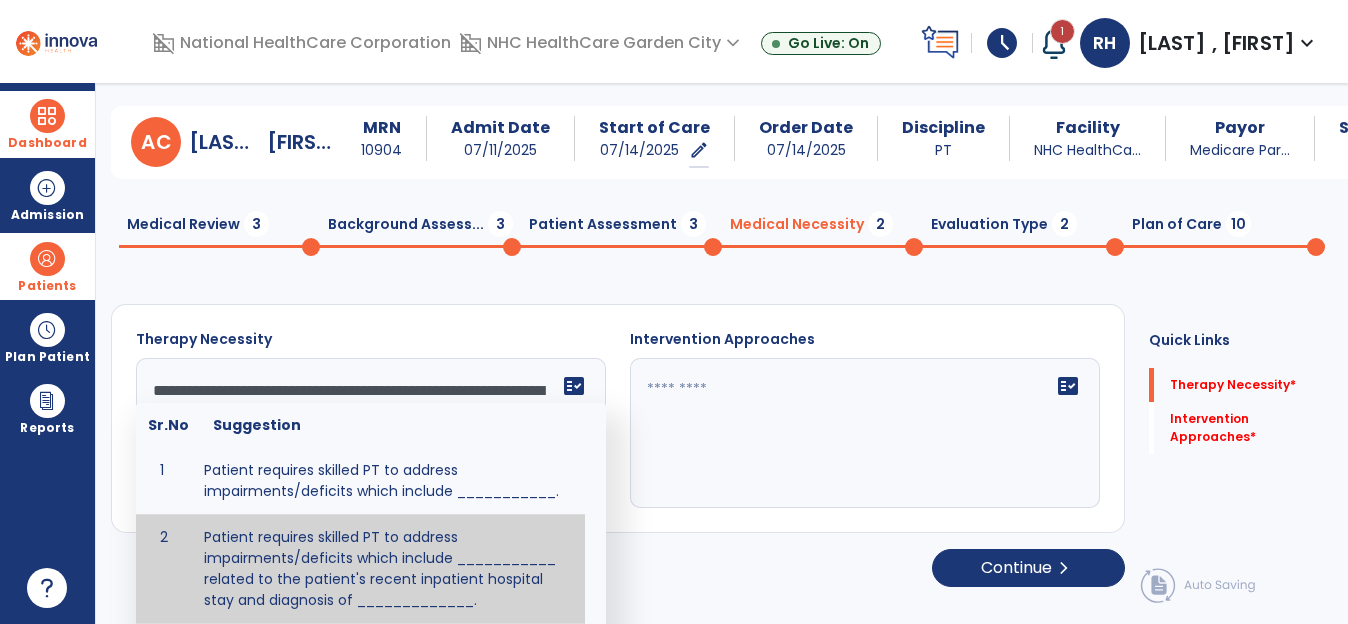 scroll, scrollTop: 40, scrollLeft: 0, axis: vertical 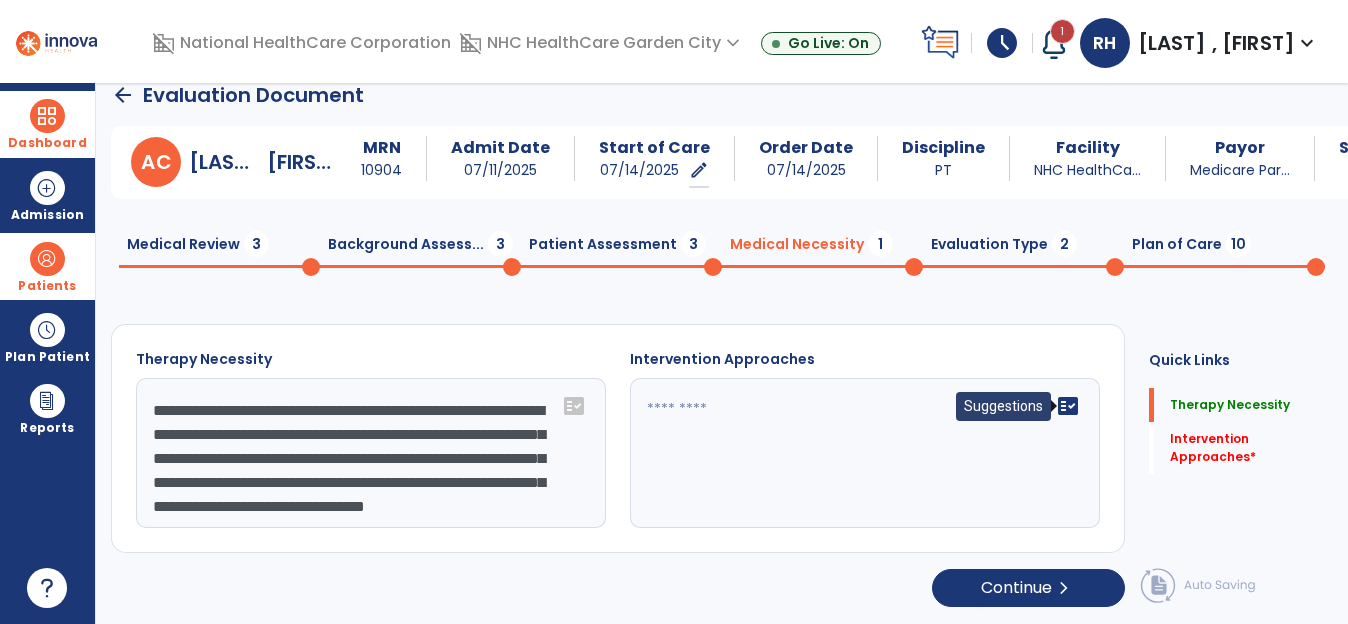 type on "**********" 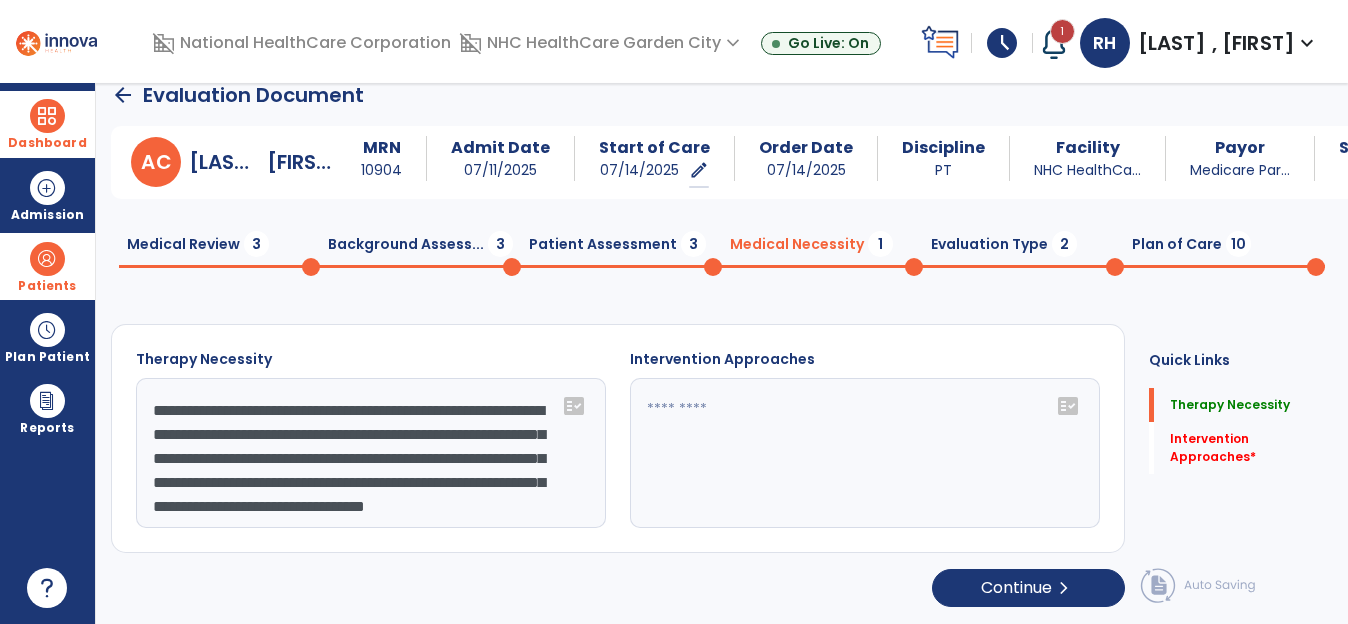 click on "fact_check" 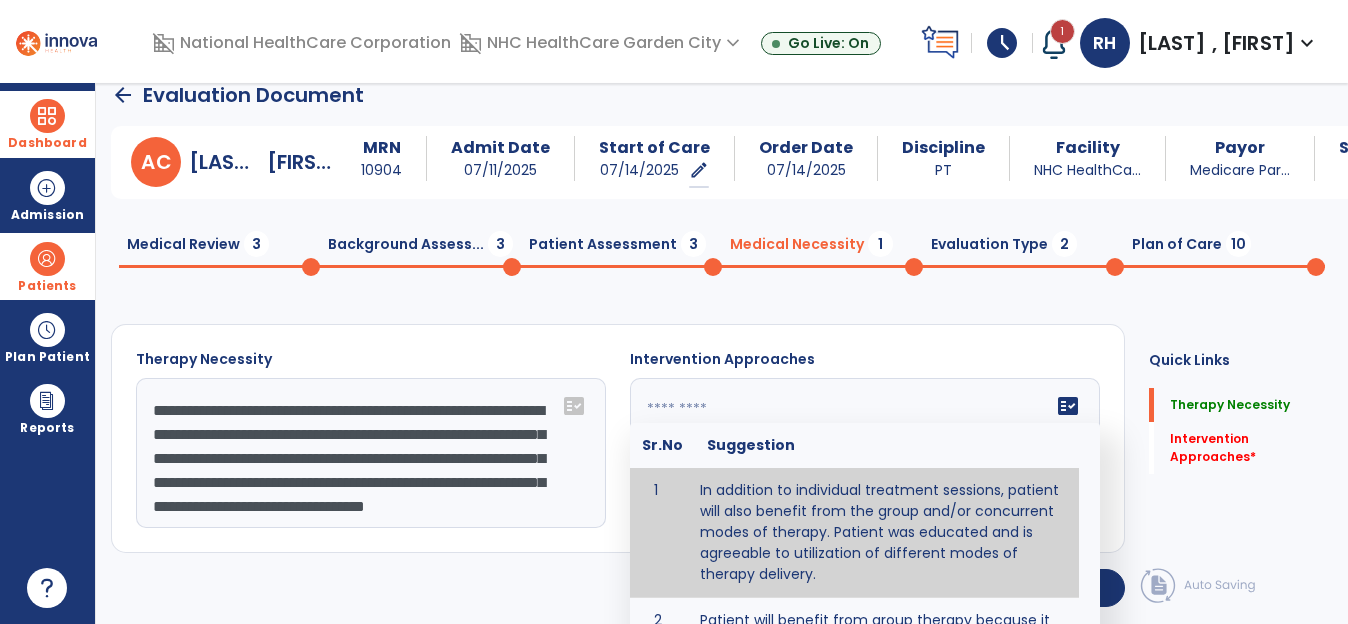 type on "**********" 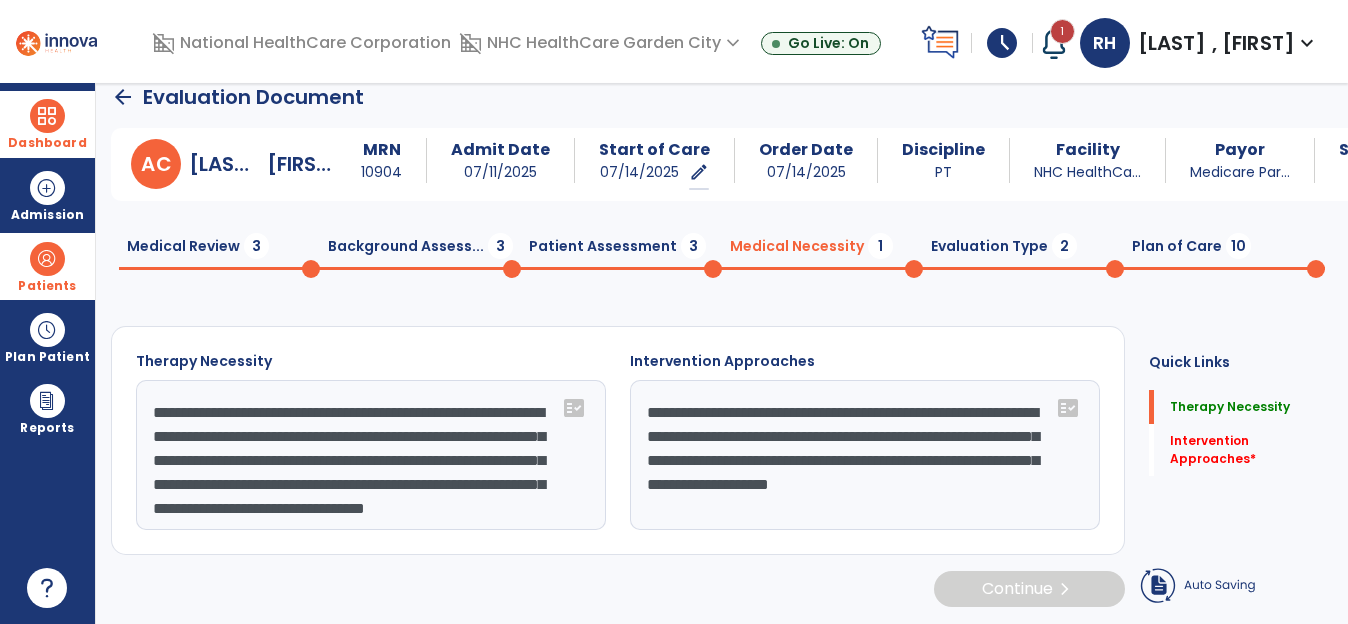 scroll, scrollTop: 21, scrollLeft: 0, axis: vertical 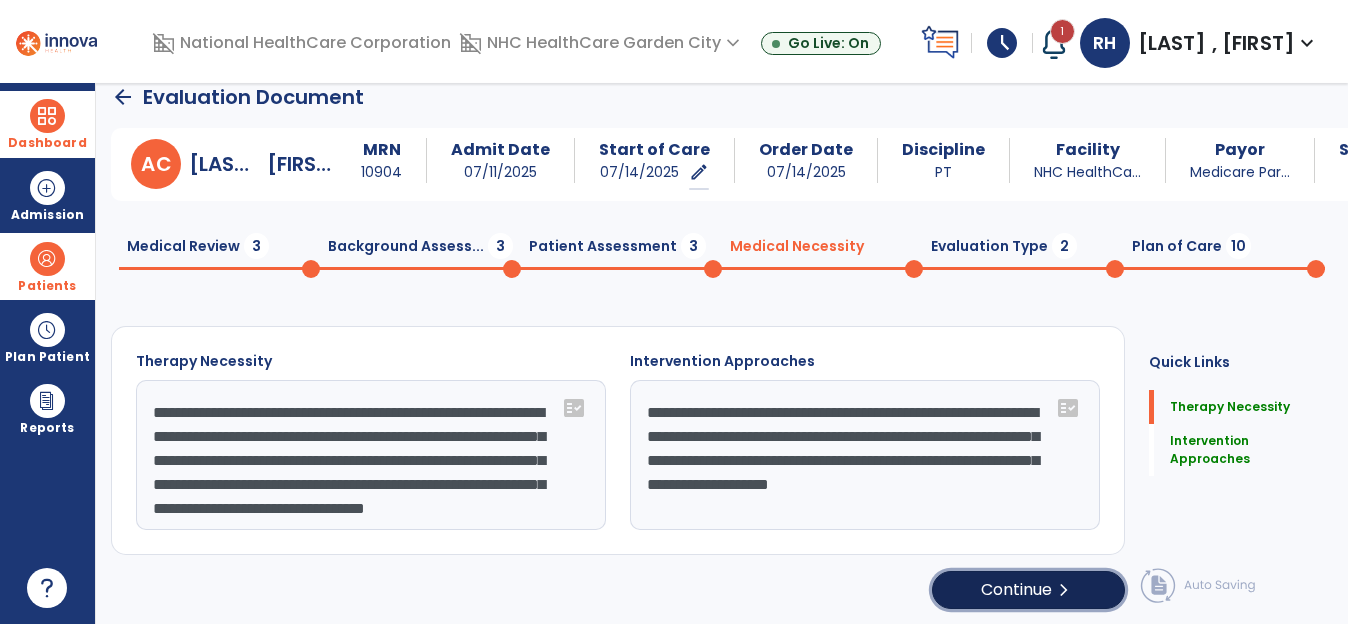 click on "Continue  chevron_right" 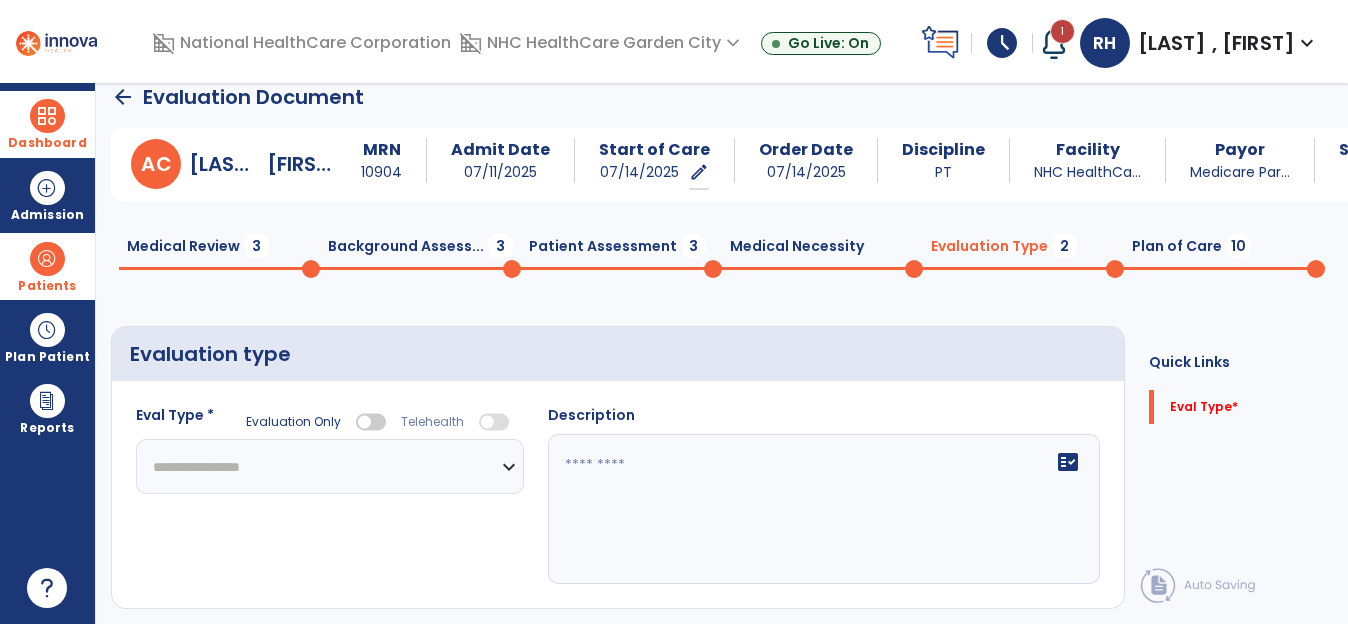 click on "**********" 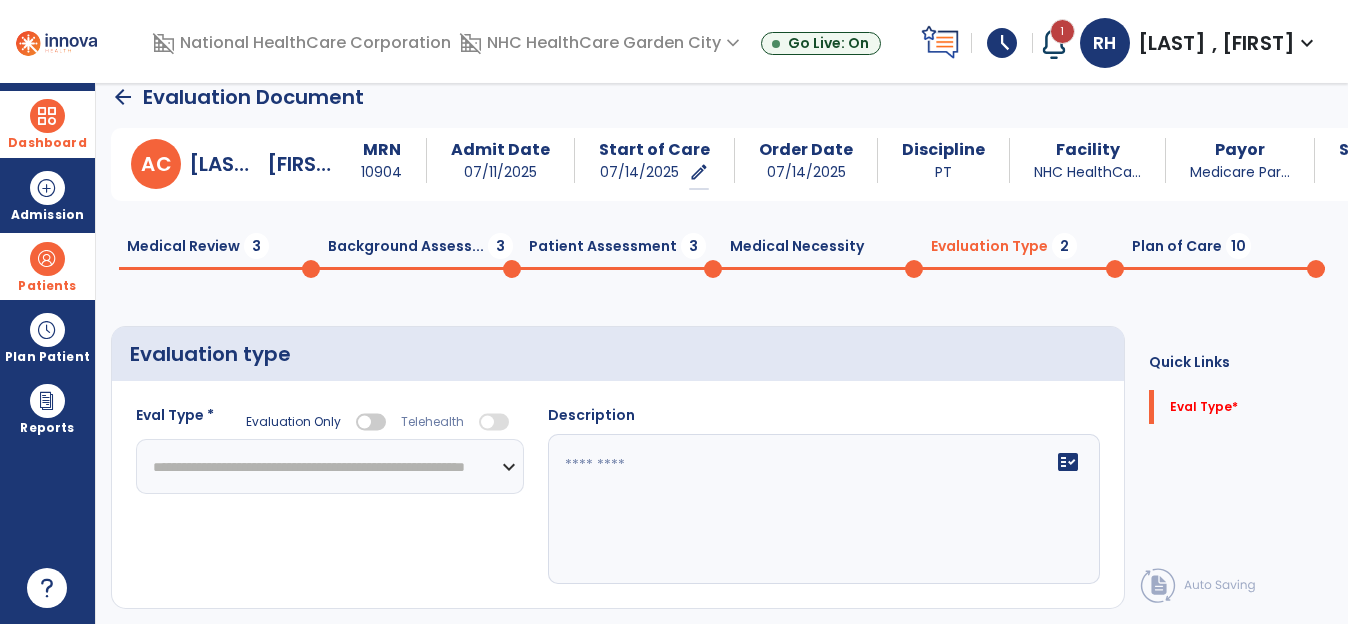 click on "**********" 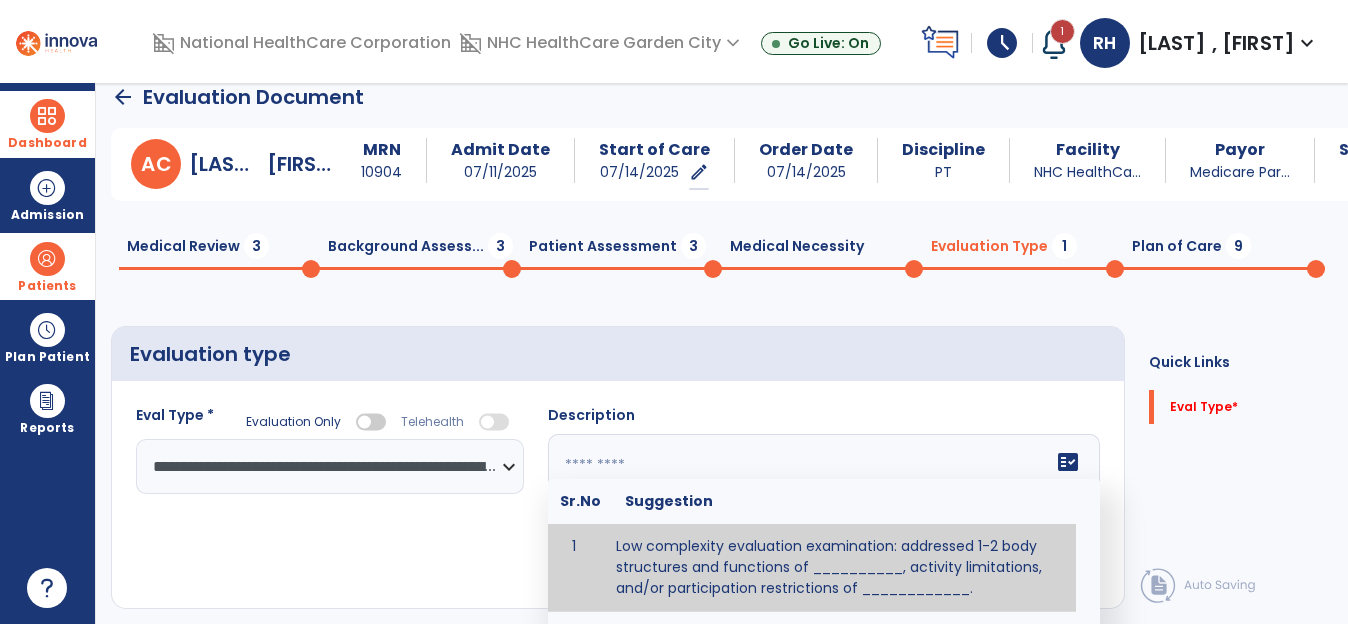 click 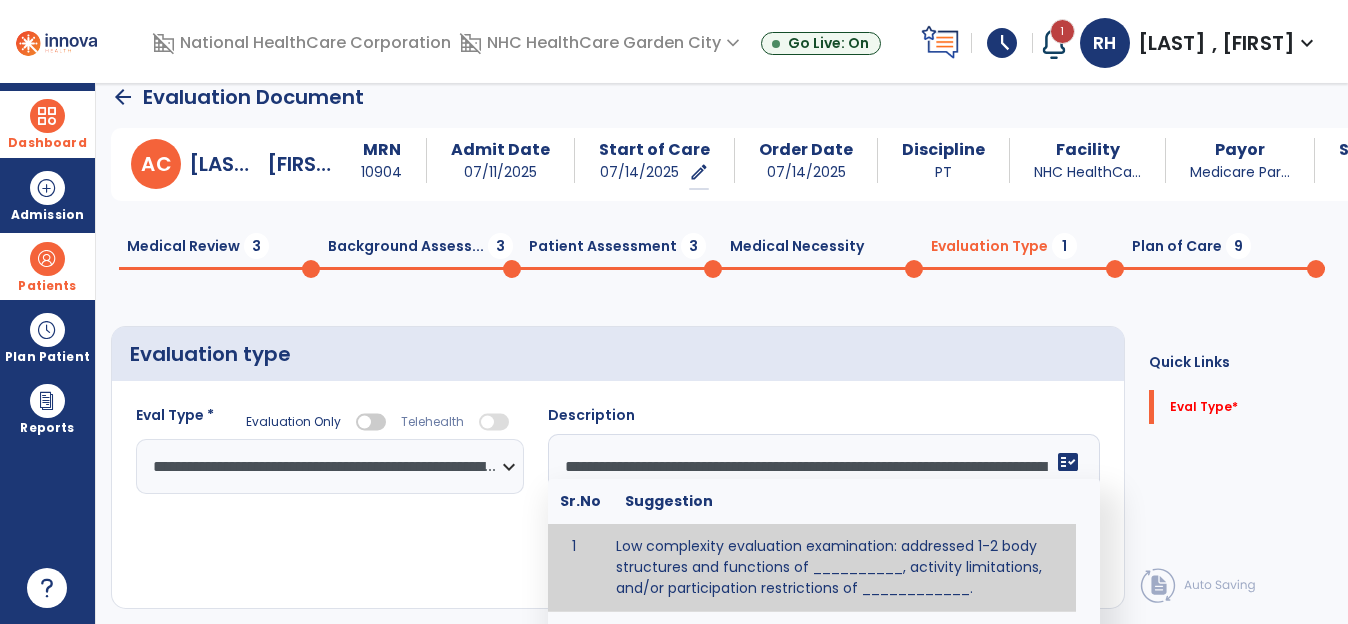 scroll, scrollTop: 136, scrollLeft: 0, axis: vertical 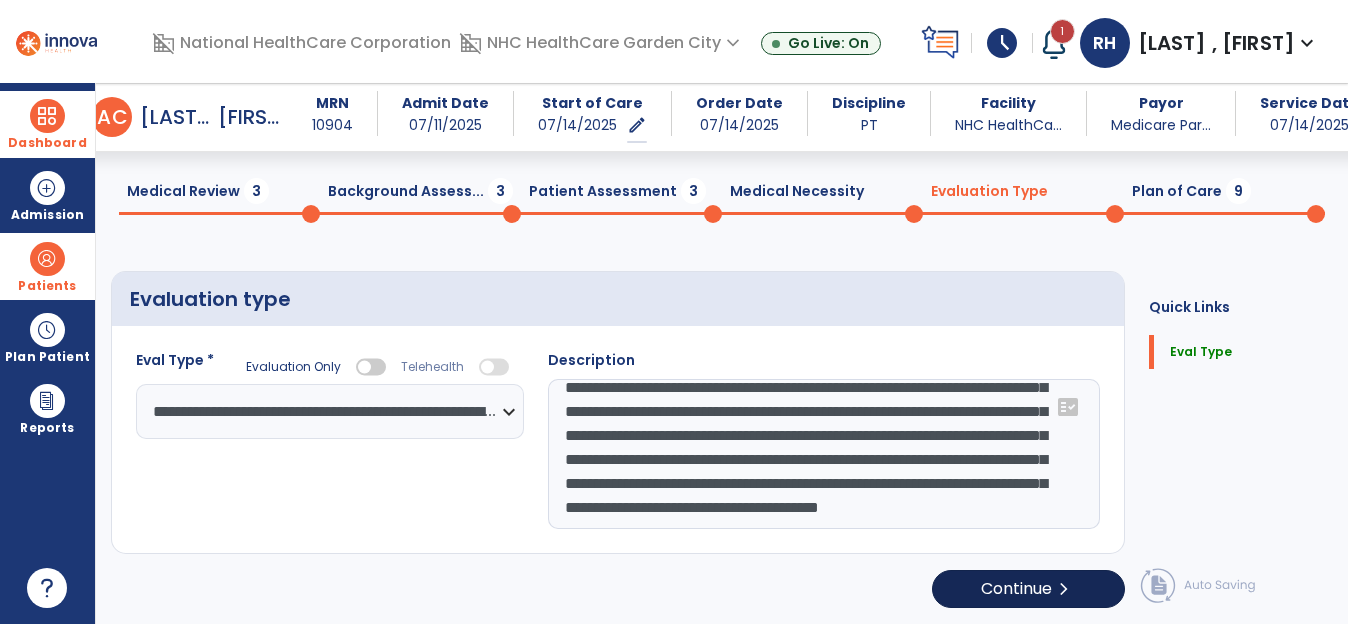 type on "**********" 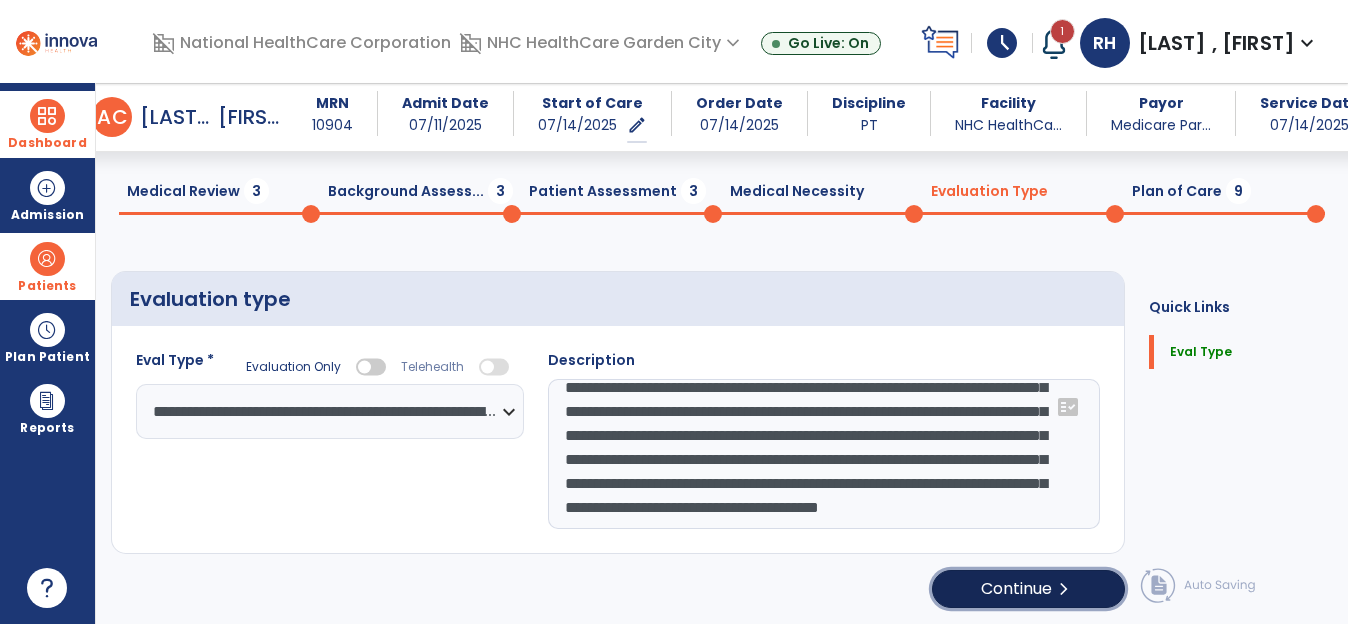 click on "Continue  chevron_right" 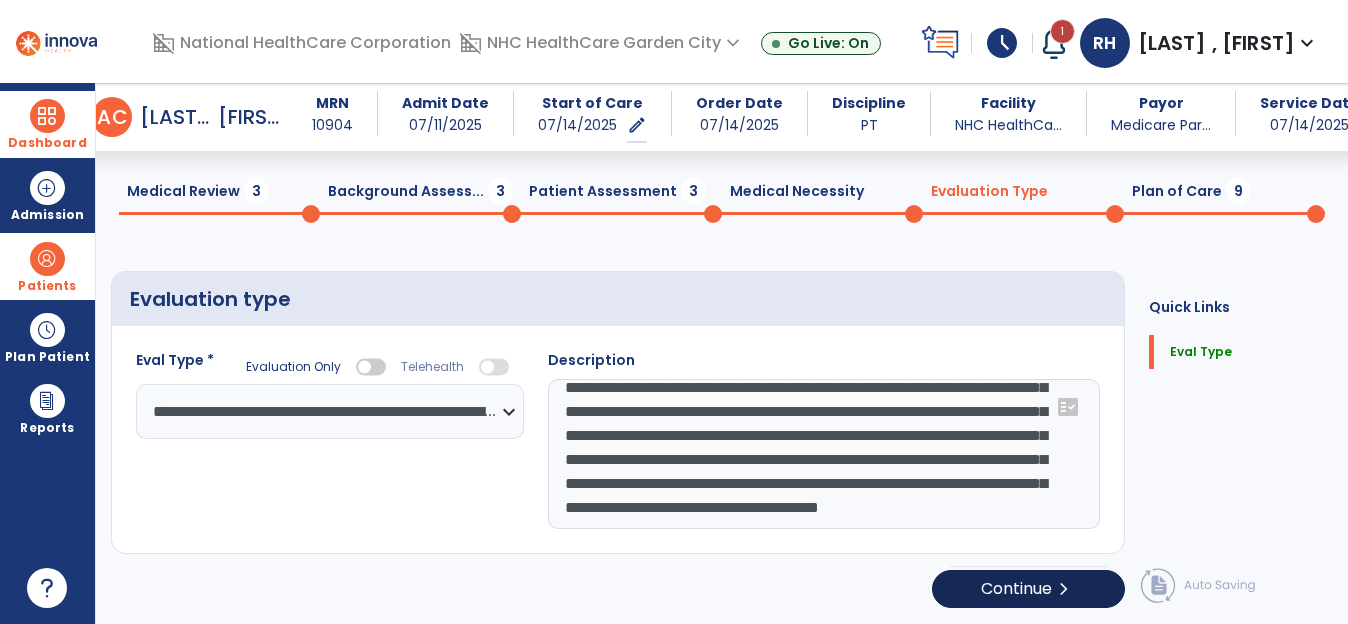 select on "*****" 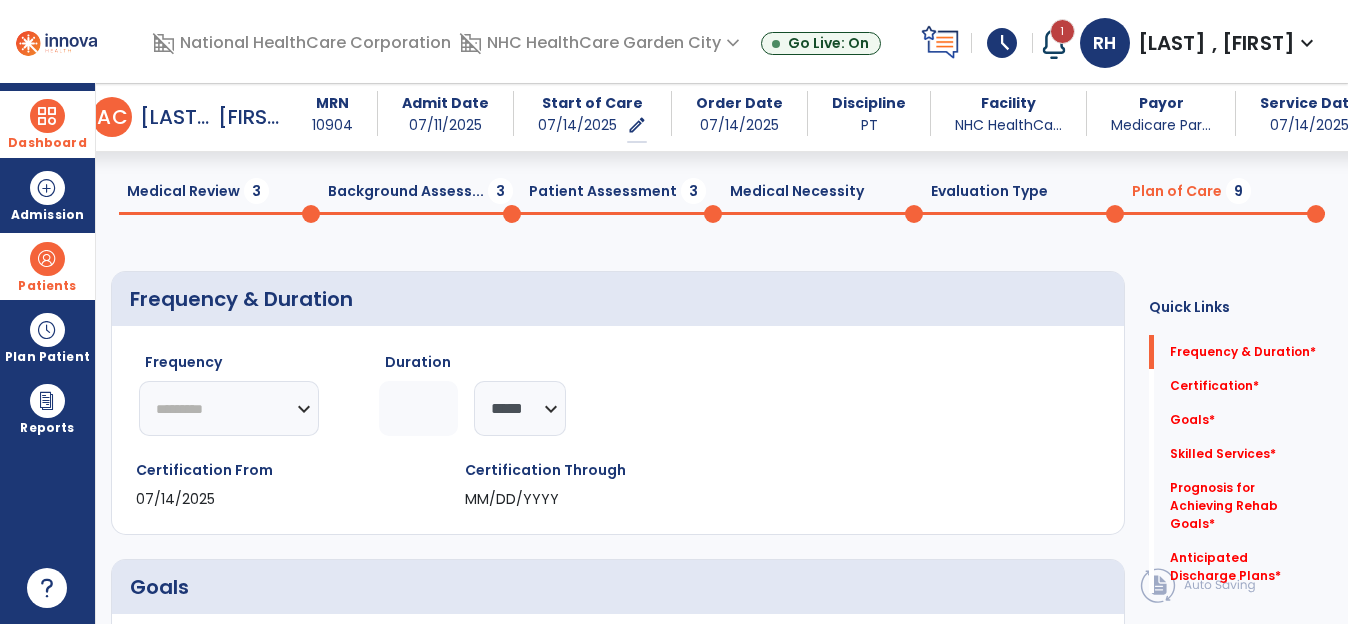 click on "********* ** ** ** ** ** ** **" 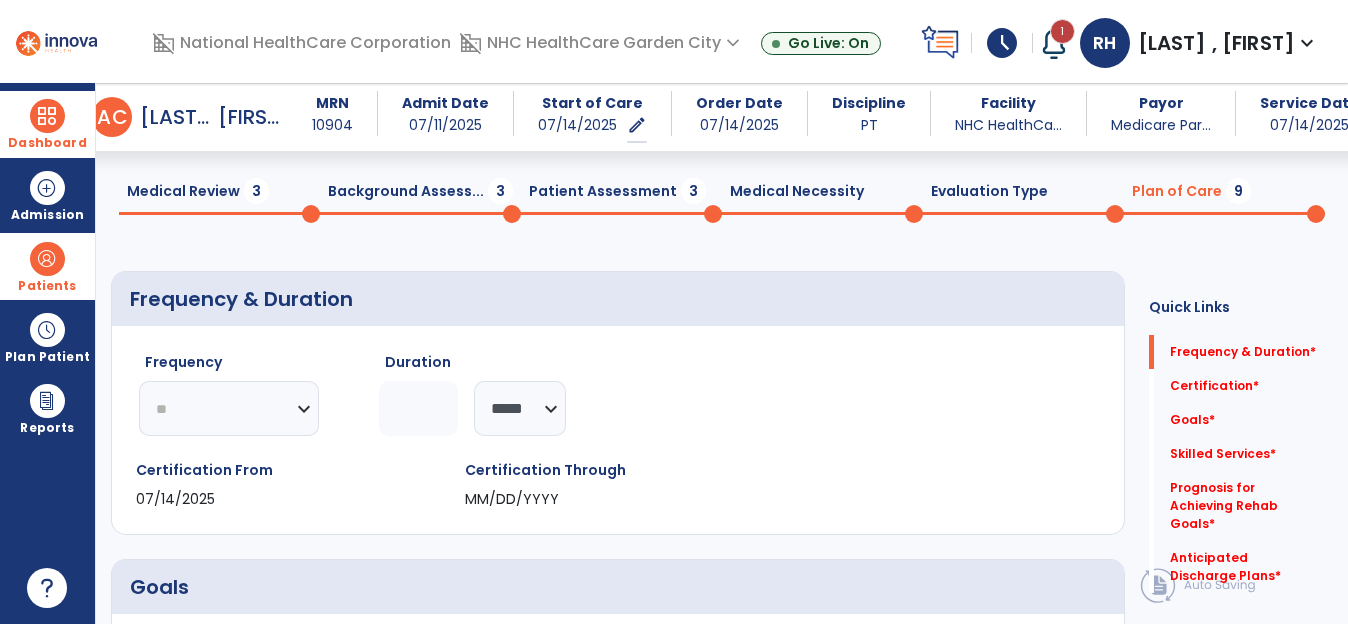 click on "********* ** ** ** ** ** ** **" 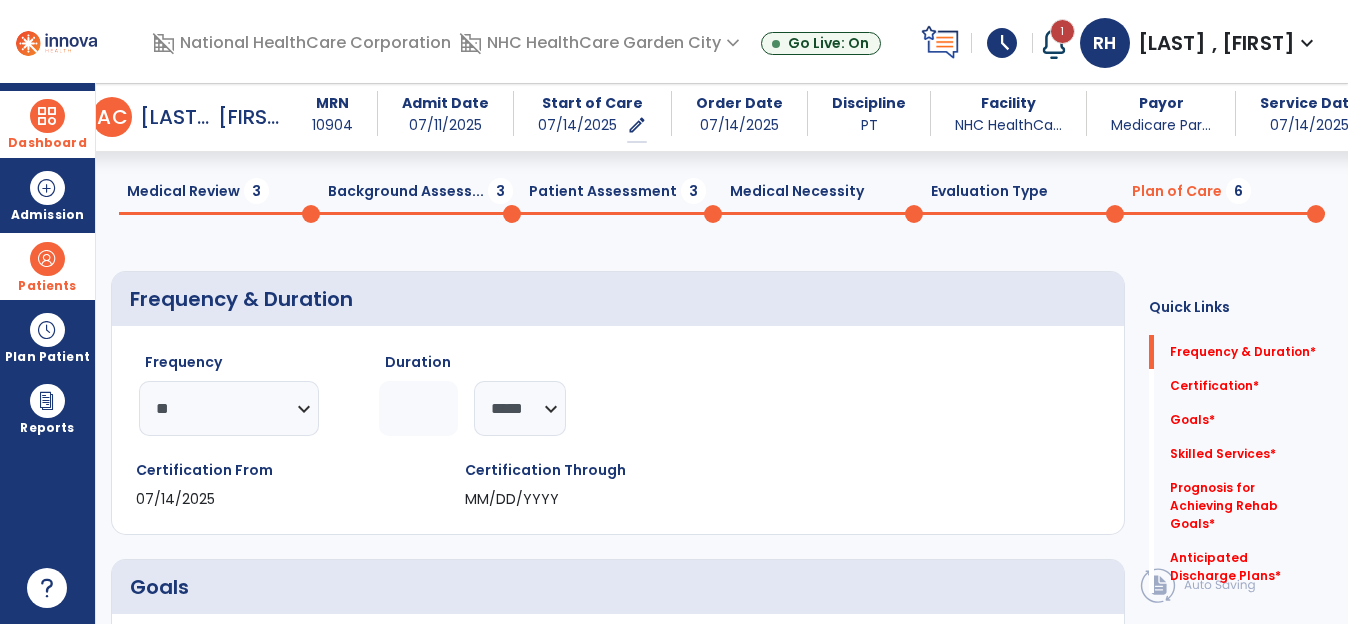 click 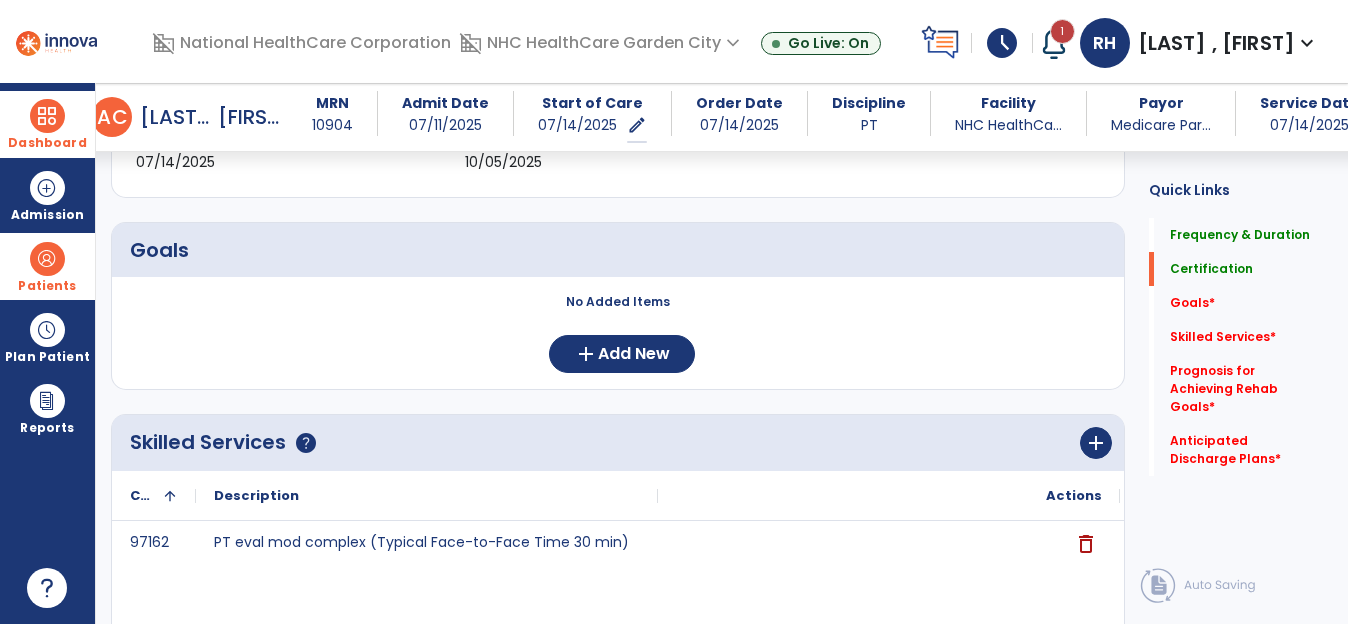 scroll, scrollTop: 457, scrollLeft: 0, axis: vertical 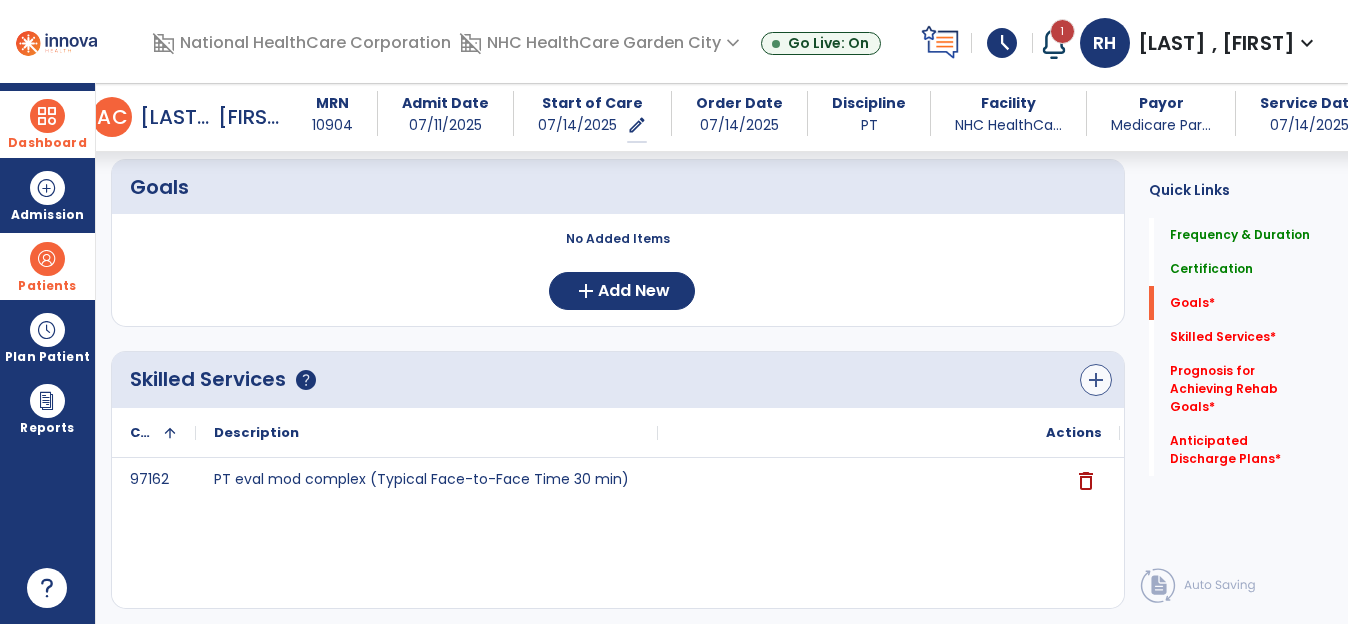 type on "**" 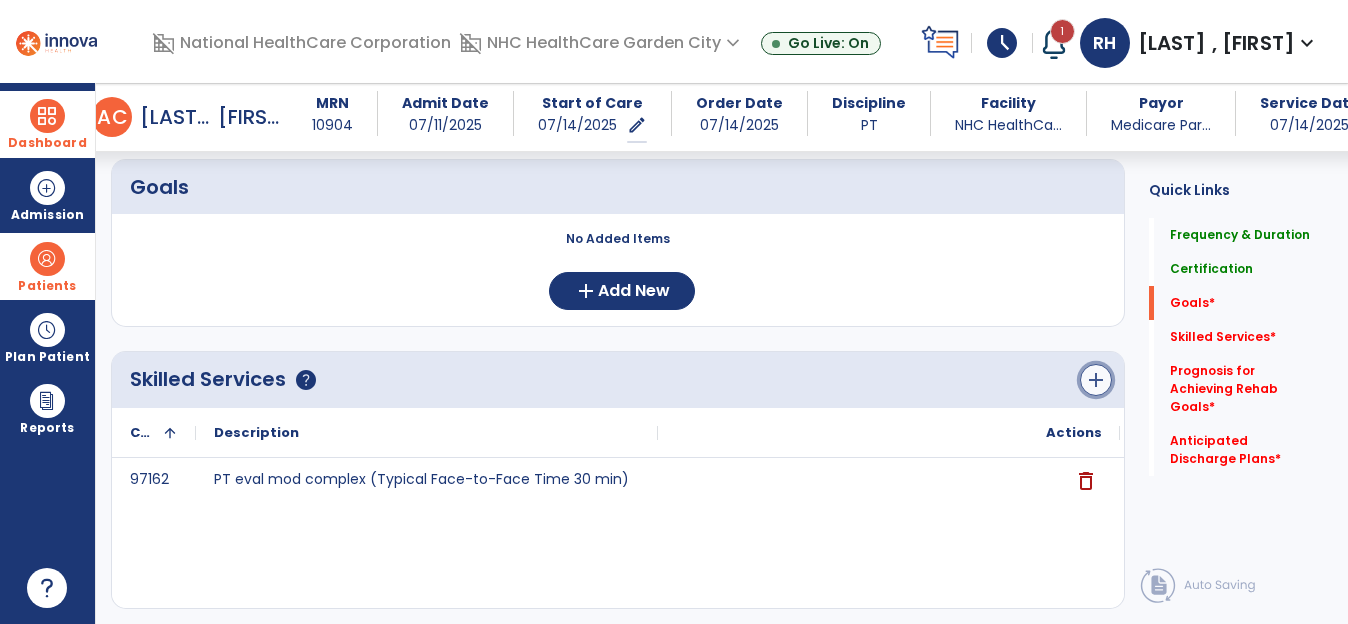 click on "add" 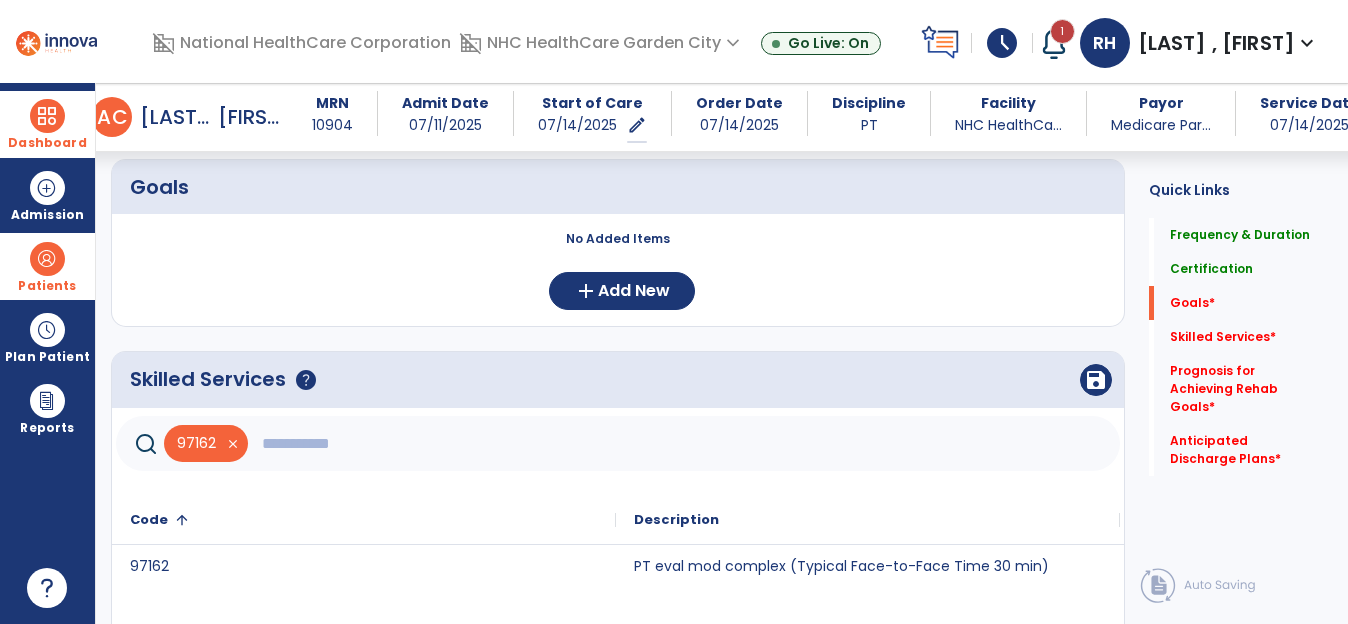click 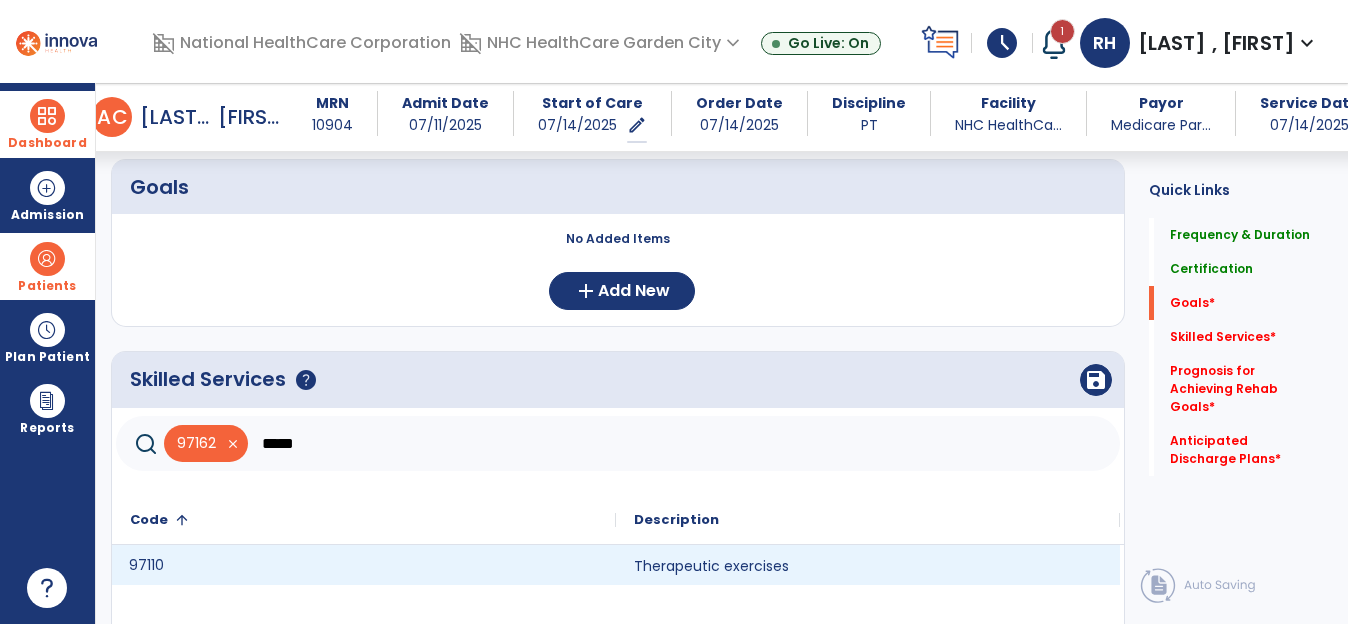 click on "97110" 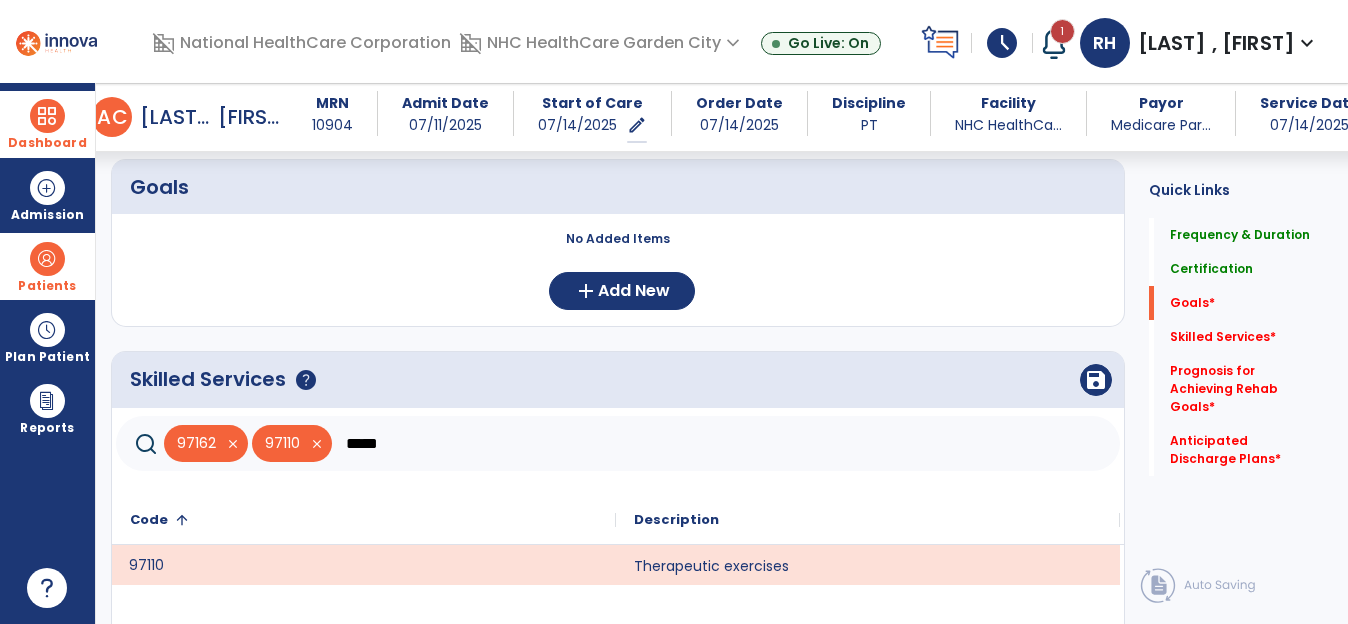 drag, startPoint x: 394, startPoint y: 440, endPoint x: 345, endPoint y: 441, distance: 49.010204 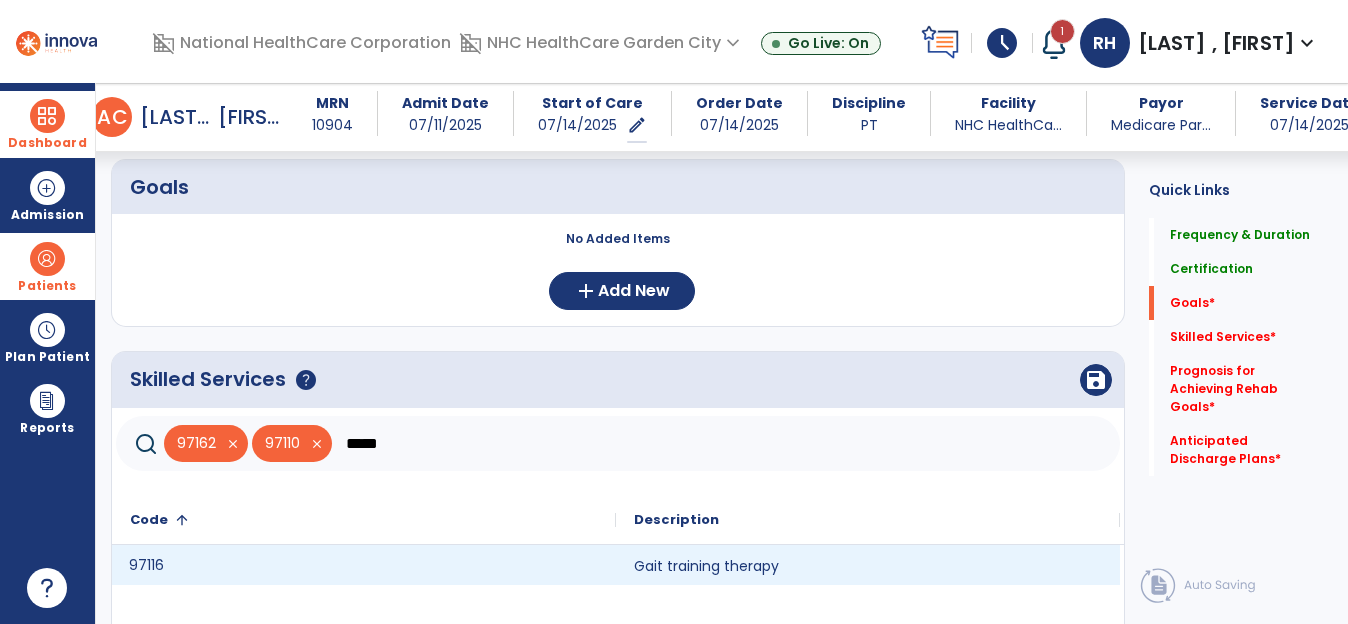 click on "97116" 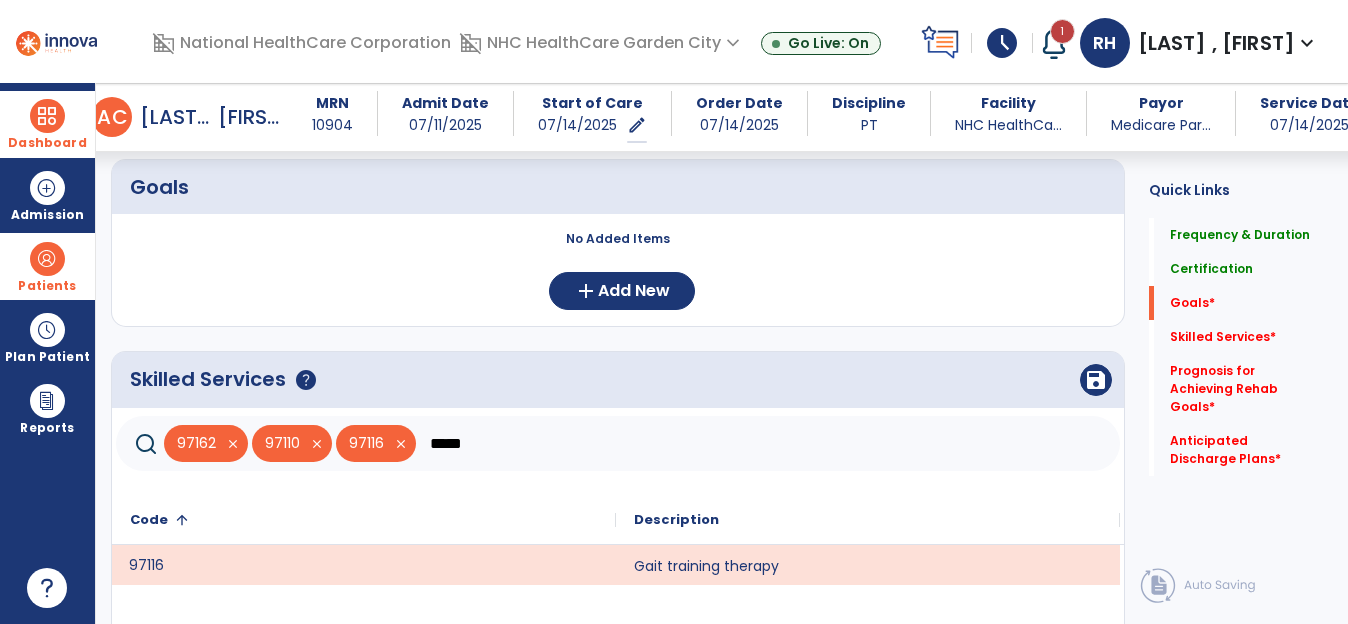 drag, startPoint x: 467, startPoint y: 449, endPoint x: 426, endPoint y: 445, distance: 41.19466 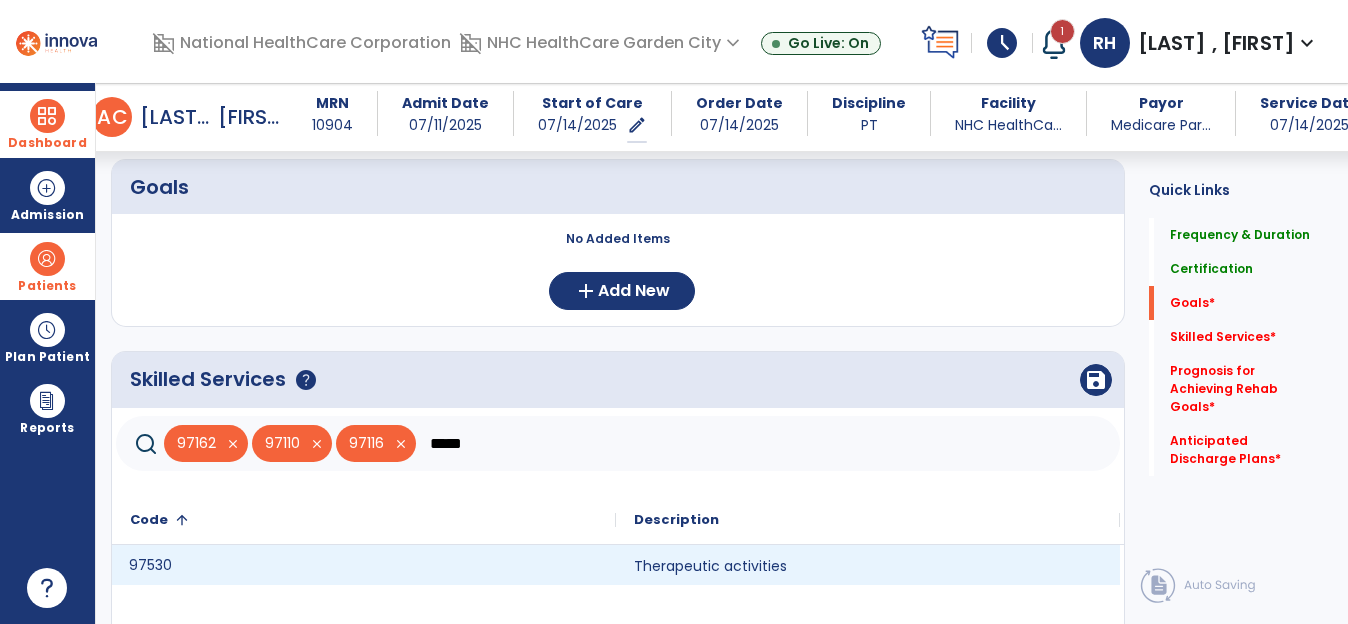click on "97530" 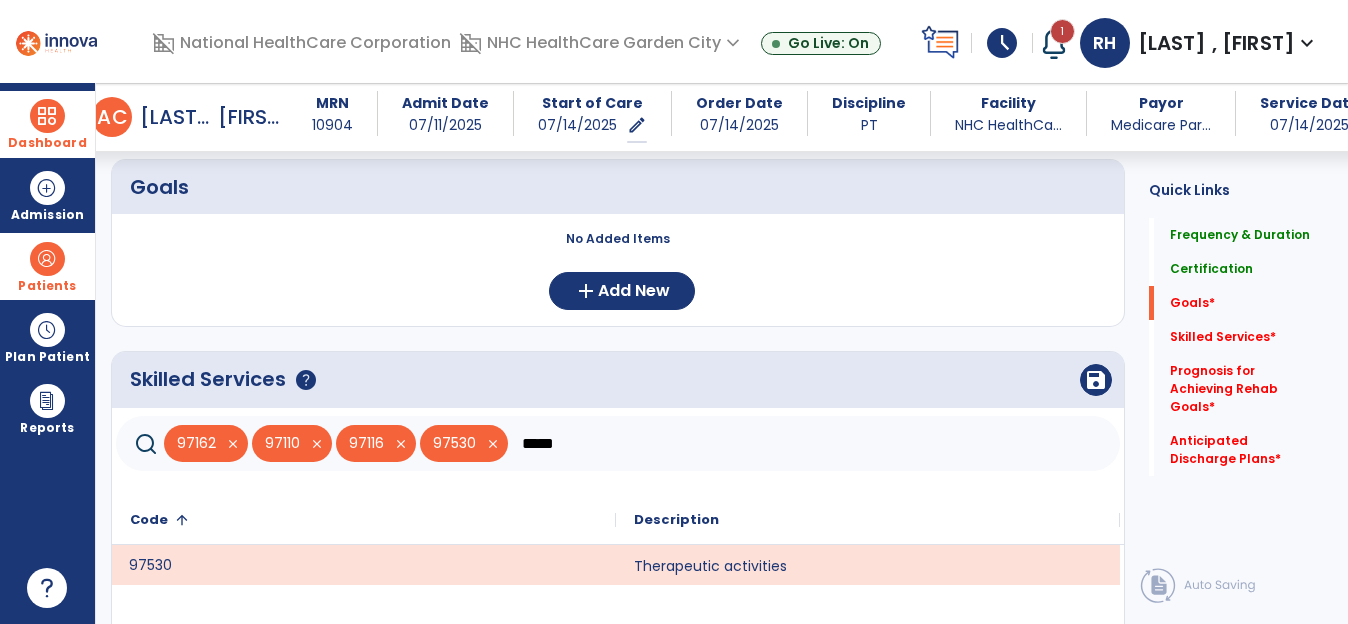 drag, startPoint x: 567, startPoint y: 436, endPoint x: 519, endPoint y: 445, distance: 48.83646 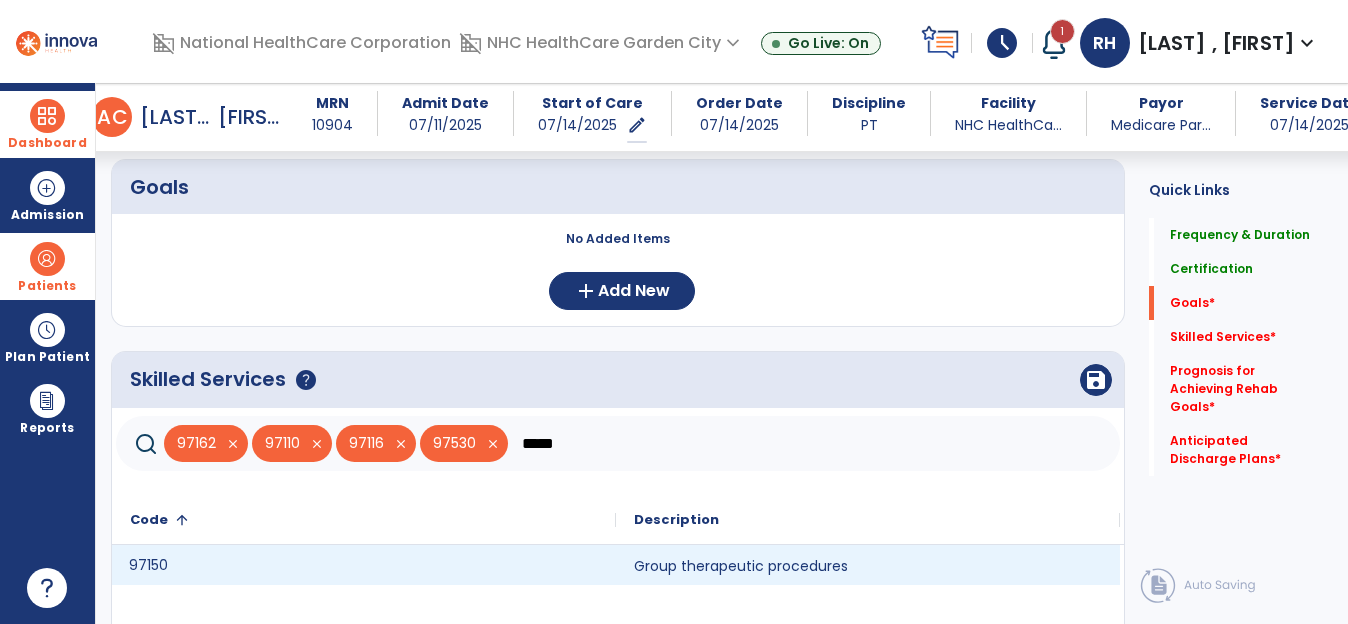 click on "97150" 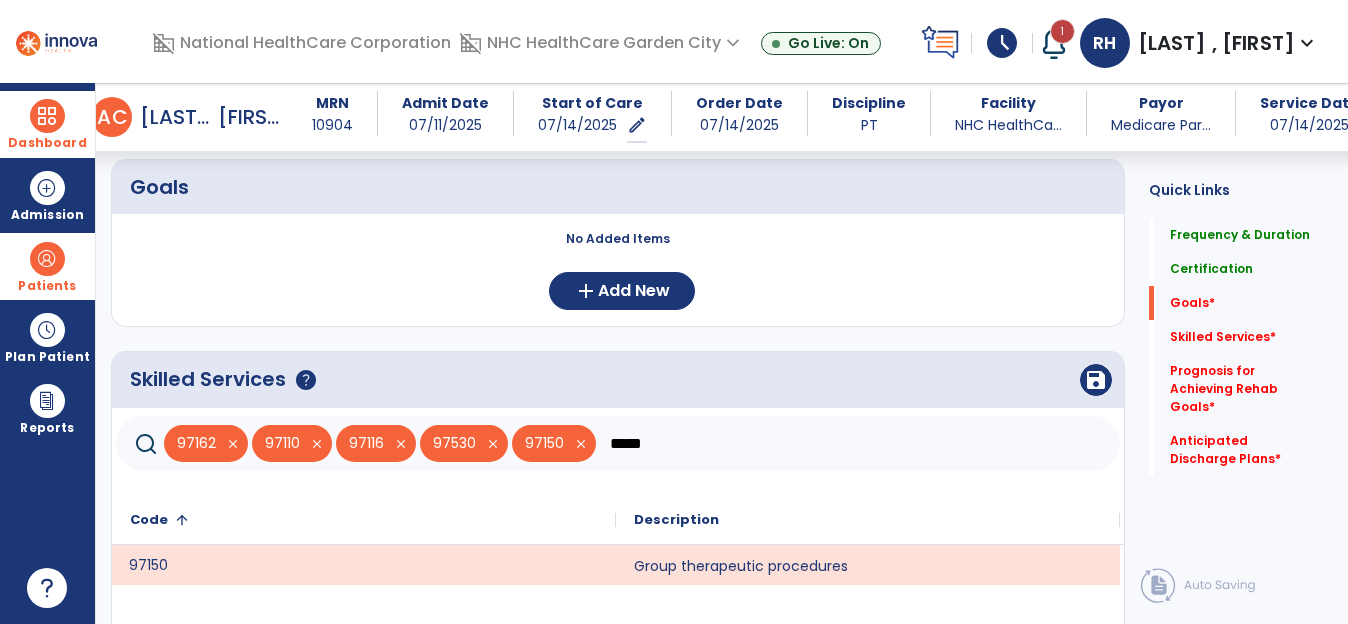 drag, startPoint x: 663, startPoint y: 439, endPoint x: 599, endPoint y: 445, distance: 64.28063 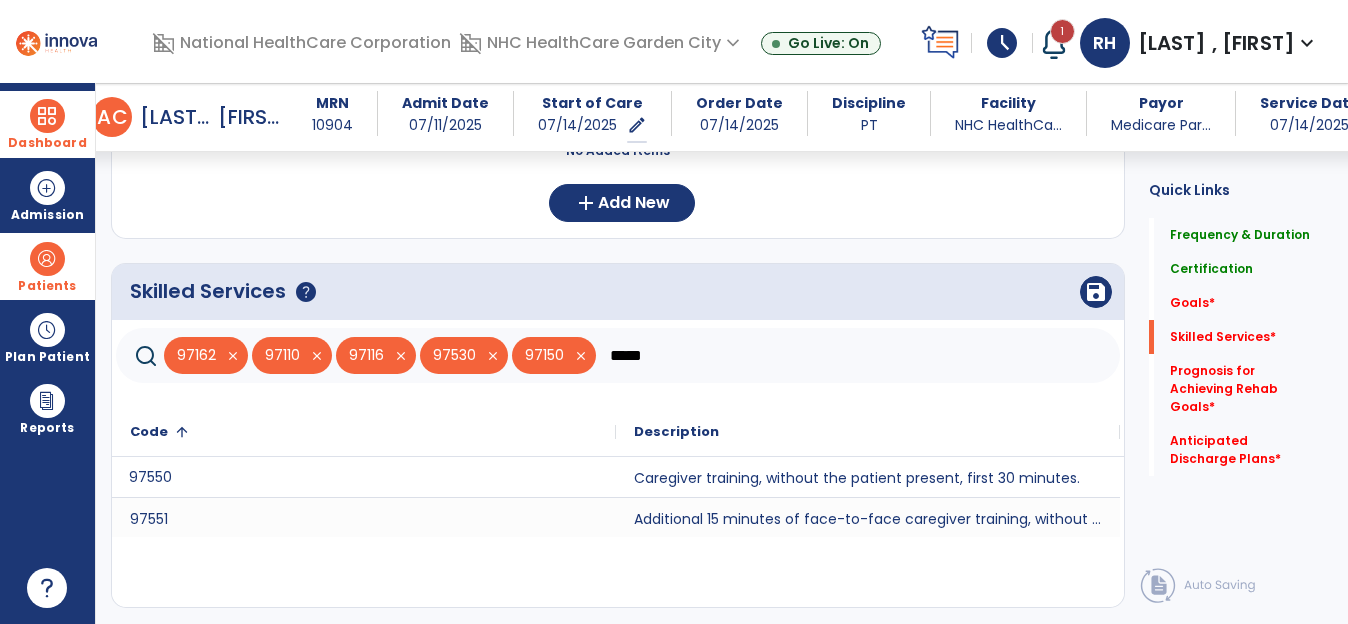 scroll, scrollTop: 557, scrollLeft: 0, axis: vertical 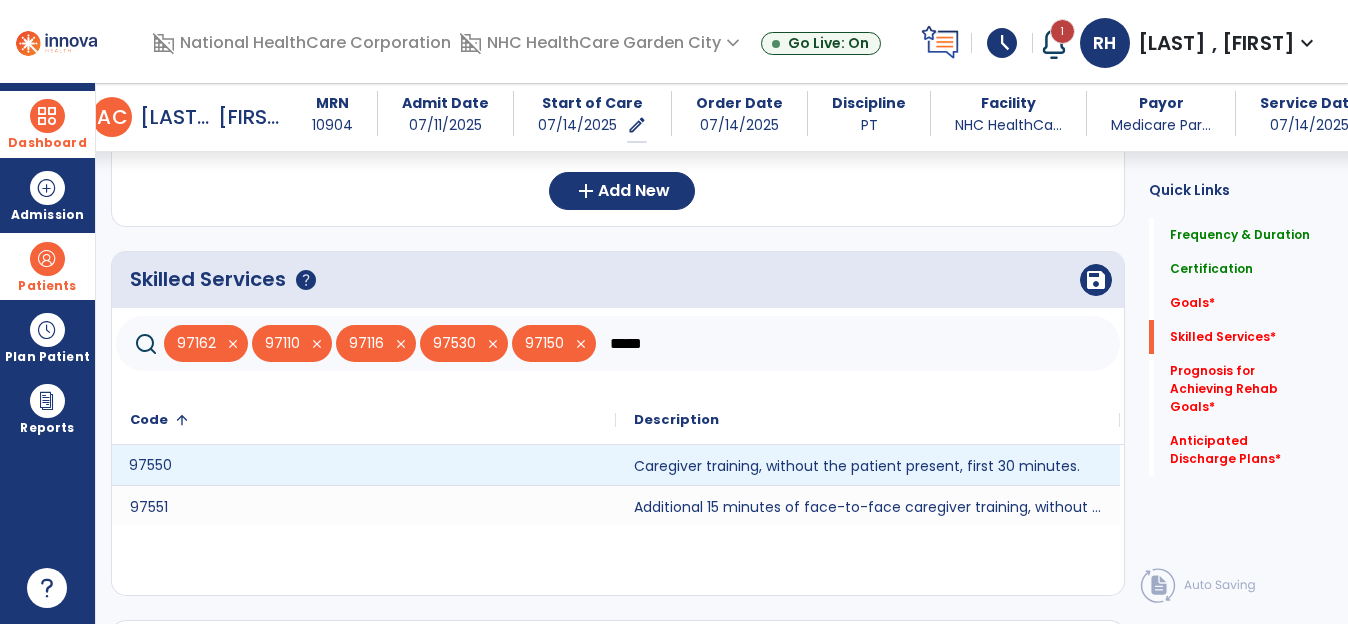 click on "97550" 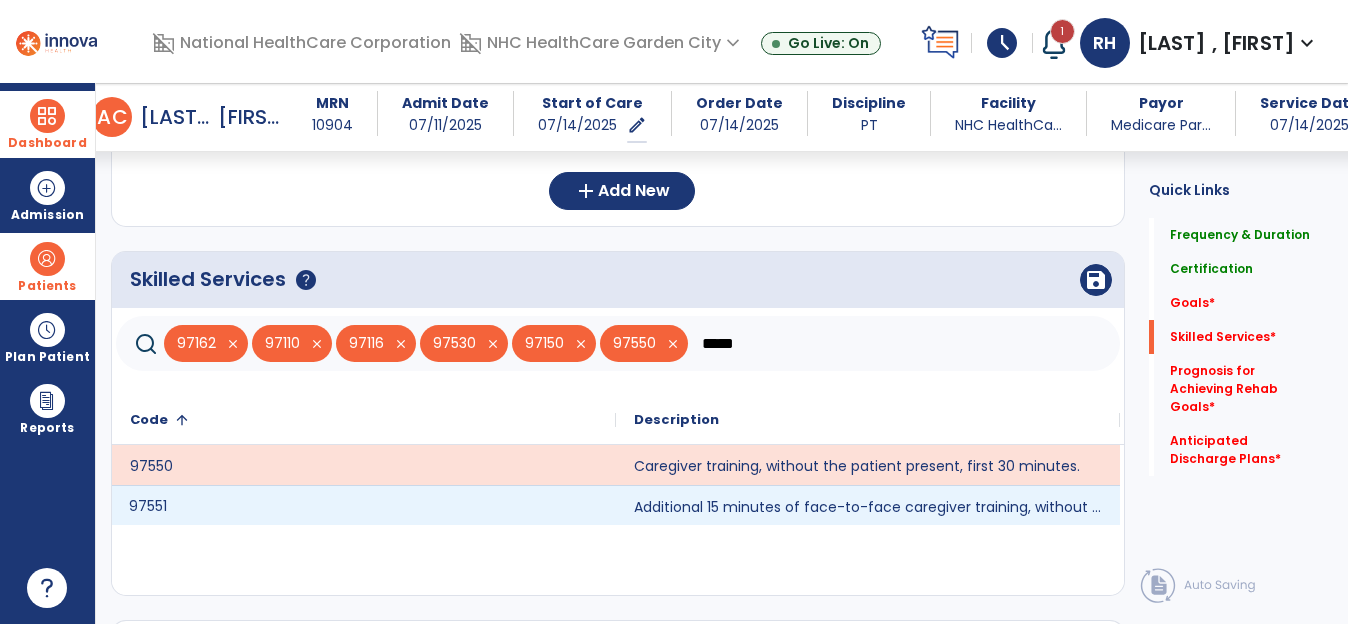 click on "97551" 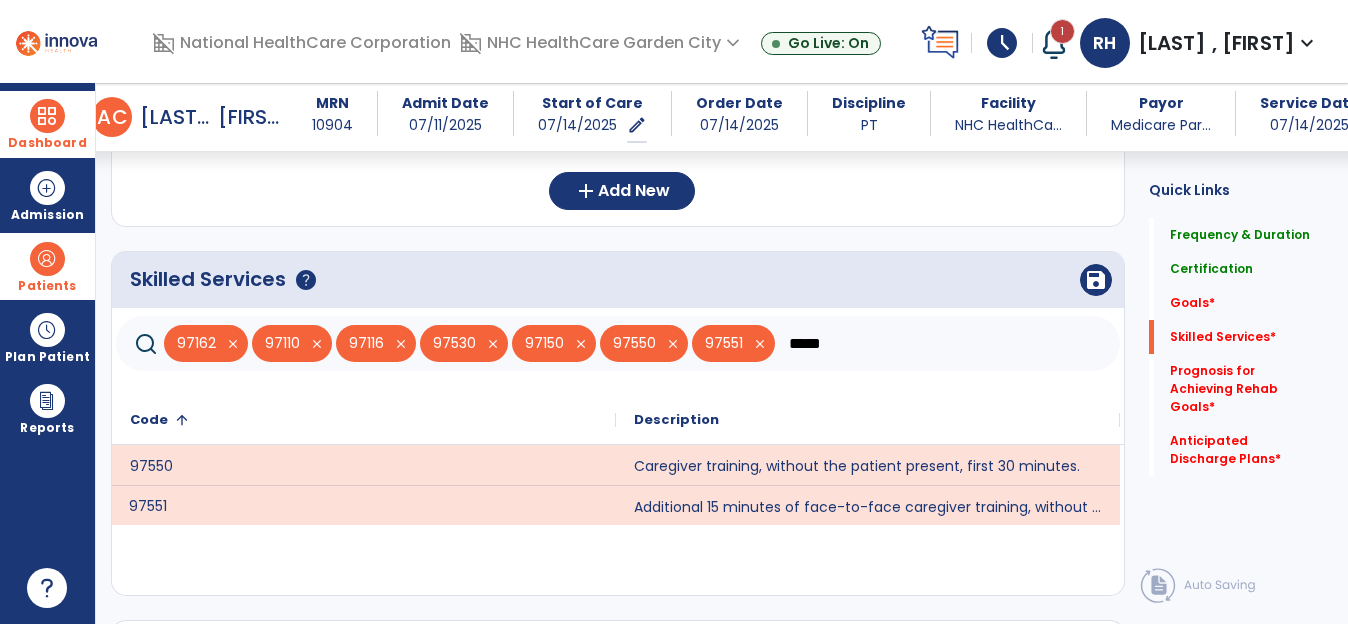 drag, startPoint x: 847, startPoint y: 342, endPoint x: 787, endPoint y: 346, distance: 60.133186 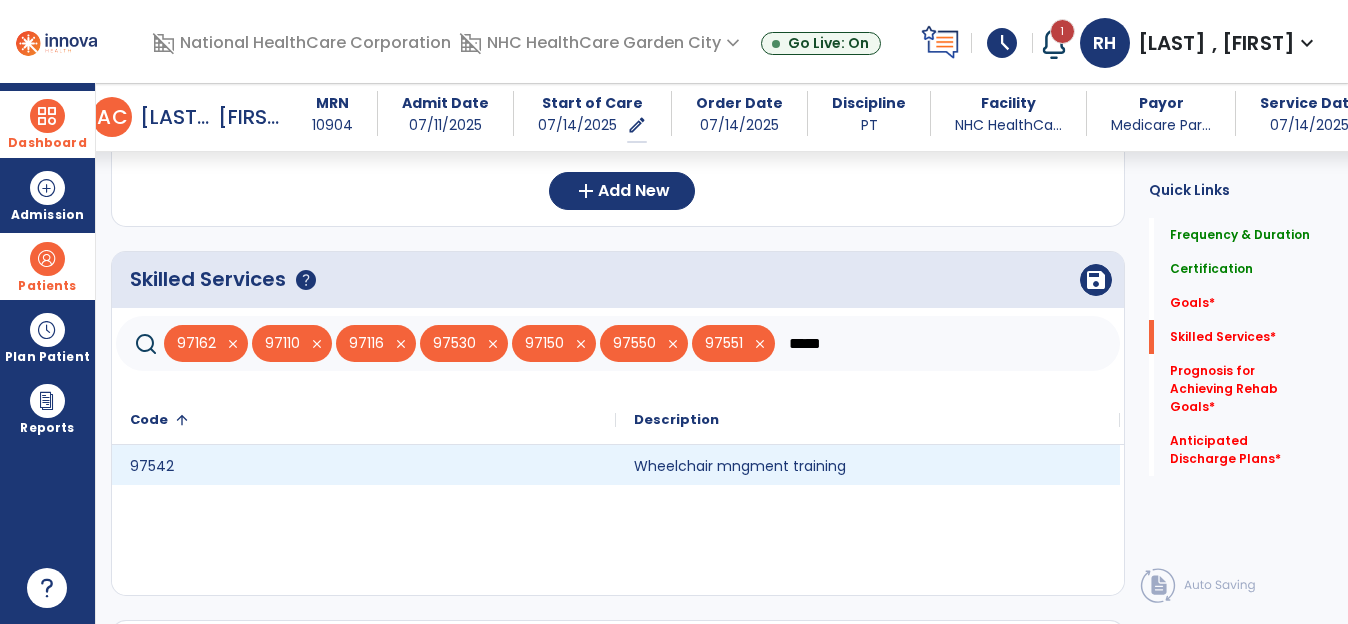 type on "*****" 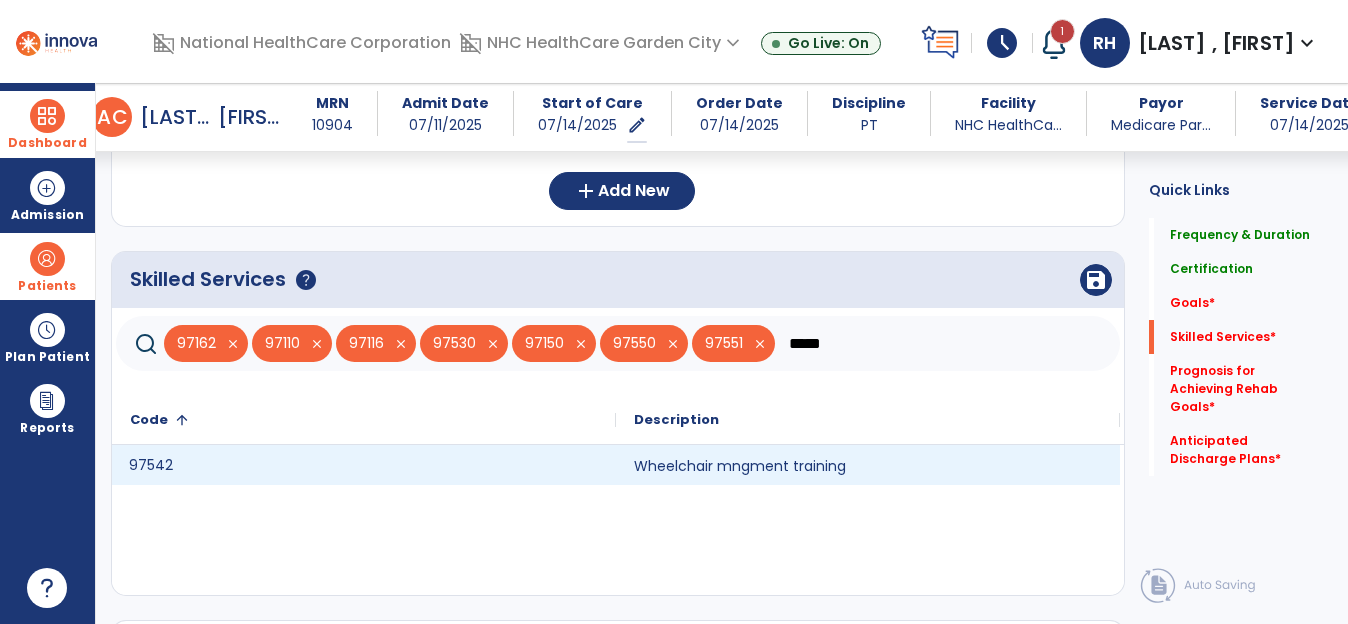 click on "97542" 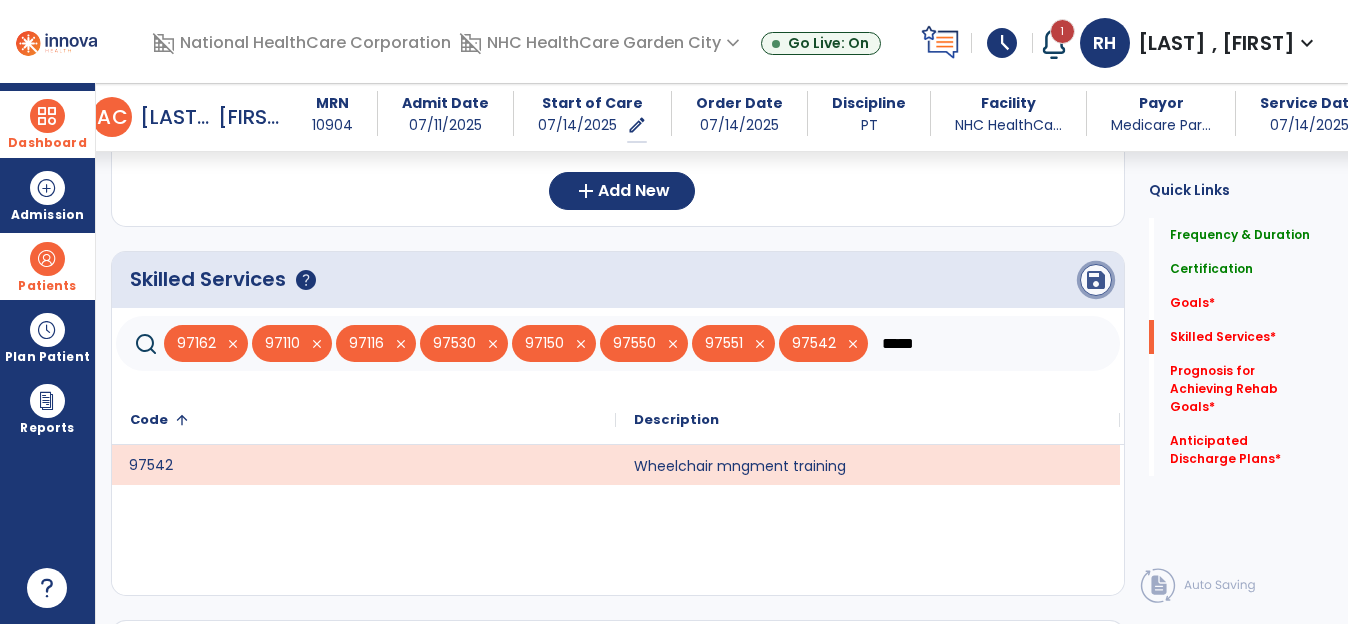 click on "save" 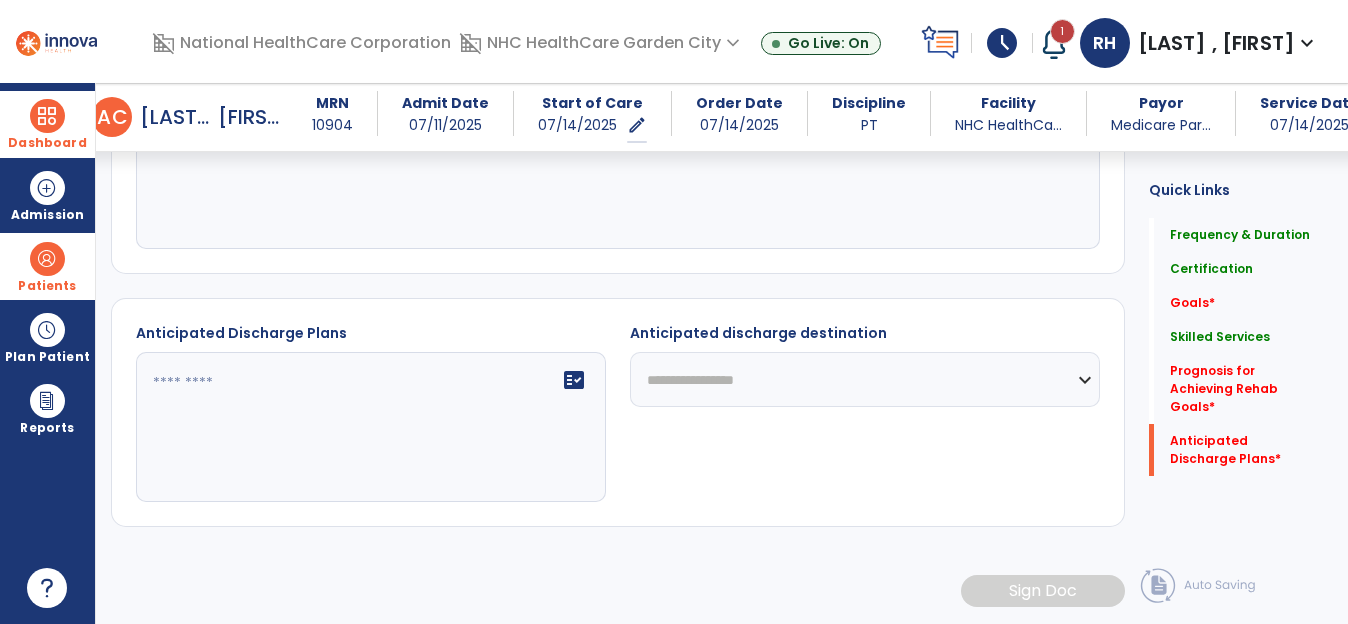 scroll, scrollTop: 1015, scrollLeft: 0, axis: vertical 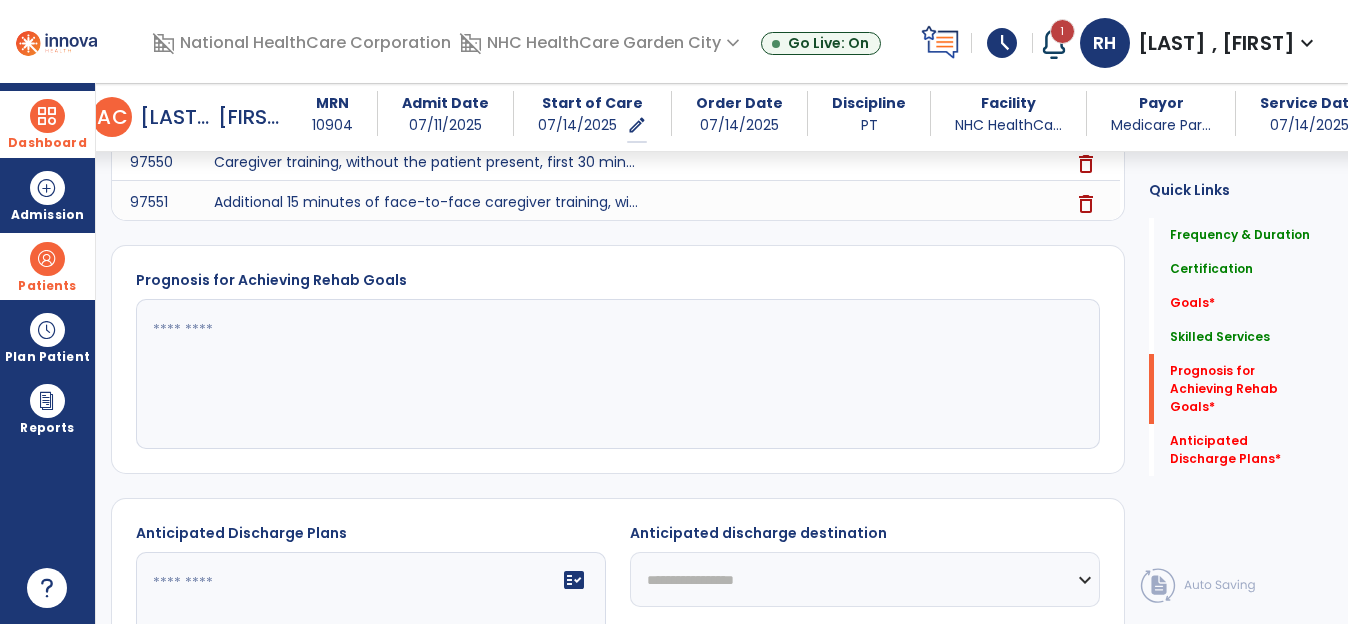 click 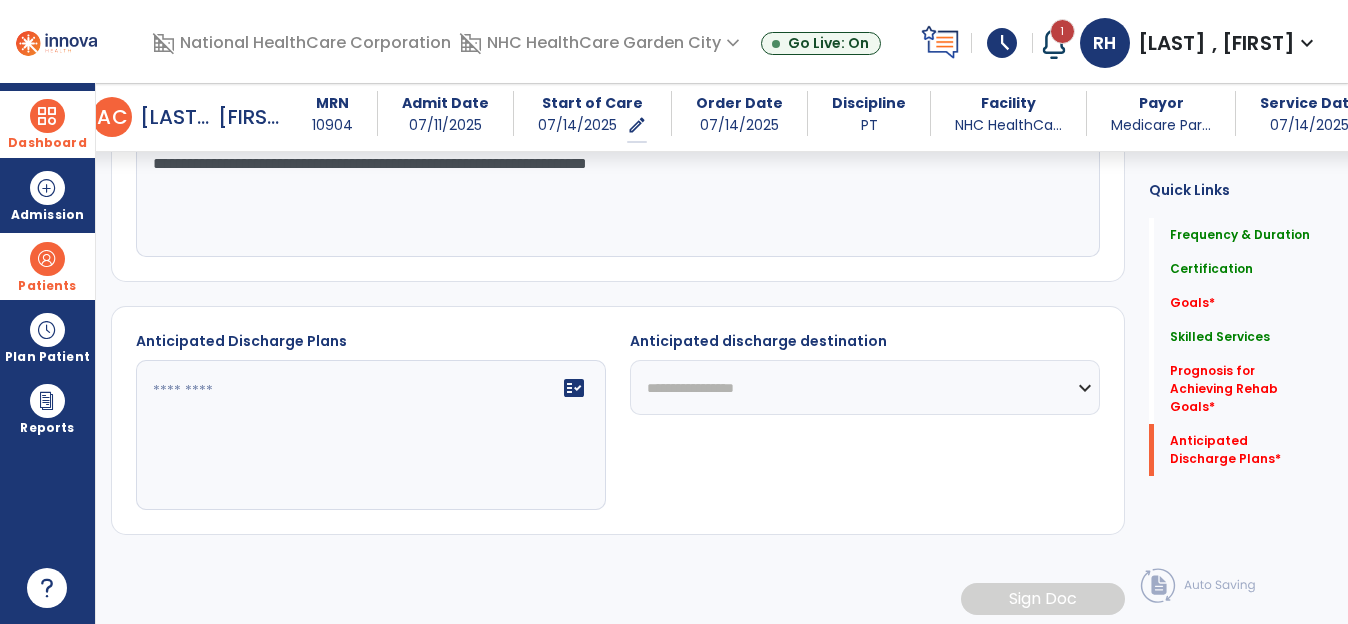 scroll, scrollTop: 1215, scrollLeft: 0, axis: vertical 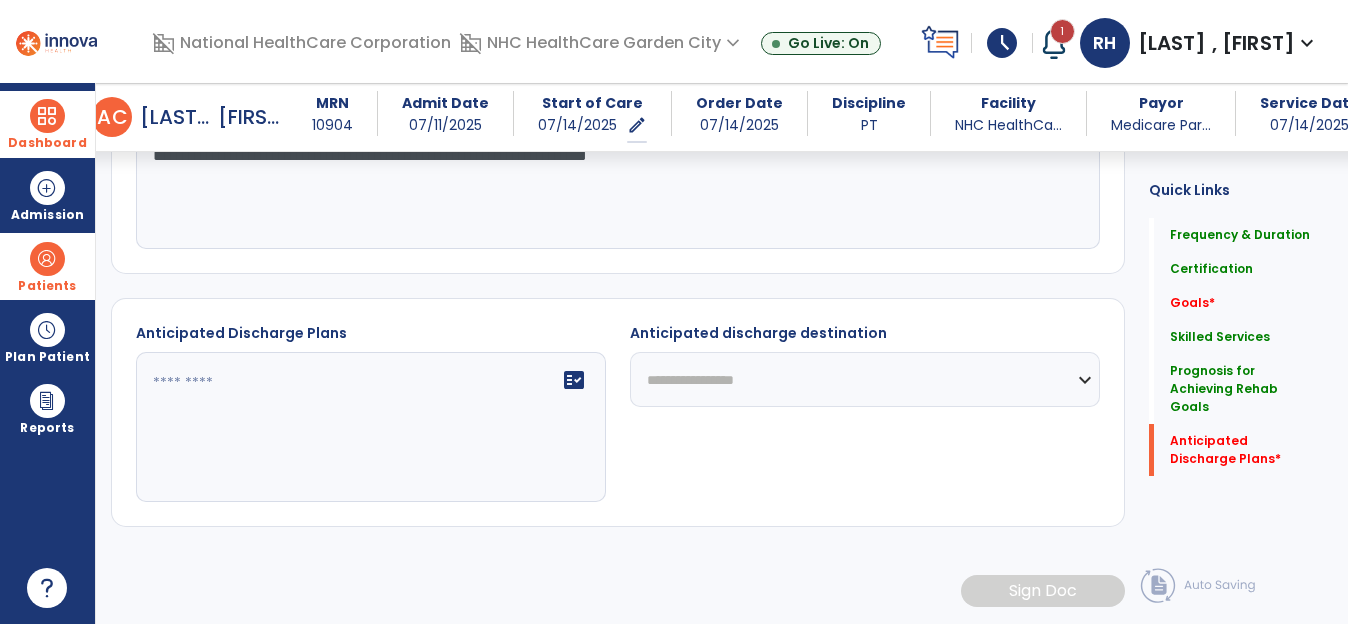 type on "**********" 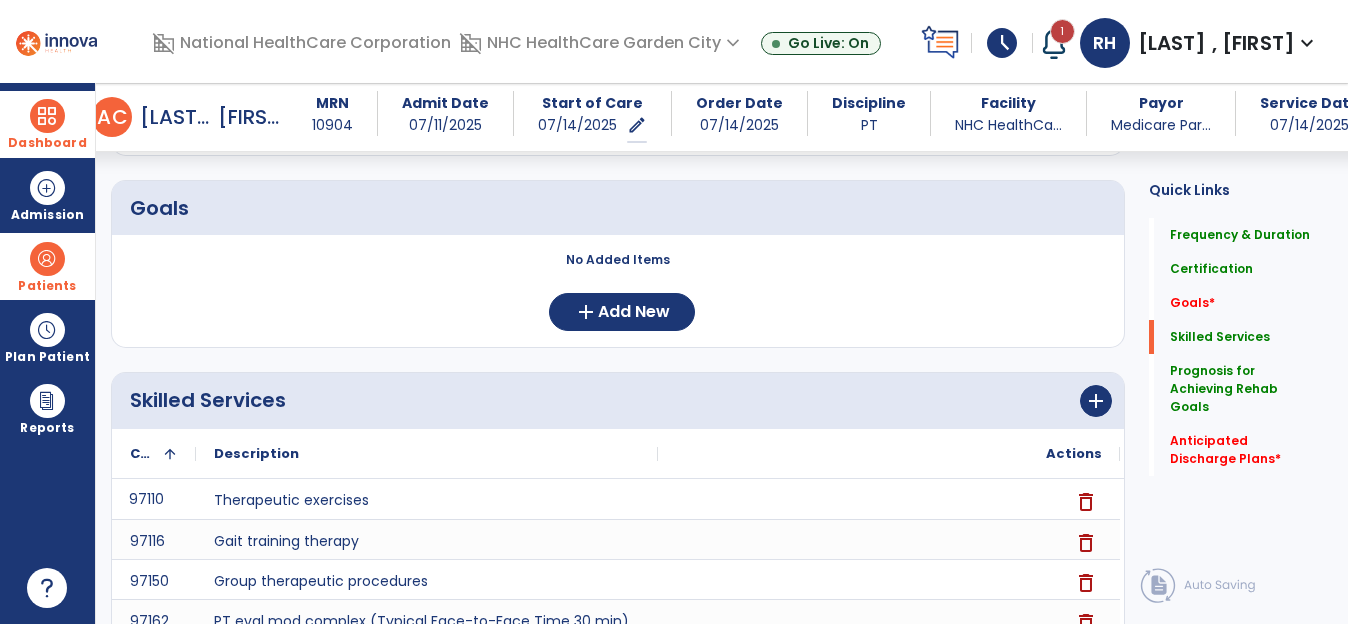 scroll, scrollTop: 0, scrollLeft: 0, axis: both 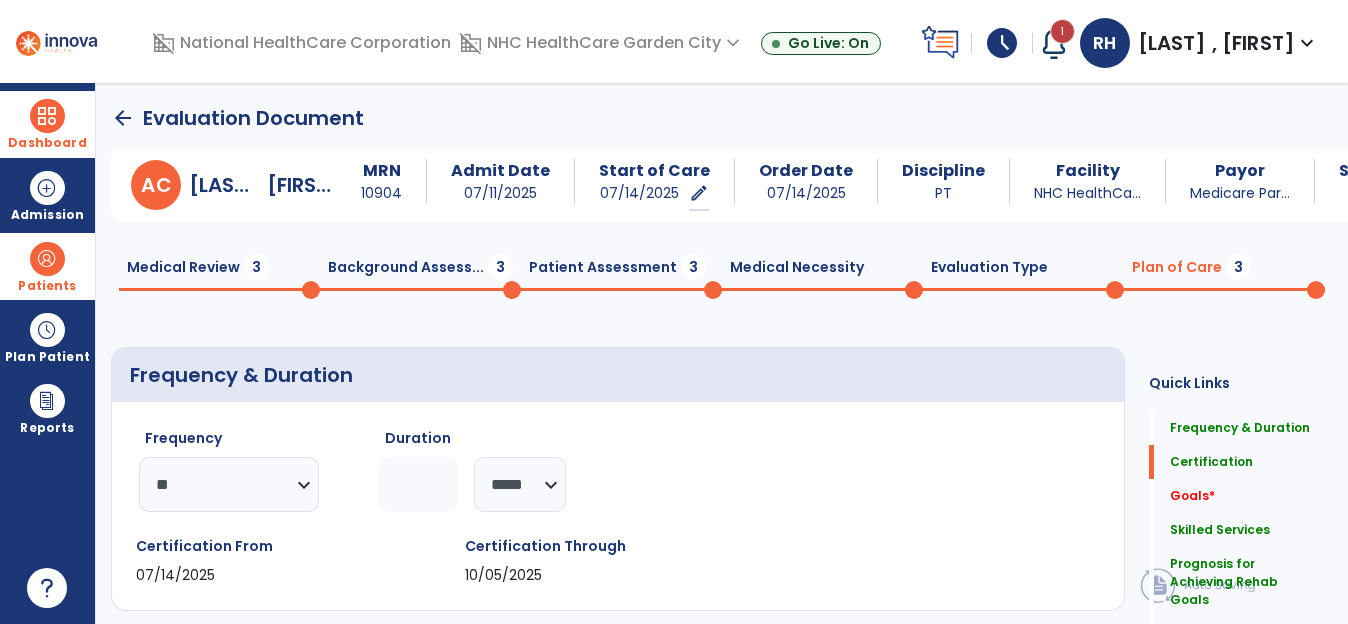 click on "Medical Review  3" 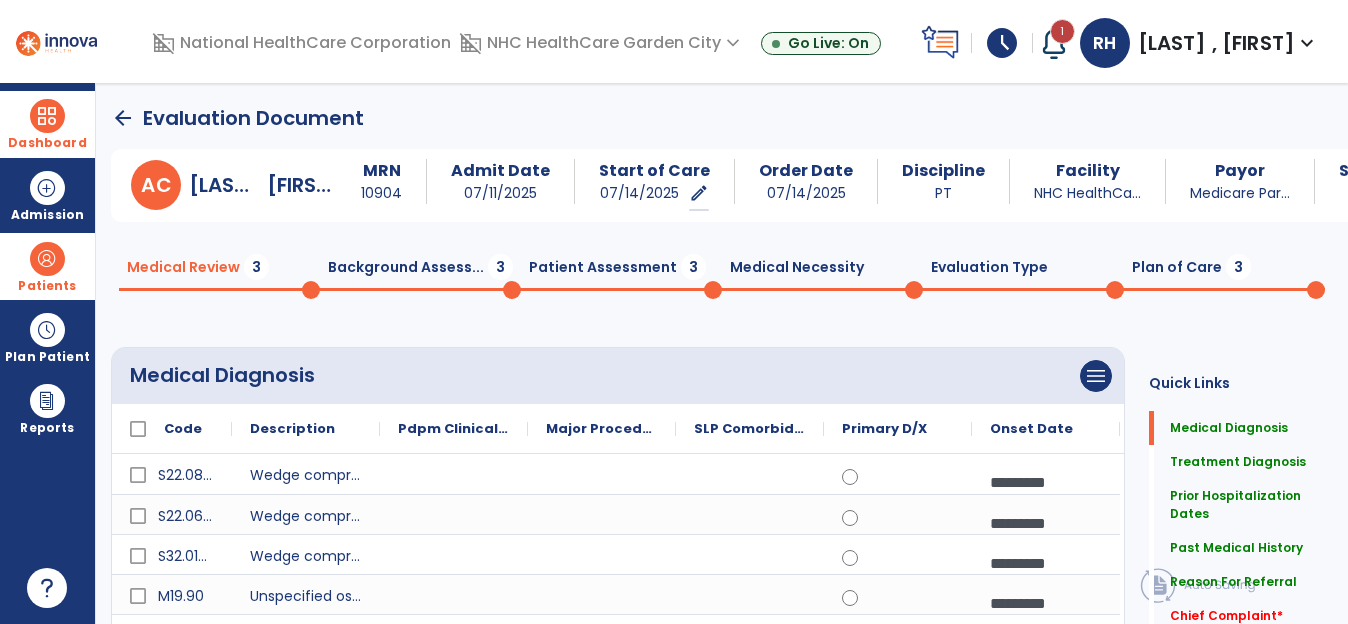 click at bounding box center (47, 259) 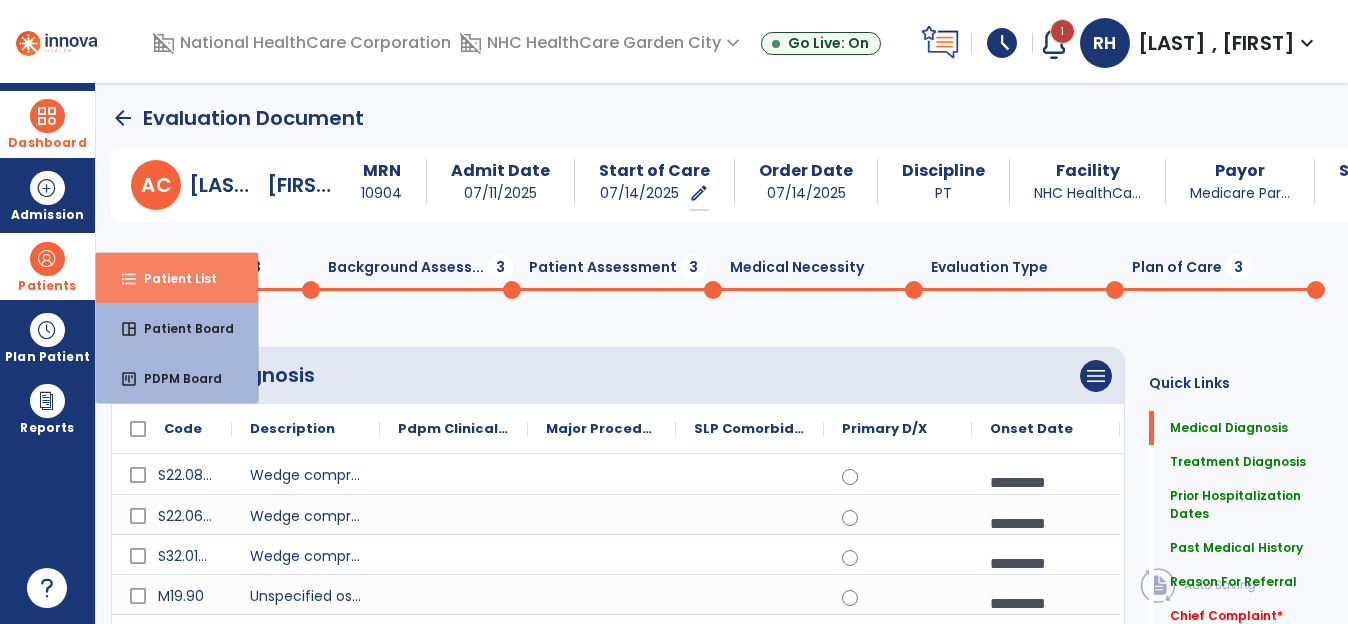 click on "Patient List" at bounding box center (172, 278) 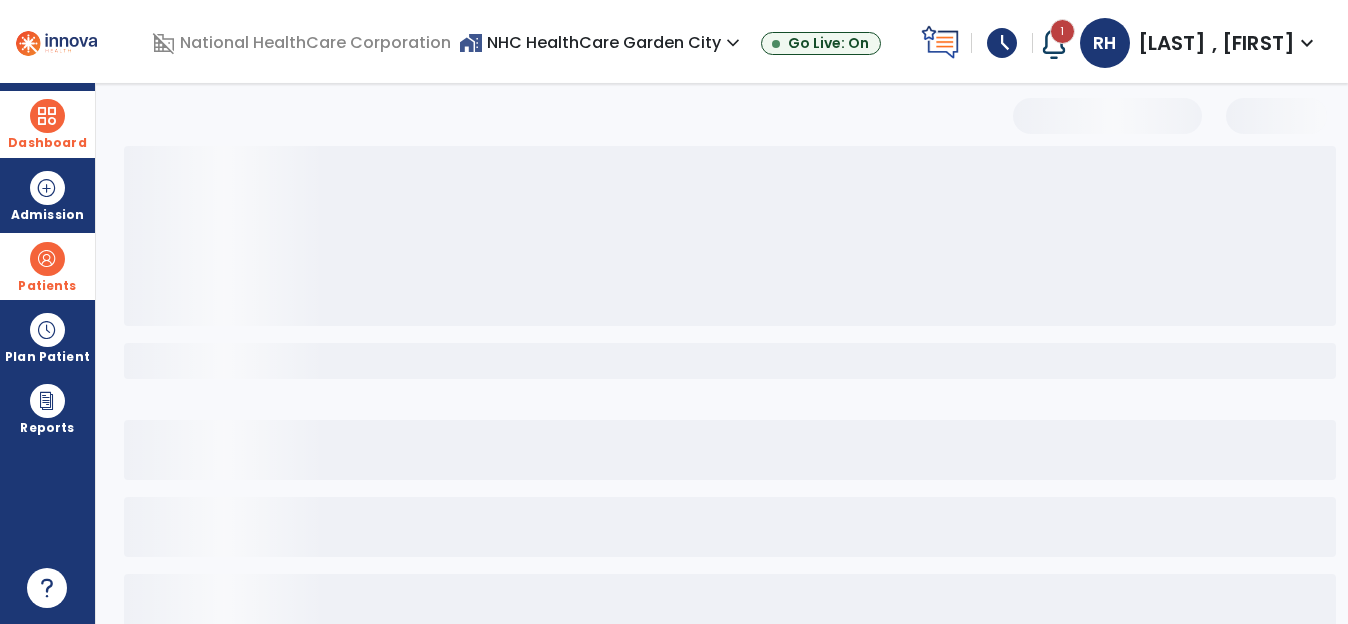 select on "***" 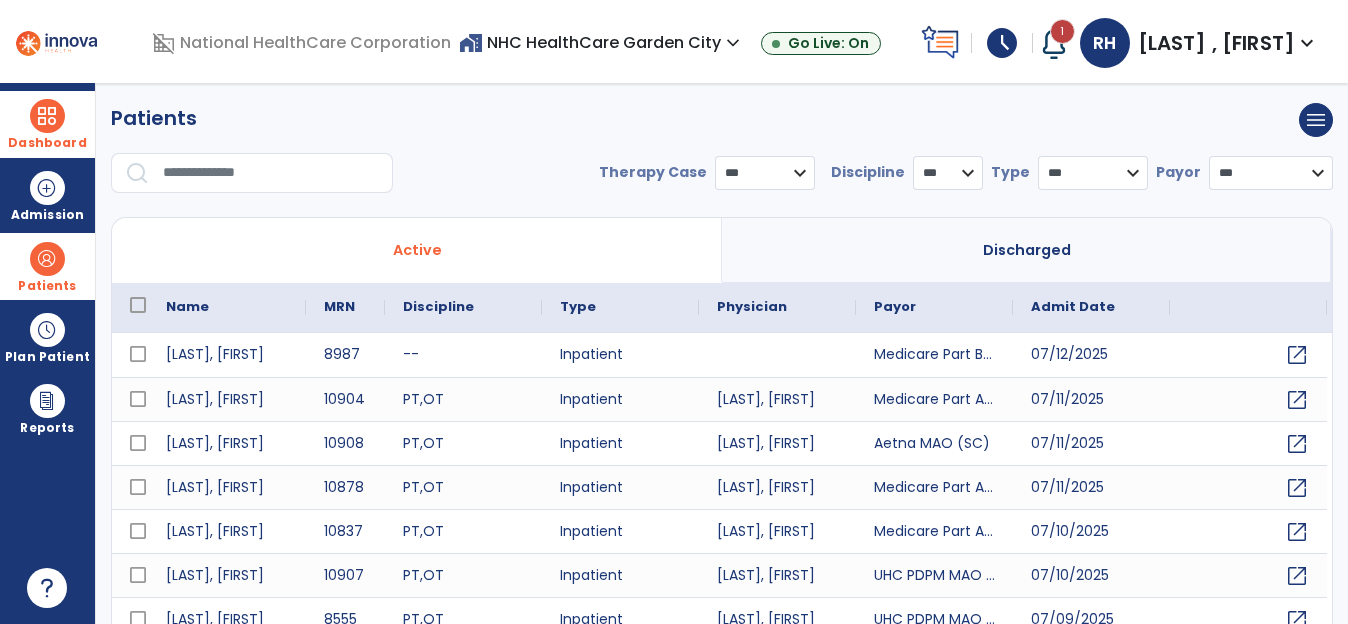click at bounding box center (271, 173) 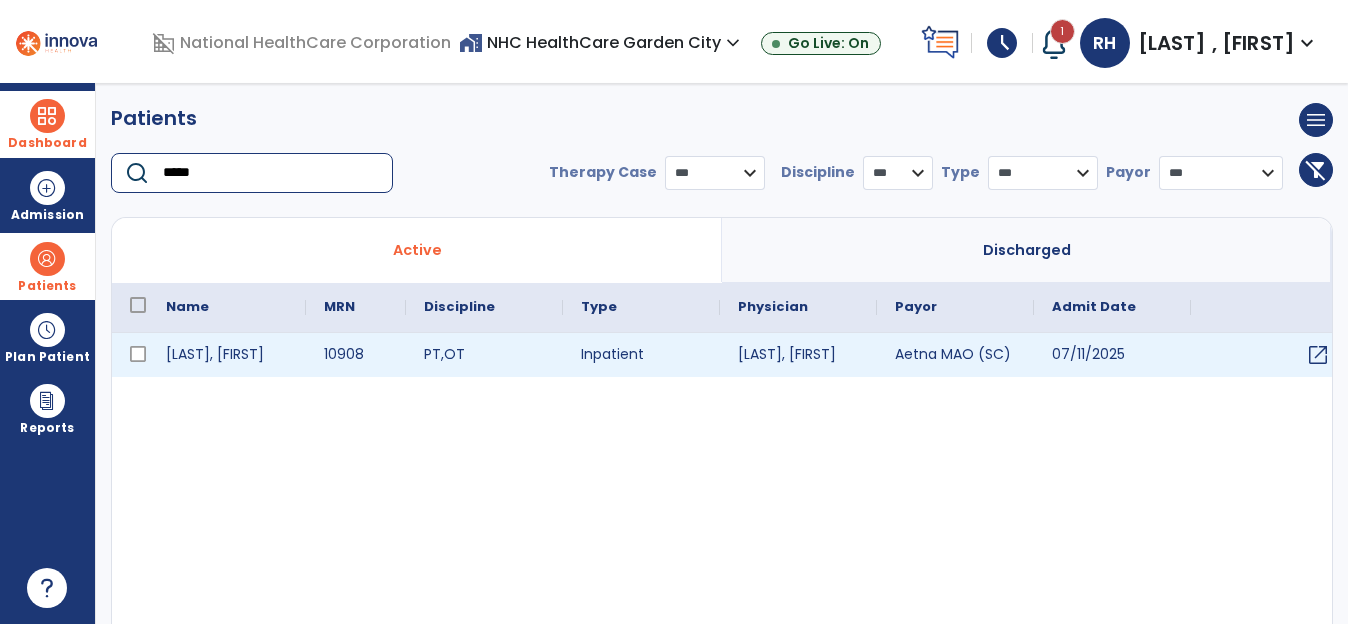 type on "*****" 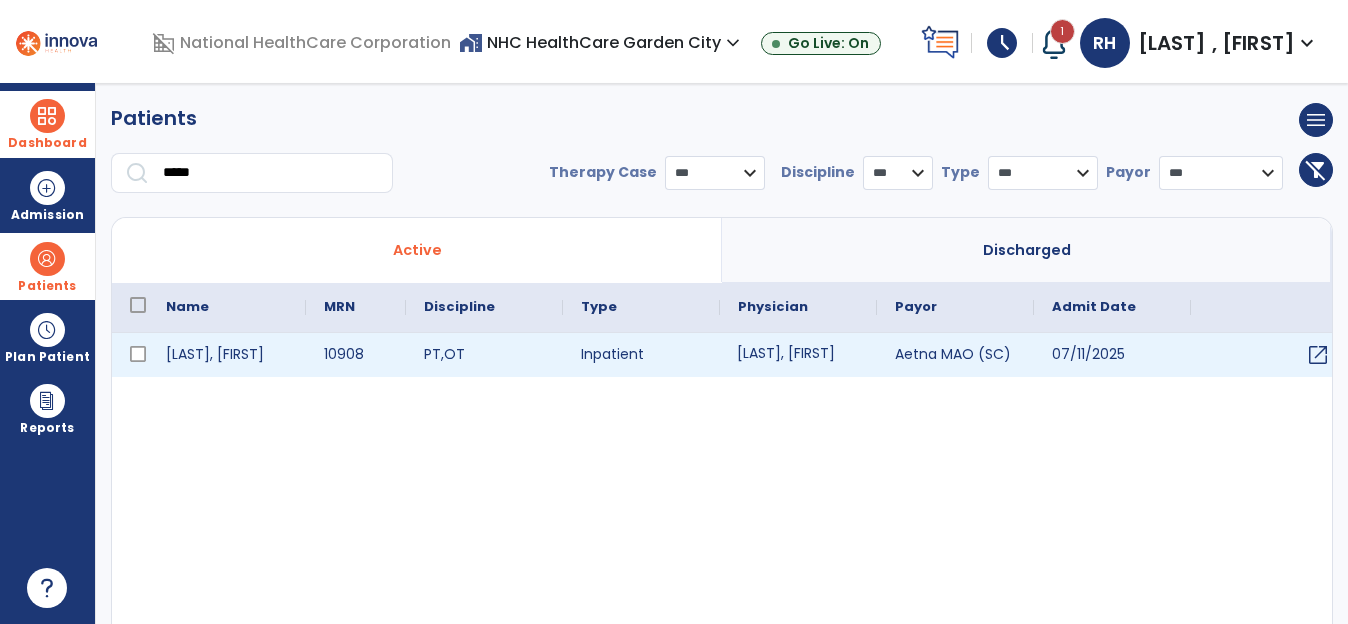 click on "[LAST], [FIRST]" at bounding box center (798, 355) 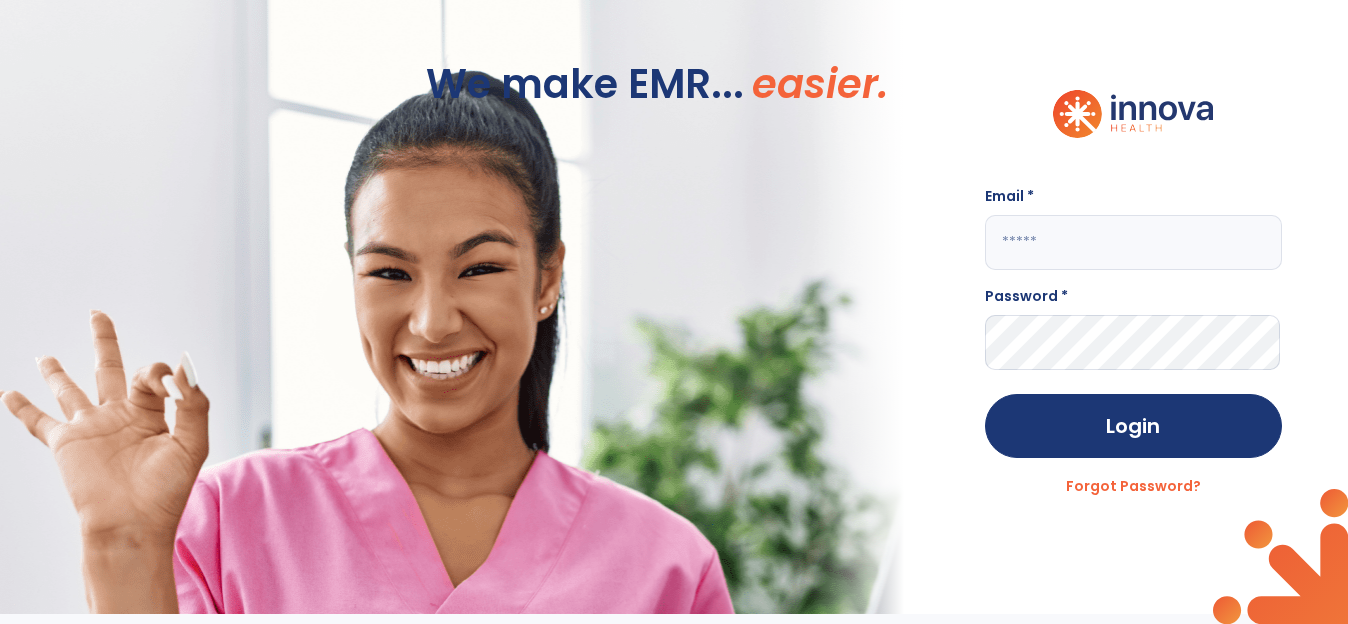 type on "**********" 